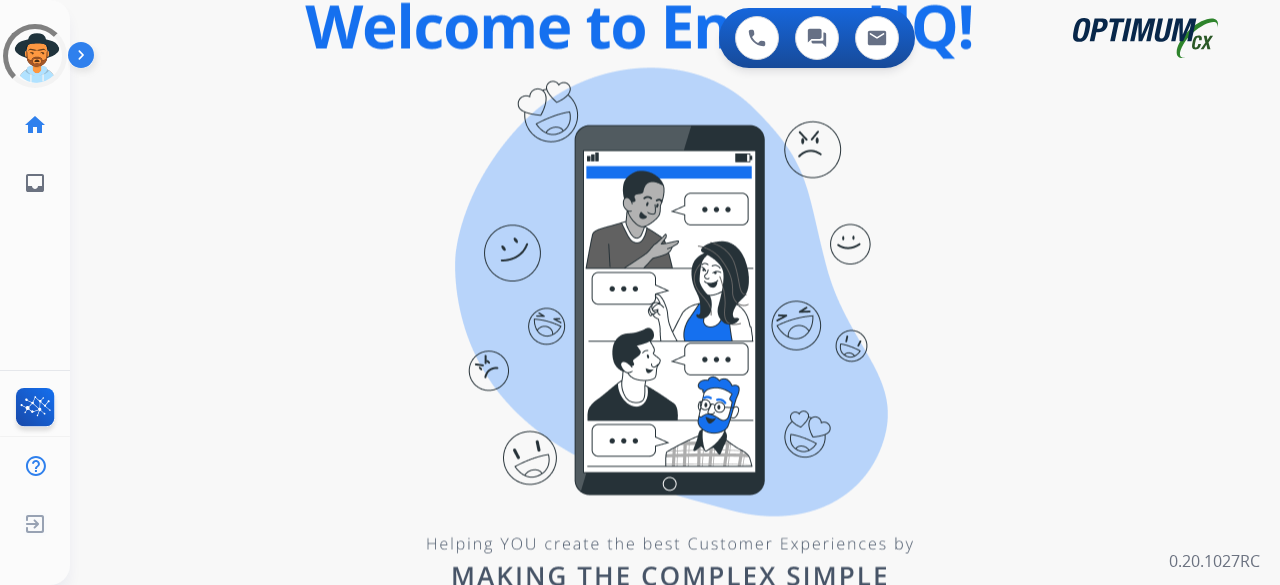 scroll, scrollTop: 0, scrollLeft: 0, axis: both 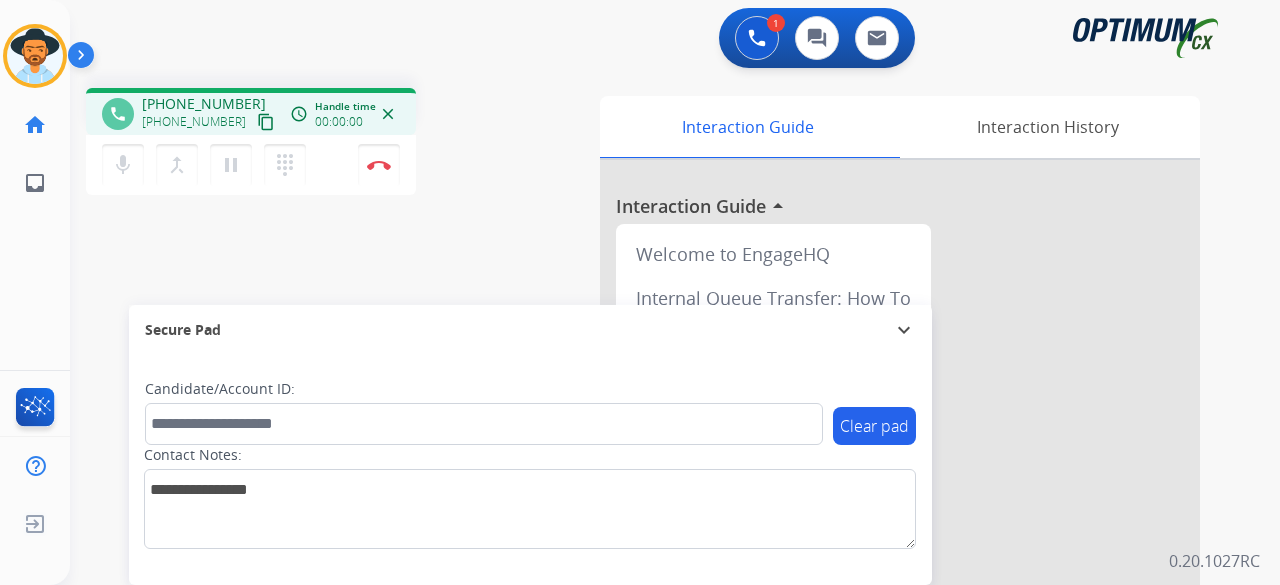 click on "content_copy" at bounding box center [266, 122] 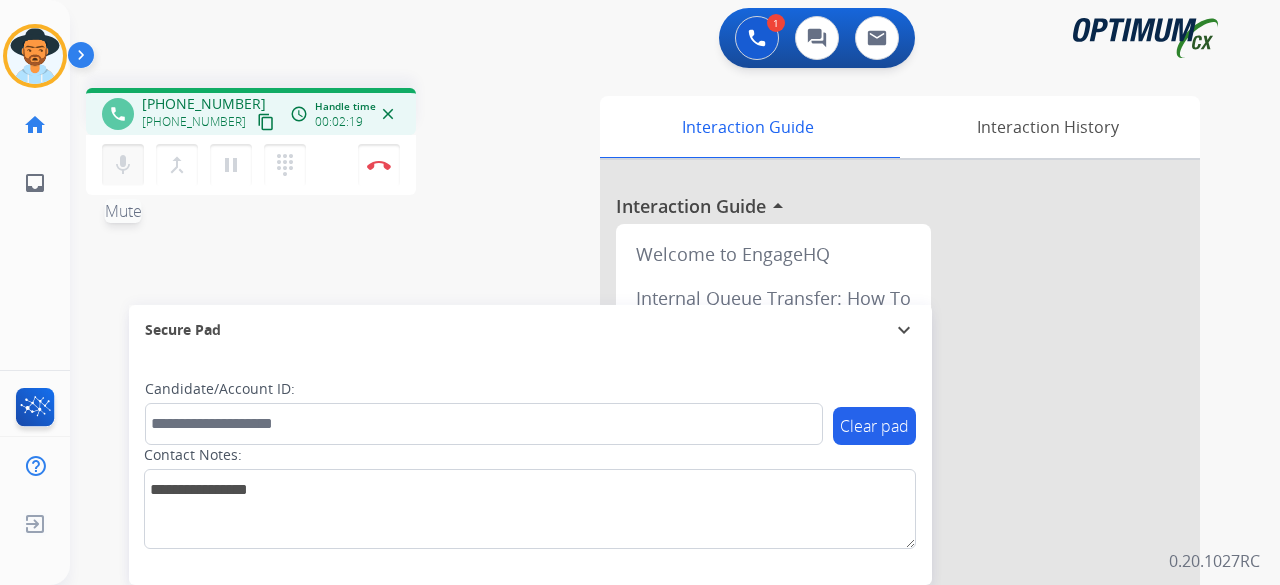 click on "mic" at bounding box center [123, 165] 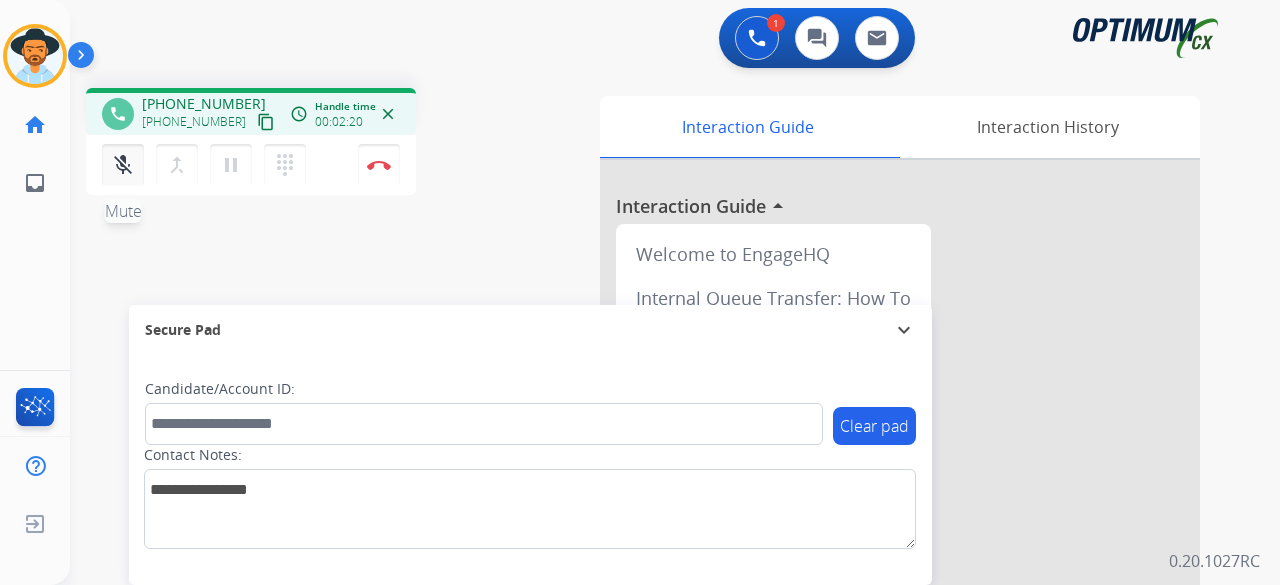 click on "mic_off" at bounding box center [123, 165] 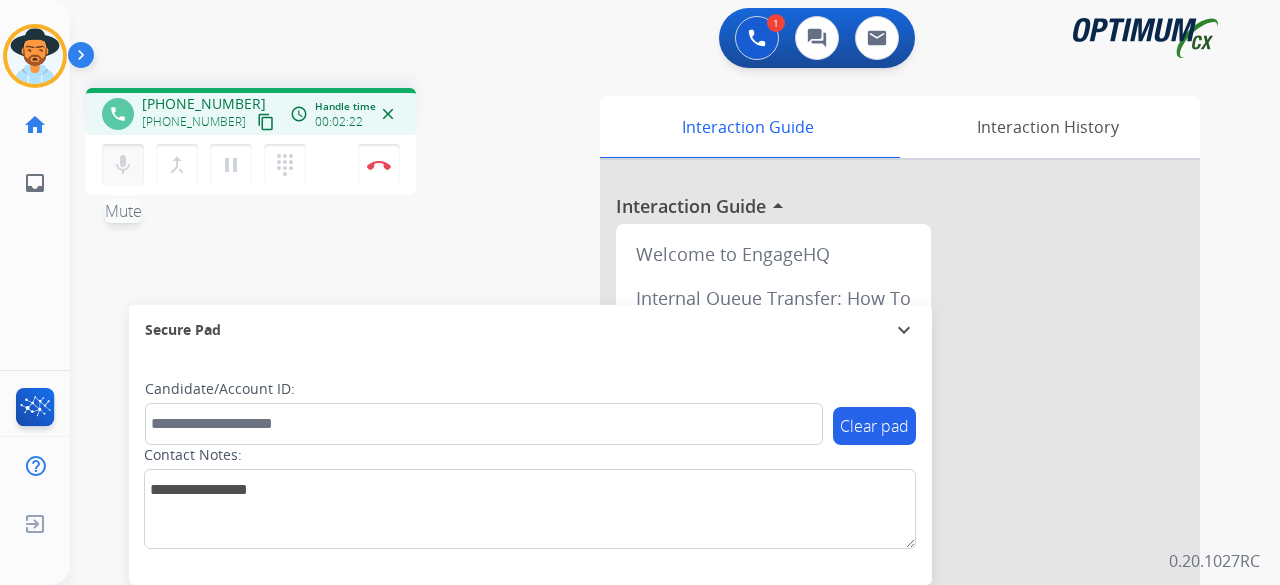 click on "mic" at bounding box center (123, 165) 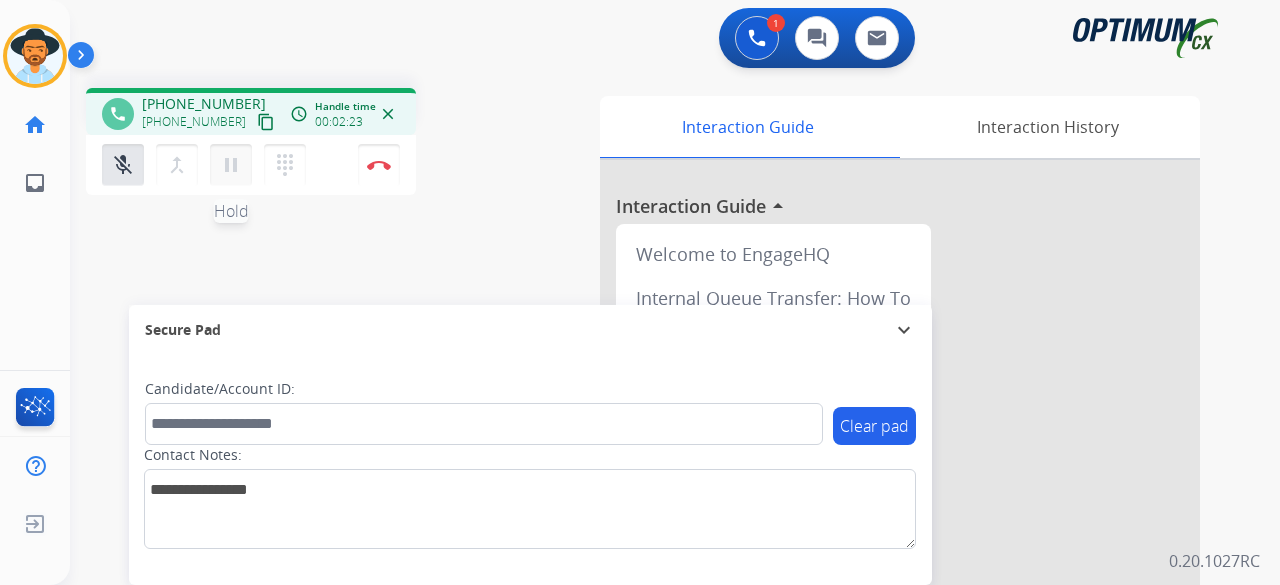 click on "pause" at bounding box center (231, 165) 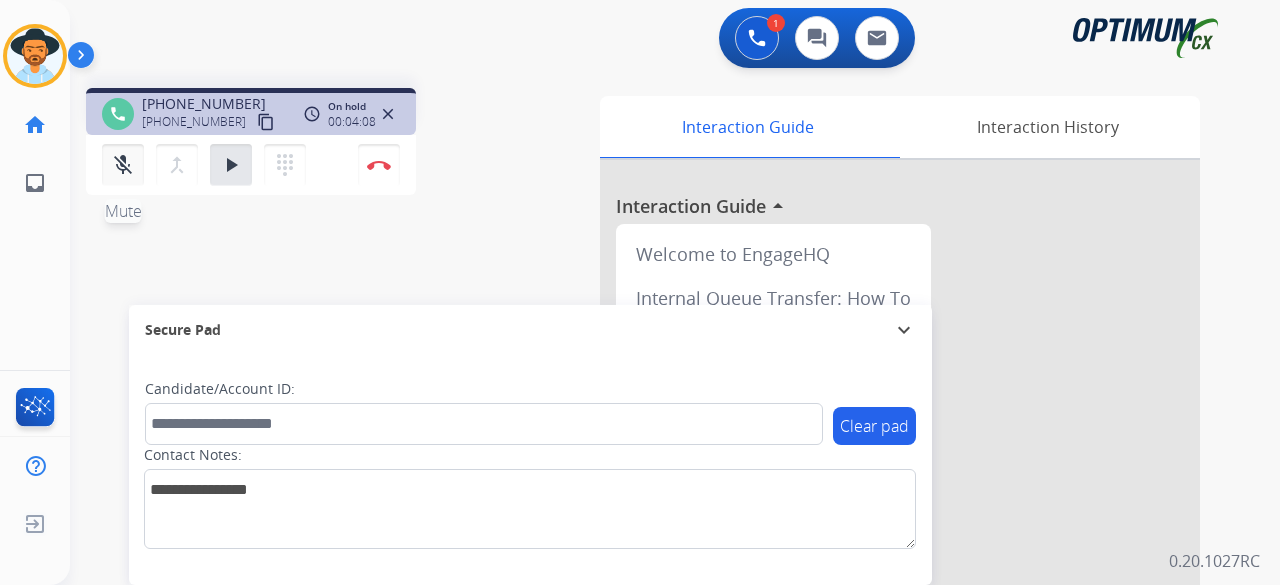 click on "mic_off" at bounding box center [123, 165] 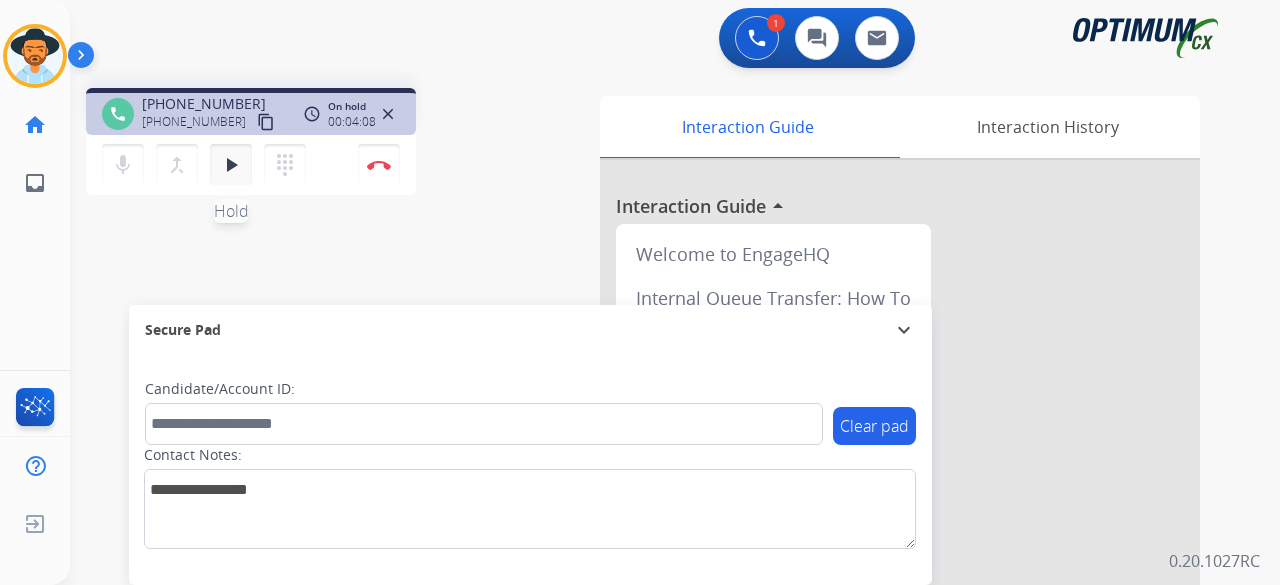 click on "play_arrow" at bounding box center (231, 165) 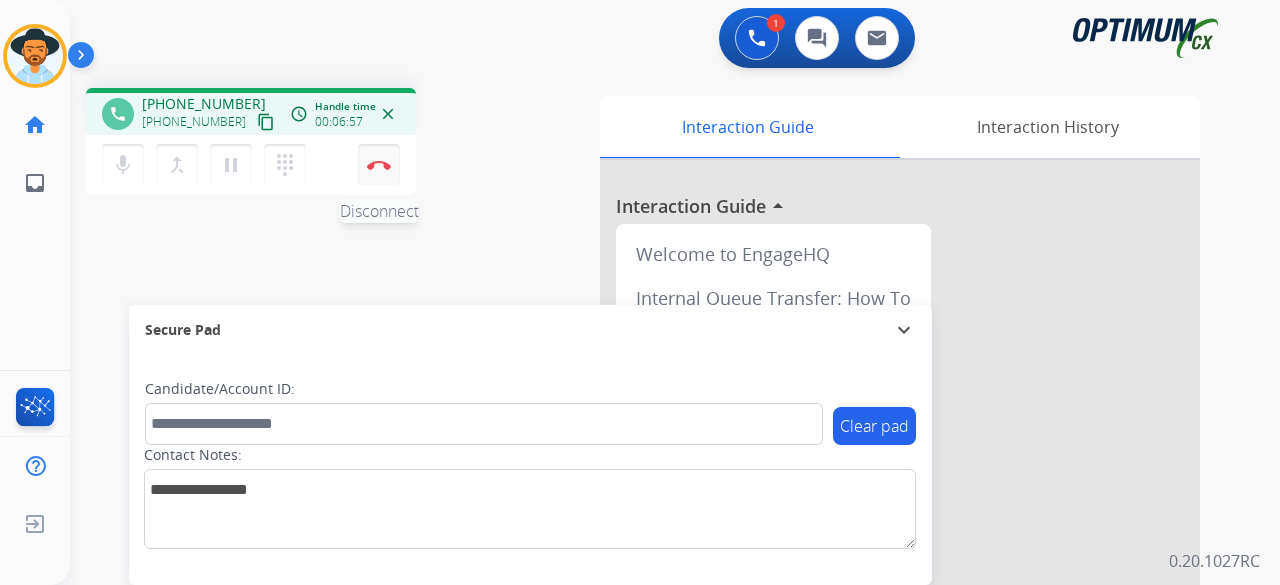 click at bounding box center (379, 165) 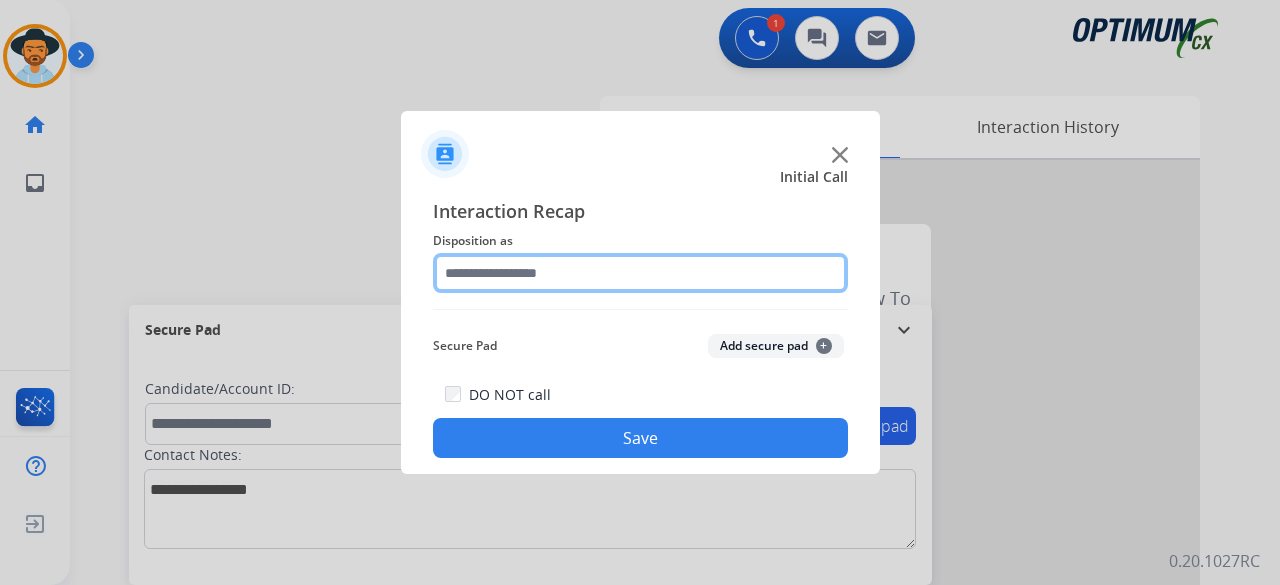 click 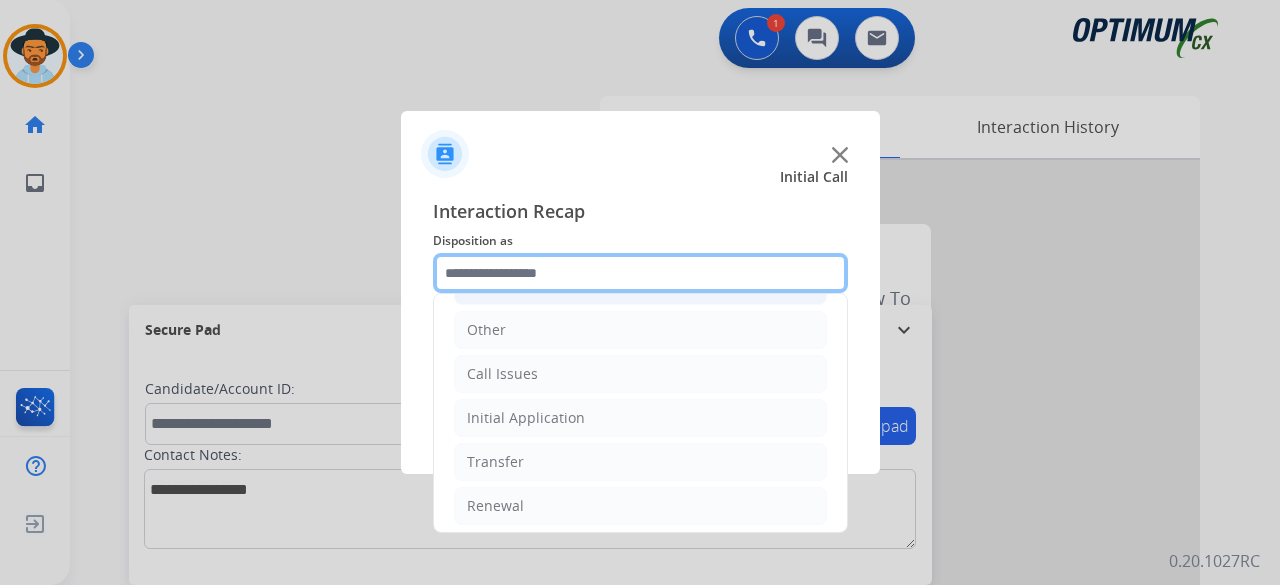 scroll, scrollTop: 130, scrollLeft: 0, axis: vertical 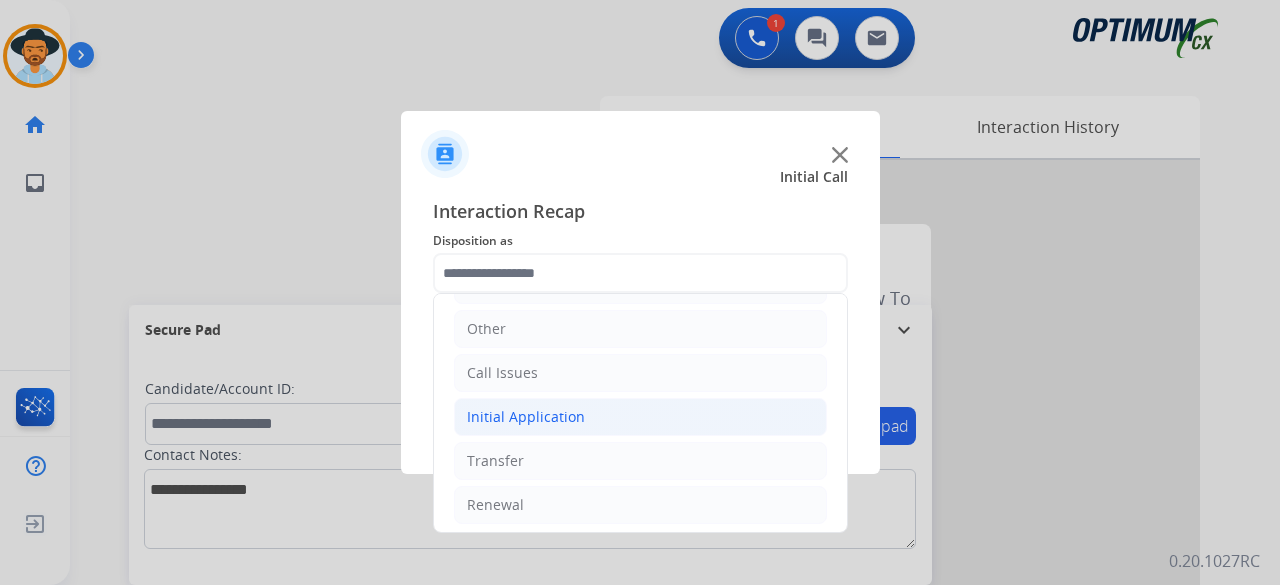 click on "Initial Application" 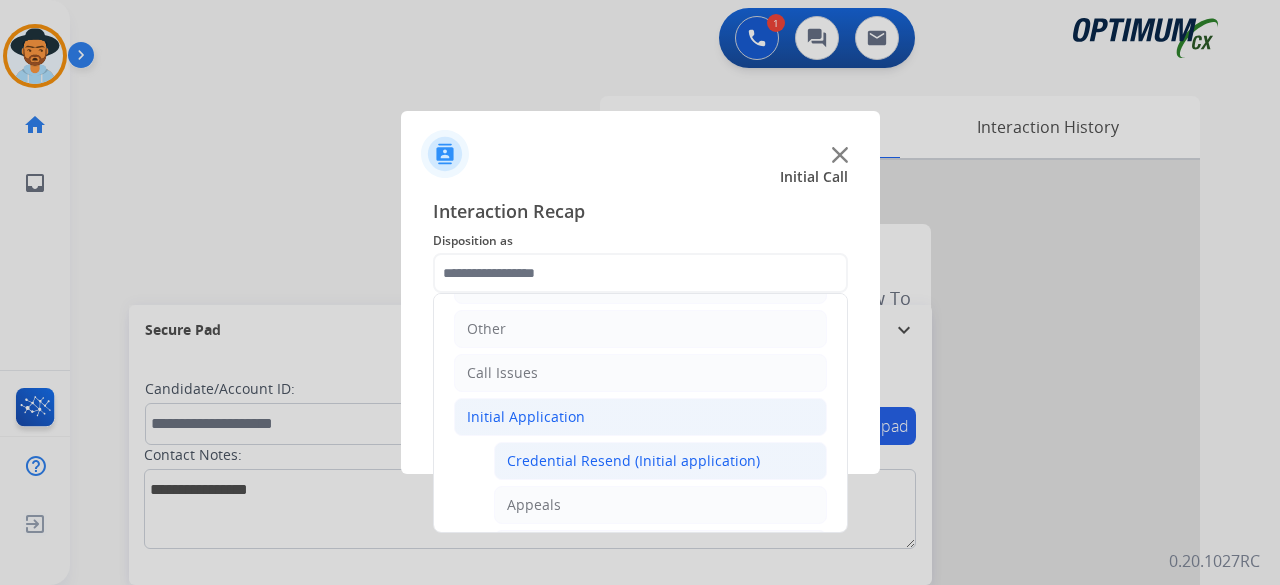 click on "Credential Resend (Initial application)" 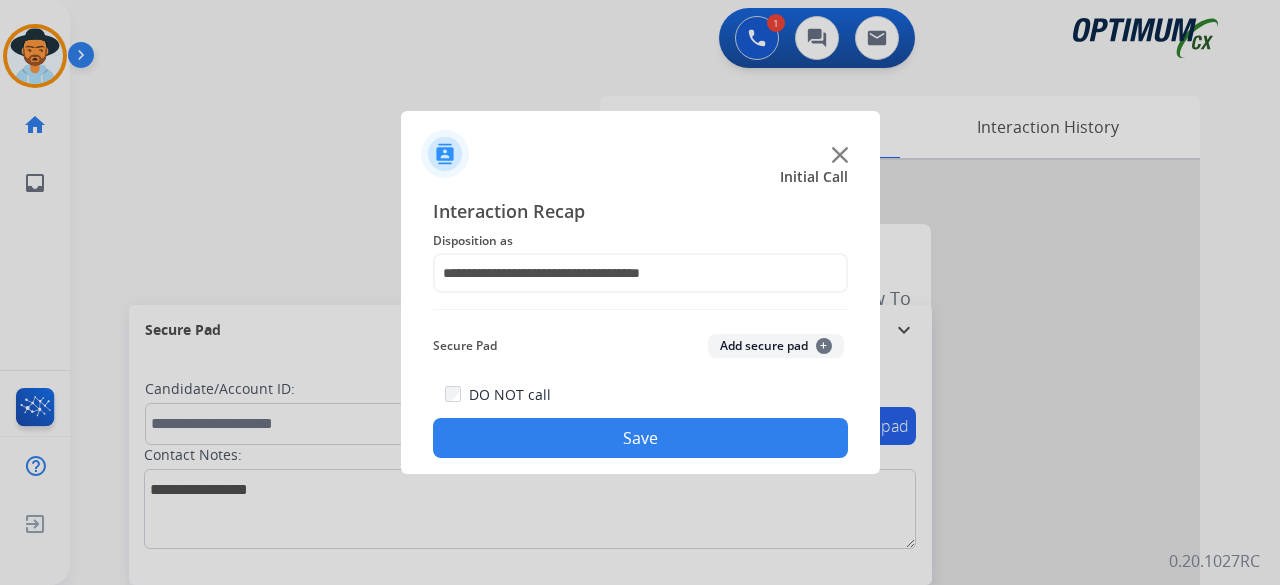 click on "Add secure pad  +" 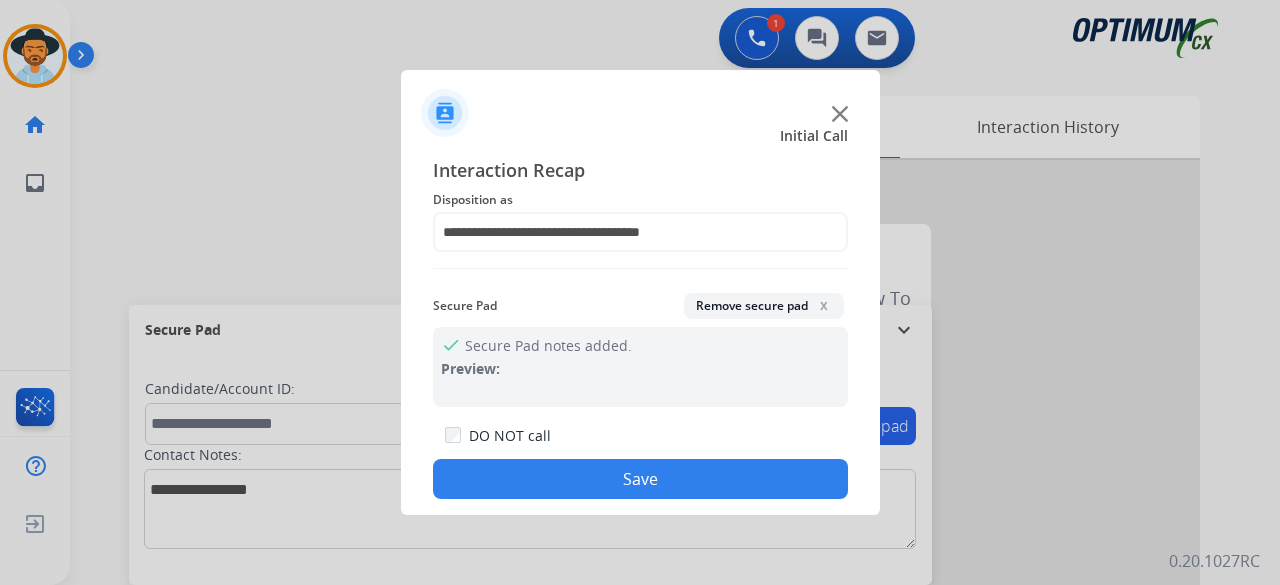 click on "Save" 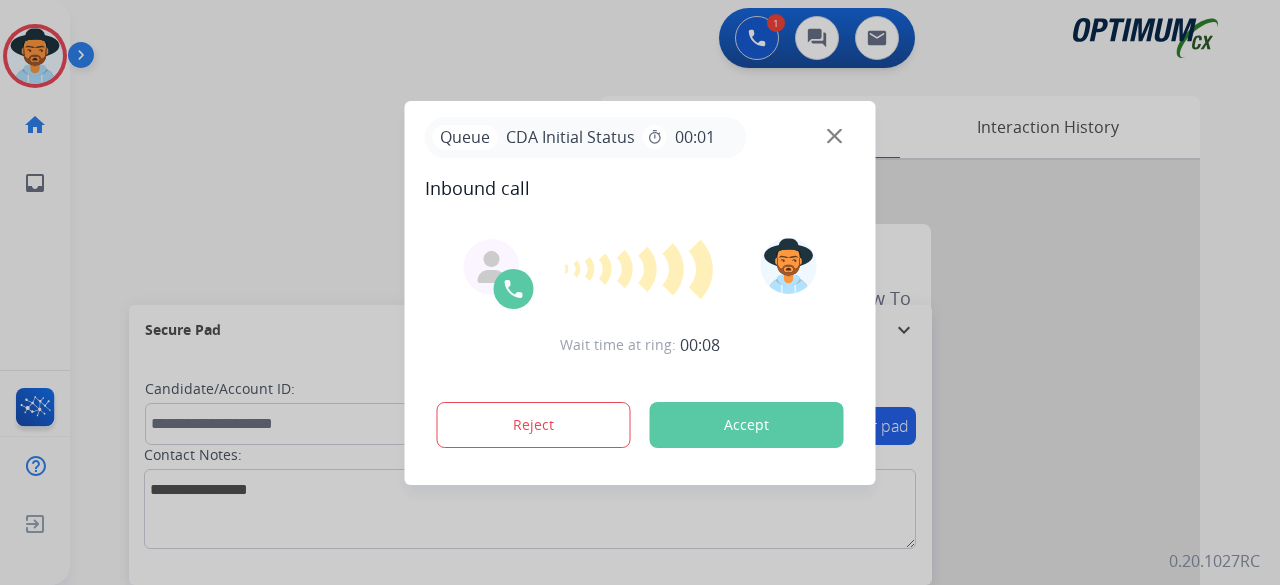 click on "Accept" at bounding box center [747, 425] 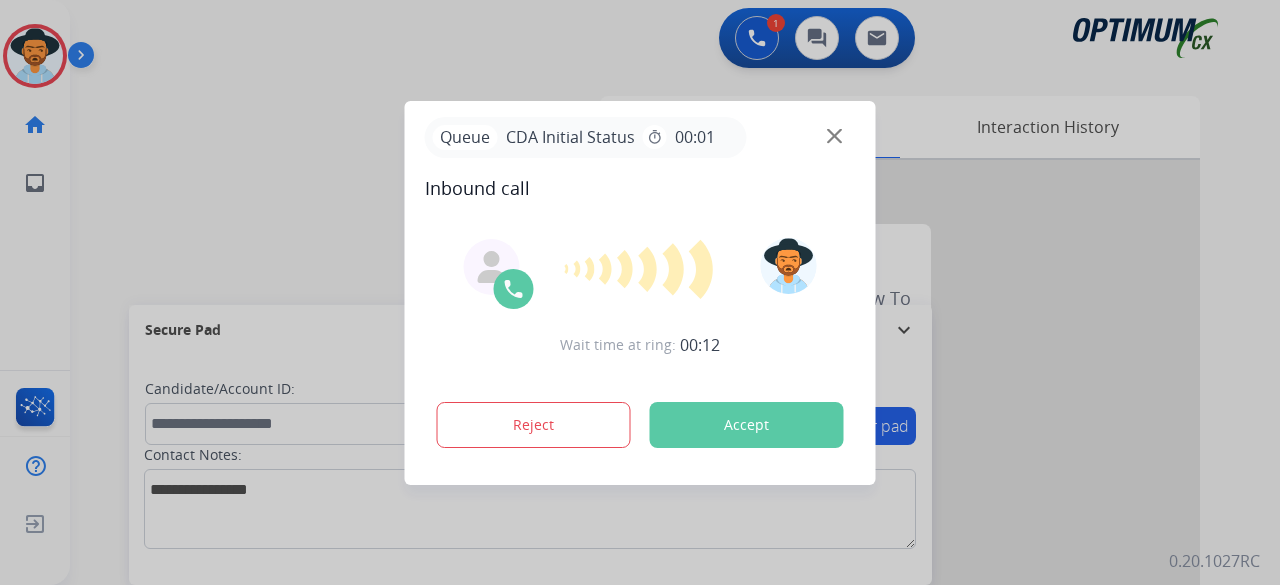 click on "Accept" at bounding box center [747, 425] 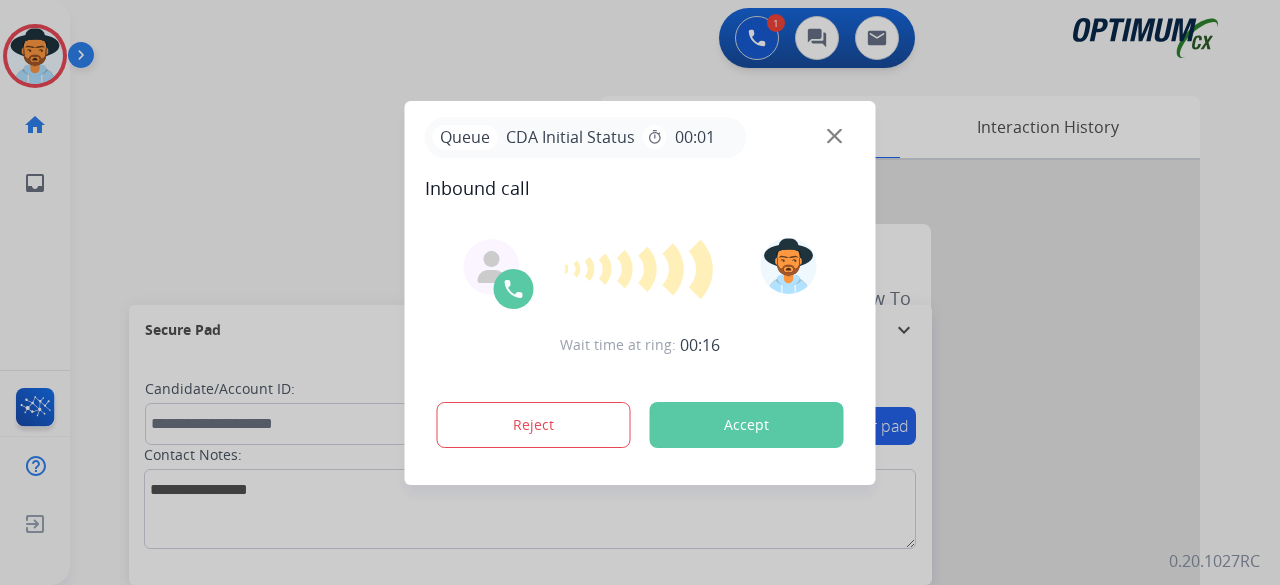 click on "Accept" at bounding box center [747, 425] 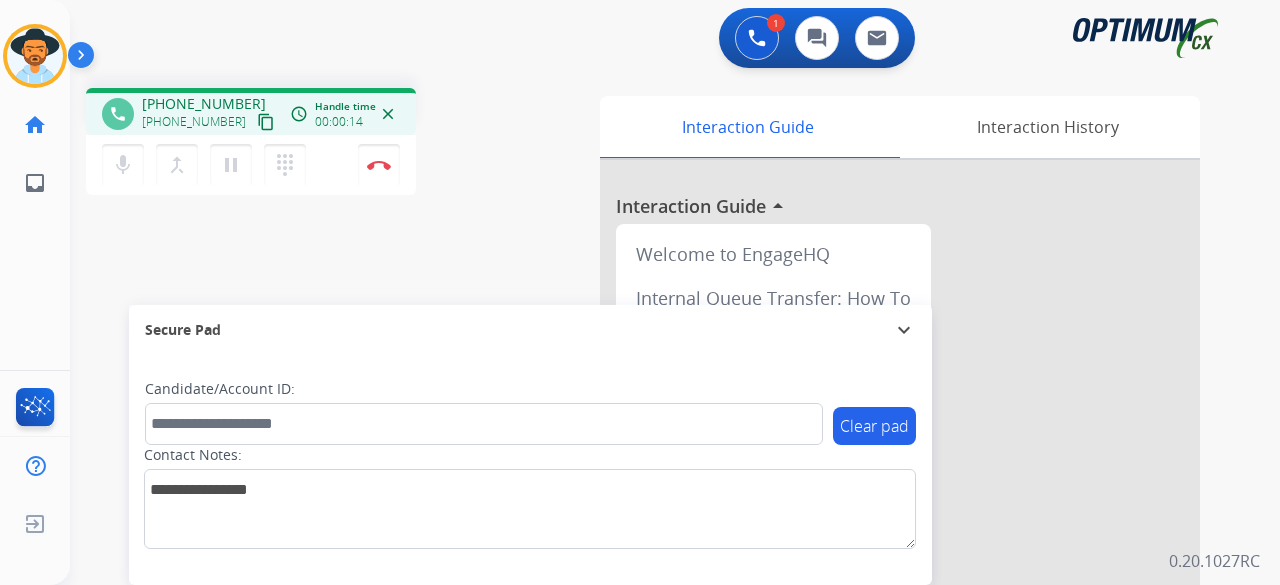 click on "content_copy" at bounding box center (266, 122) 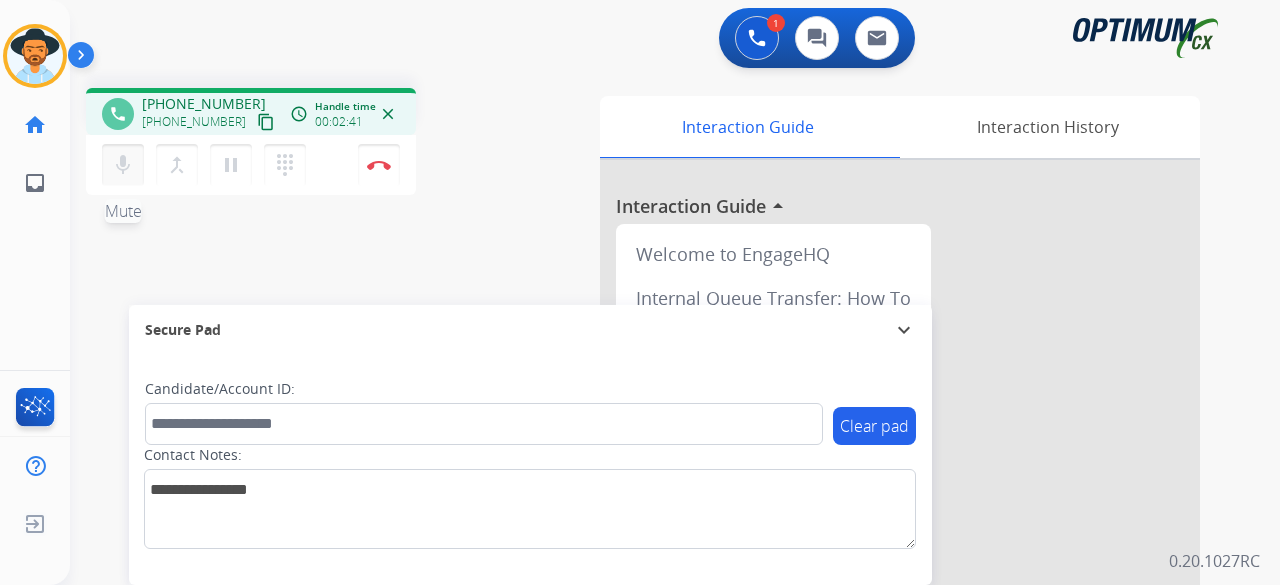 click on "mic Mute" at bounding box center [123, 165] 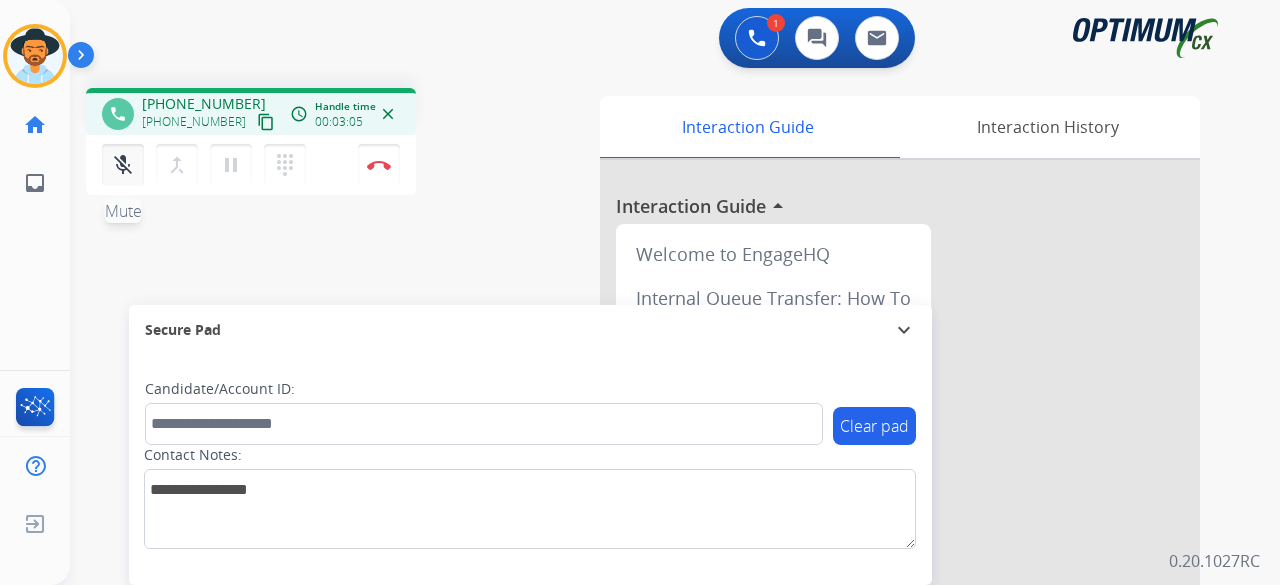 click on "mic_off" at bounding box center (123, 165) 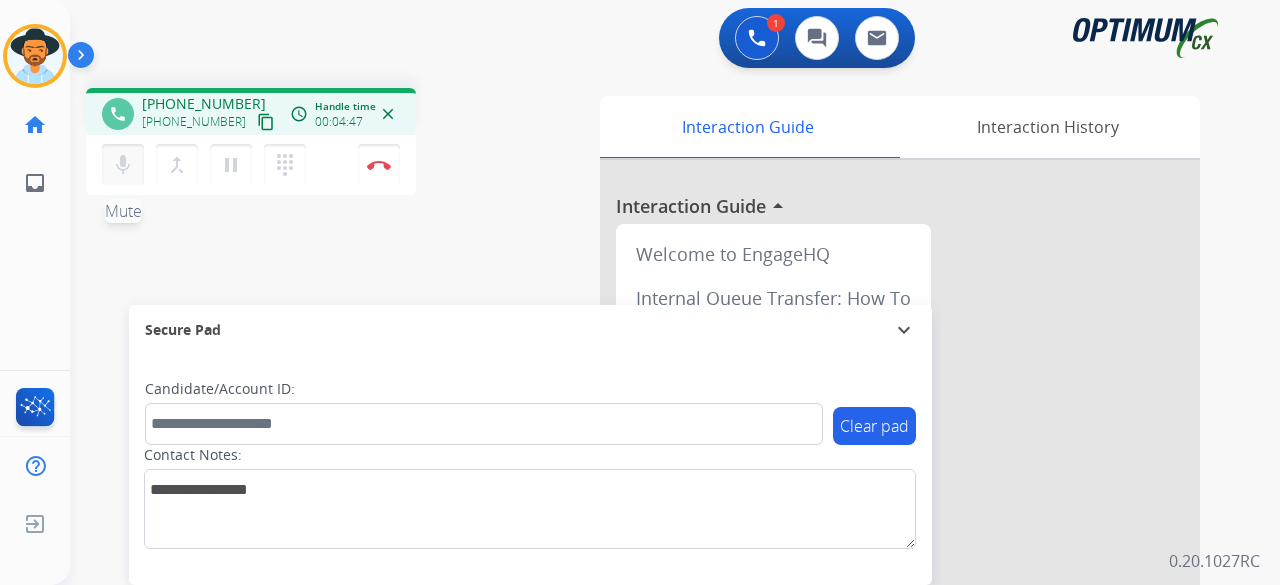 click on "mic Mute" at bounding box center [123, 165] 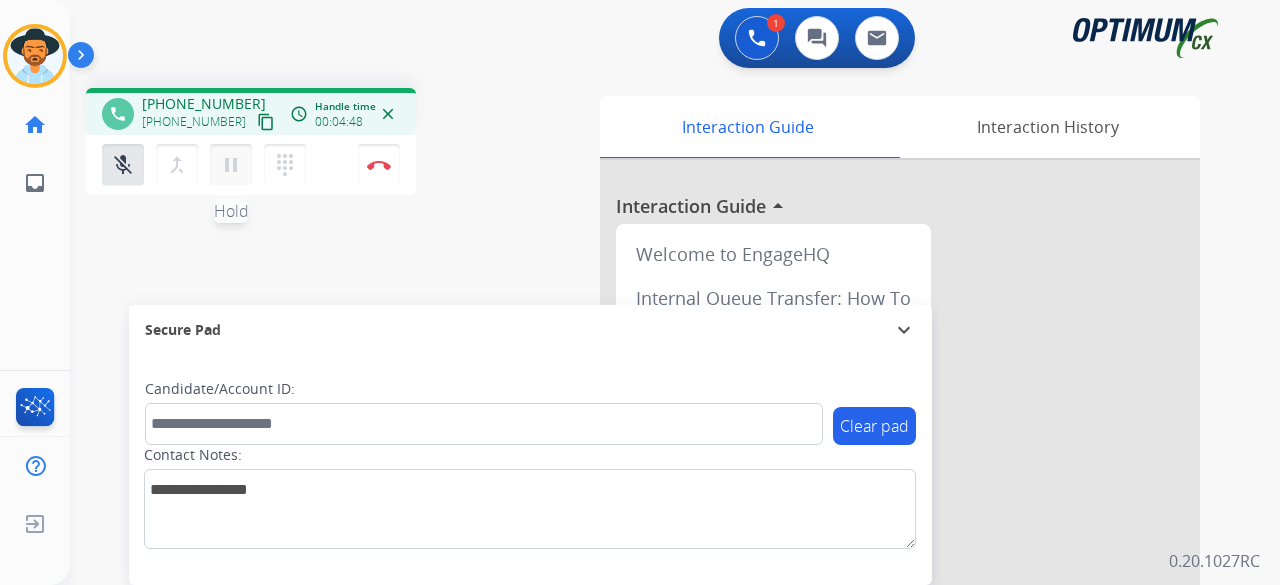 click on "mic_off Mute merge_type Bridge pause Hold dialpad Dialpad" at bounding box center (210, 165) 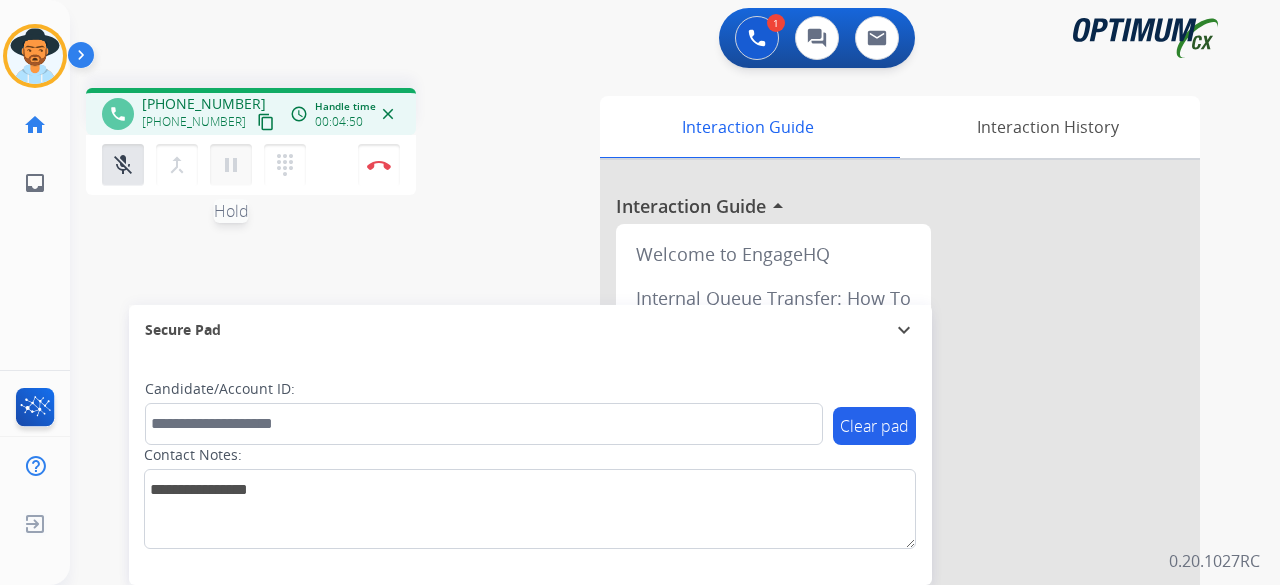 click on "pause" at bounding box center [231, 165] 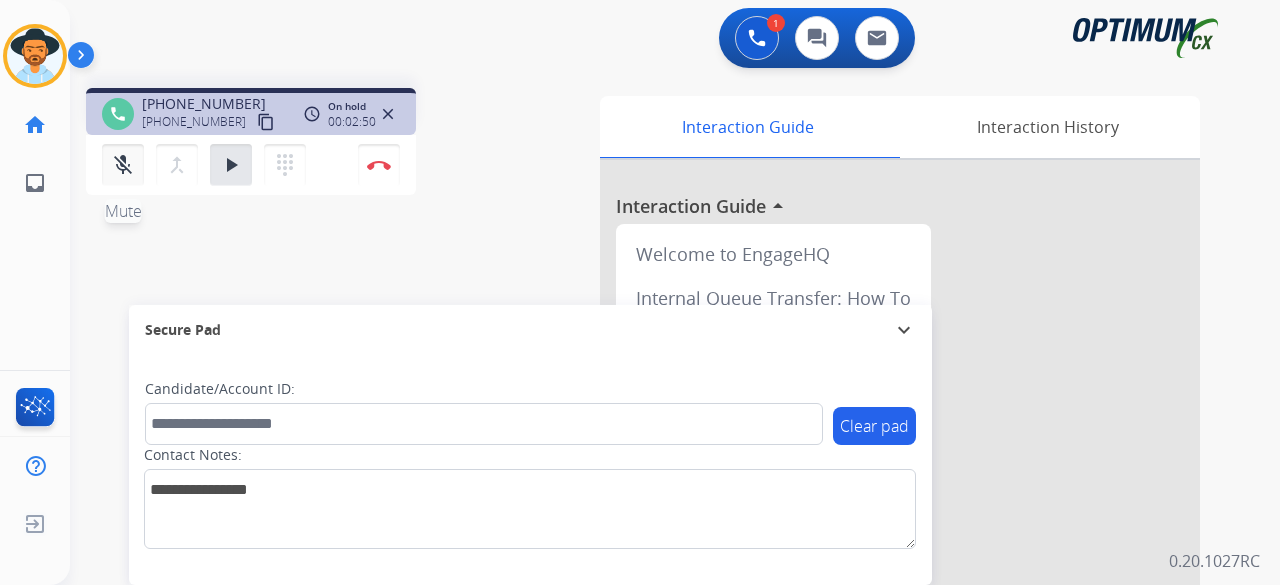 click on "mic_off Mute" at bounding box center (123, 165) 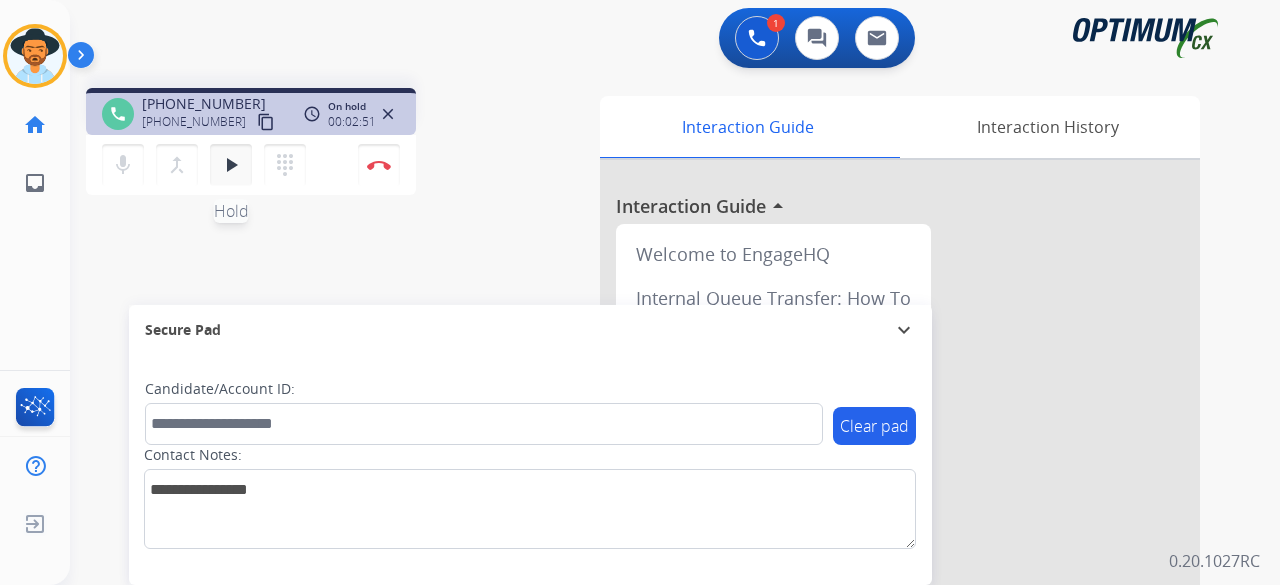 click on "play_arrow" at bounding box center [231, 165] 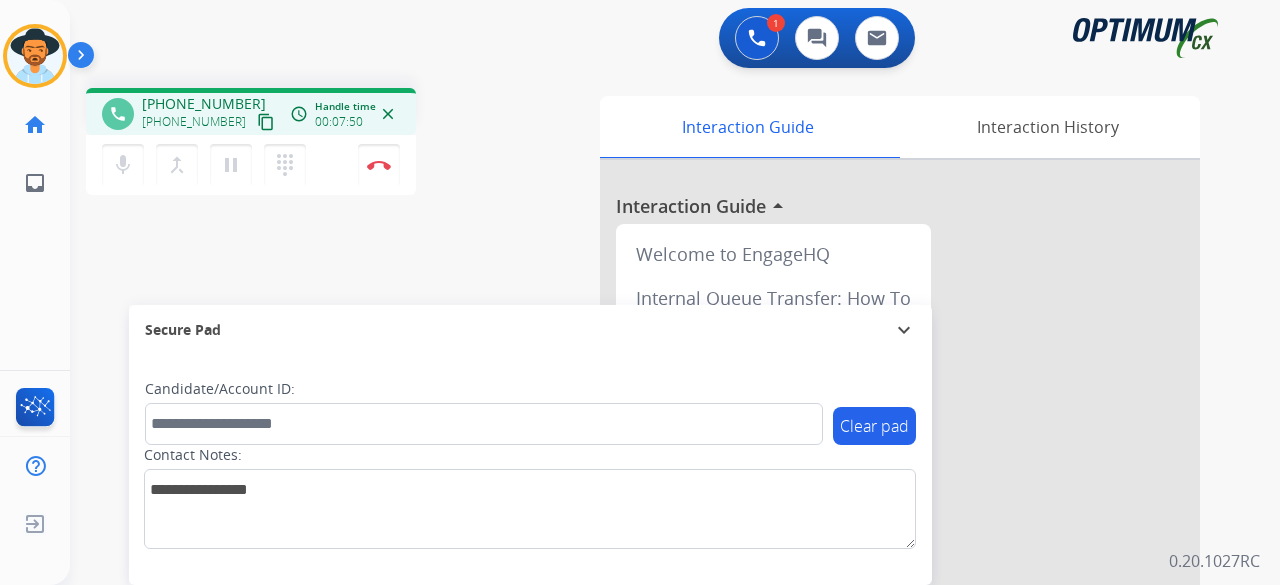 click on "1 Voice Interactions  0  Chat Interactions   0  Email Interactions" at bounding box center [663, 40] 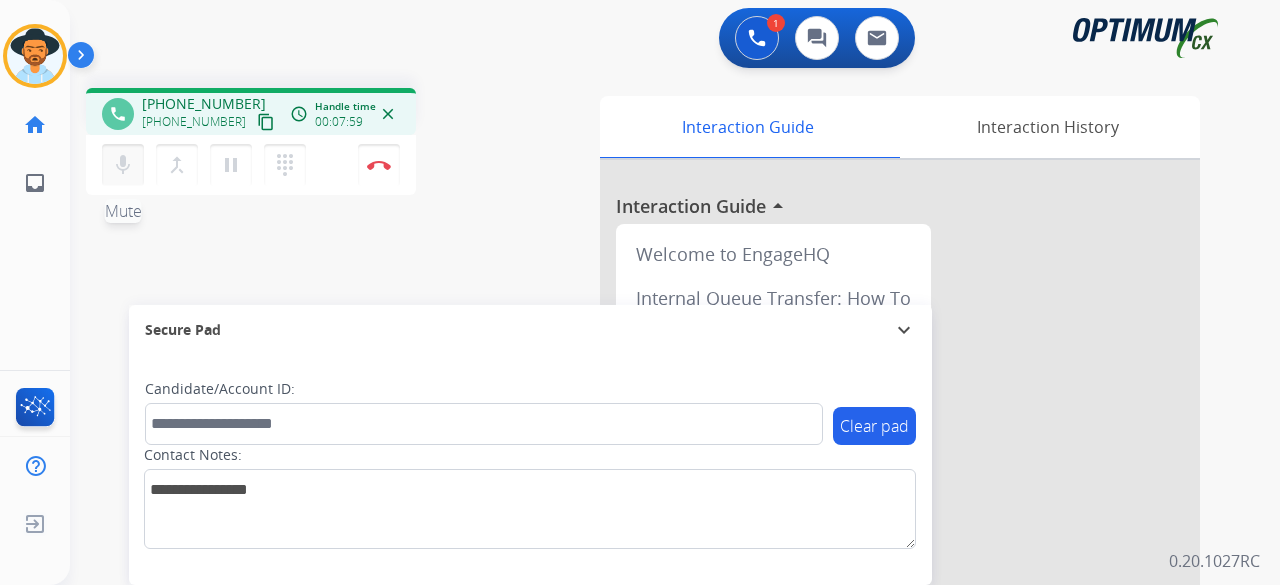 click on "mic" at bounding box center [123, 165] 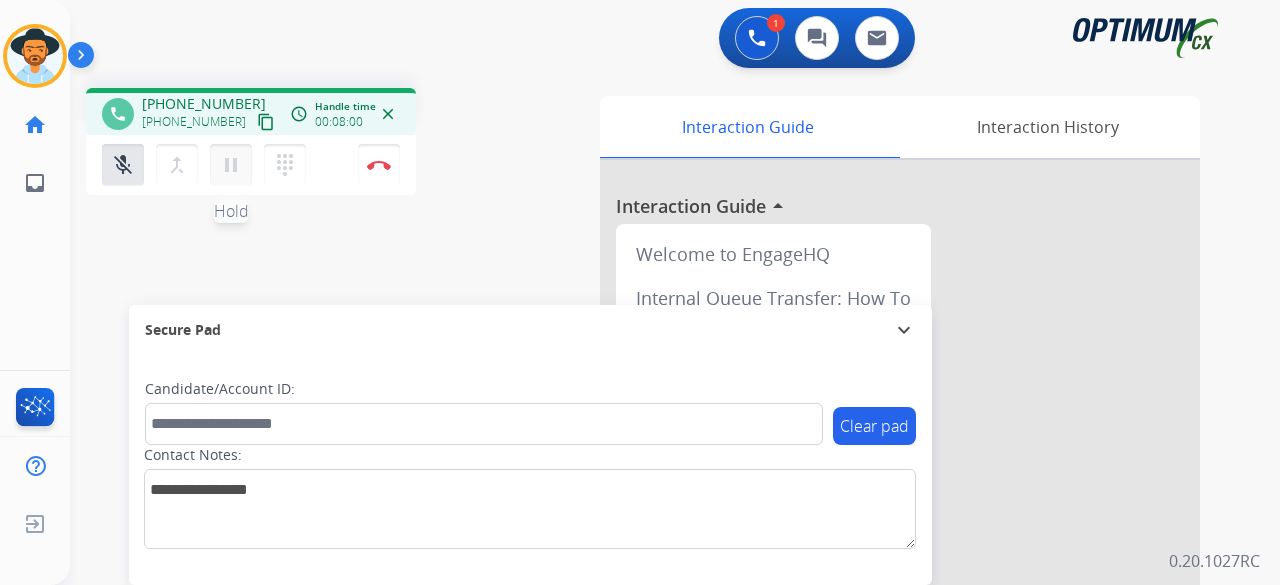 click on "pause" at bounding box center (231, 165) 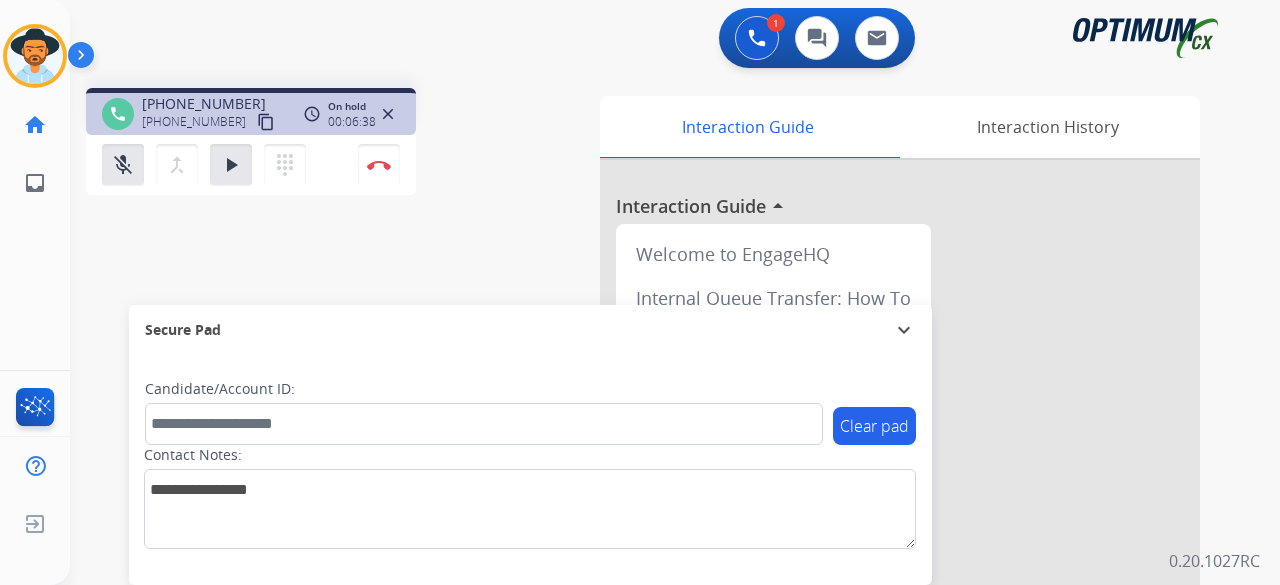 click on "phone [PHONE_NUMBER] [PHONE_NUMBER] content_copy access_time Call metrics Queue   00:23 Hold   05:30 Talk   05:10 Total   13:02 On hold 00:06:38 close mic_off Mute merge_type Bridge play_arrow Hold dialpad Dialpad Disconnect swap_horiz Break voice bridge close_fullscreen Connect 3-Way Call merge_type Separate 3-Way Call  Interaction Guide   Interaction History  Interaction Guide arrow_drop_up  Welcome to EngageHQ   Internal Queue Transfer: How To  Secure Pad expand_more Clear pad Candidate/Account ID: Contact Notes:" at bounding box center (651, 489) 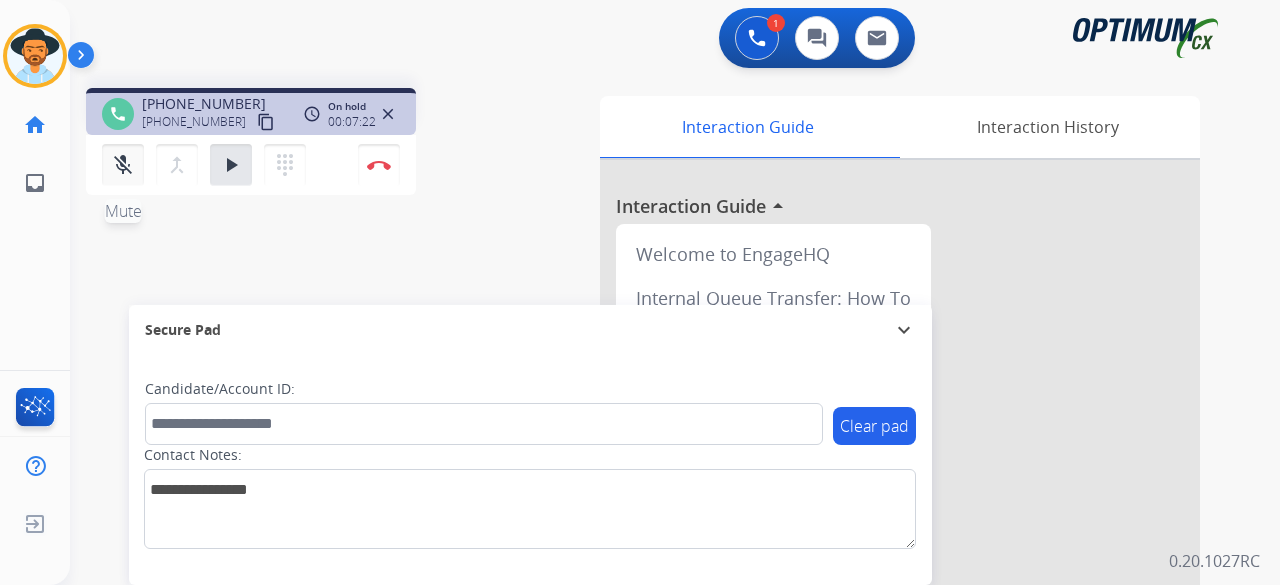 click on "mic_off" at bounding box center (123, 165) 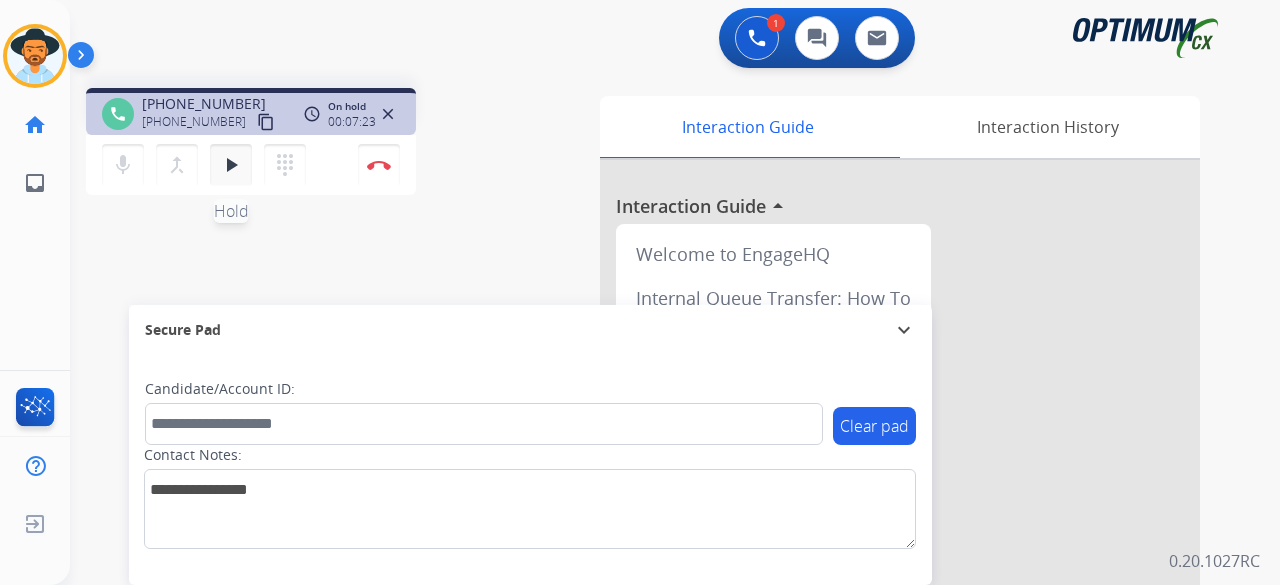 click on "play_arrow Hold" at bounding box center (231, 165) 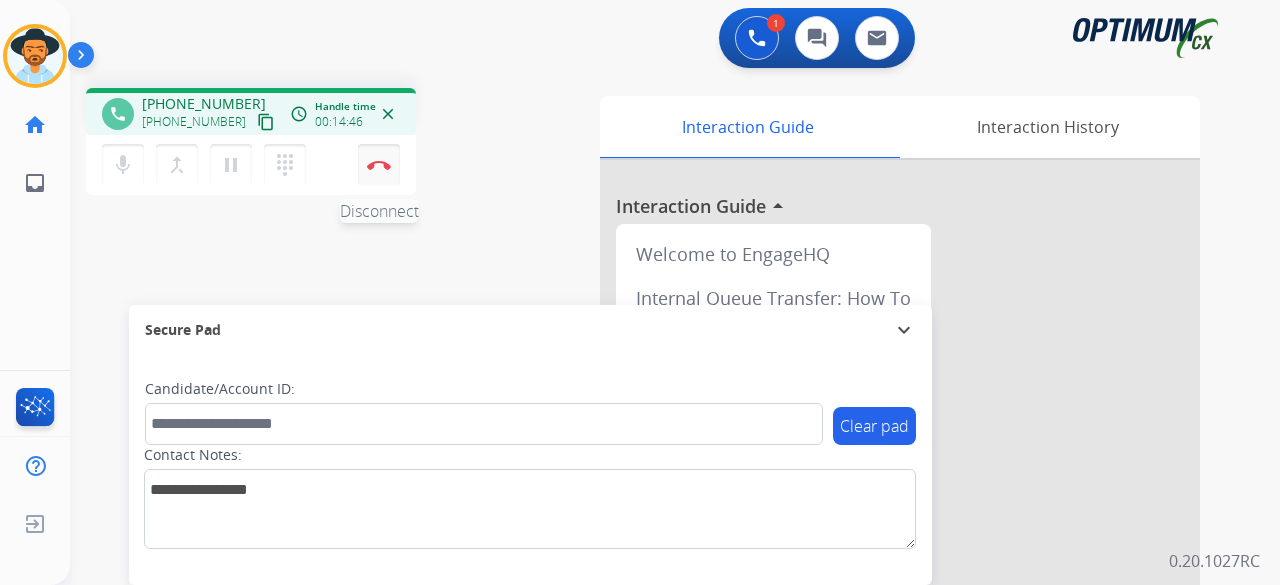 click on "Disconnect" at bounding box center [379, 165] 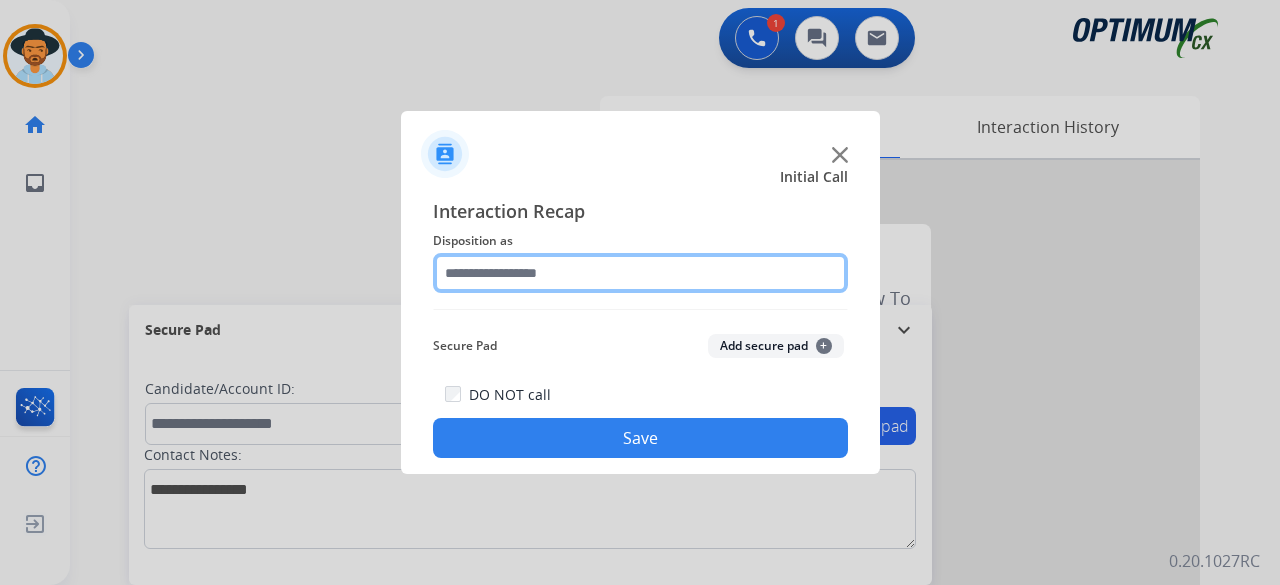 click 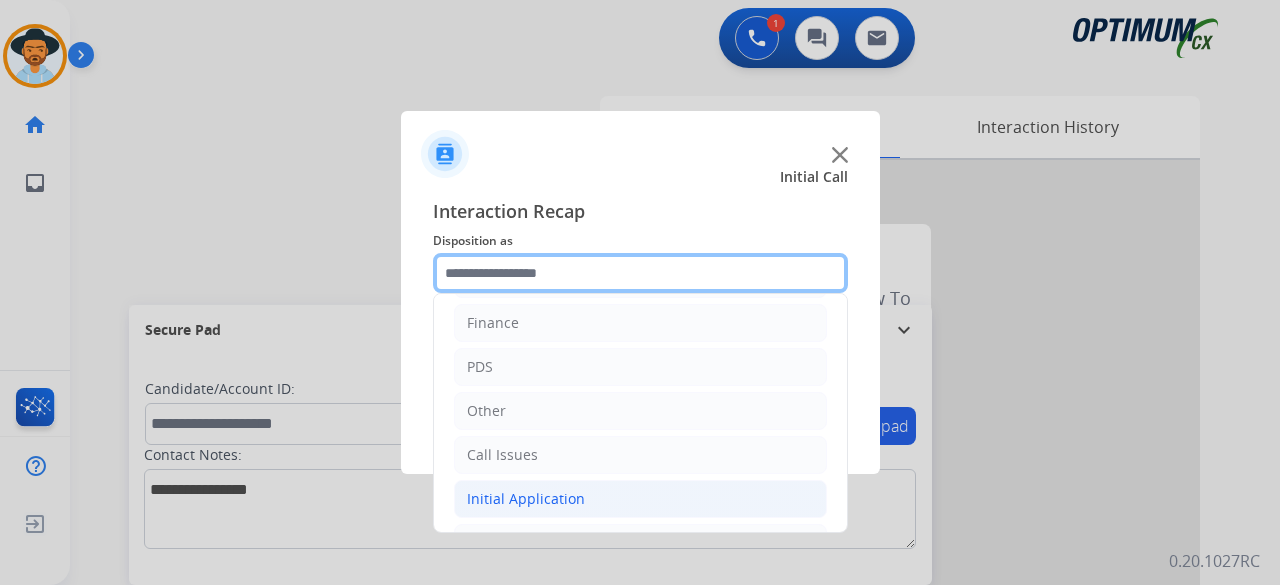 scroll, scrollTop: 130, scrollLeft: 0, axis: vertical 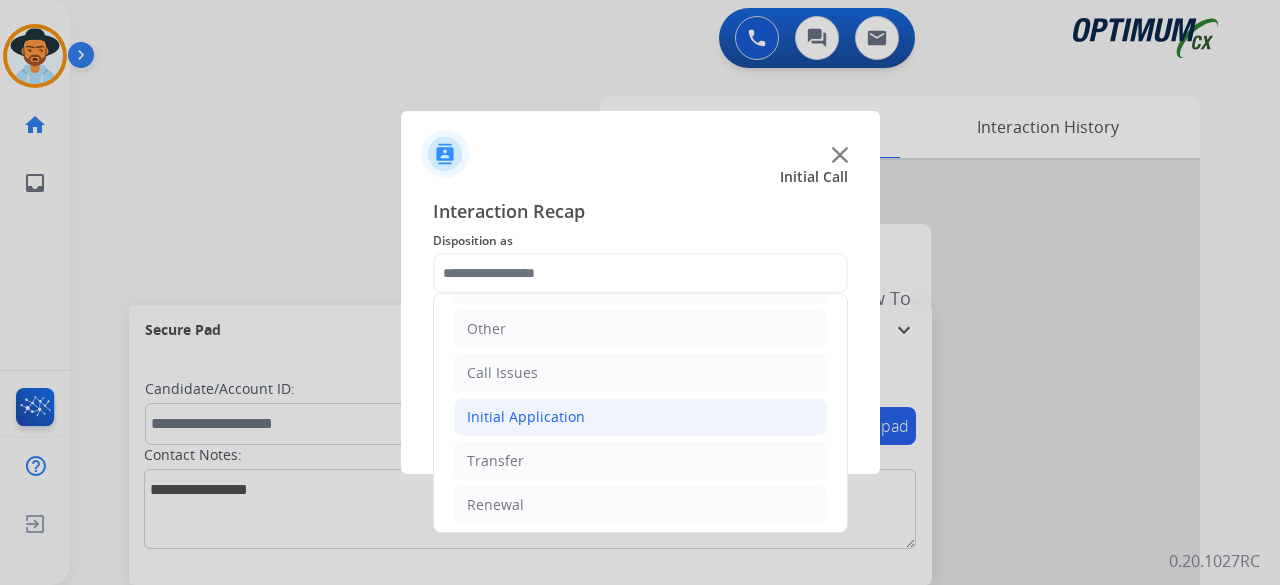 click on "Initial Application" 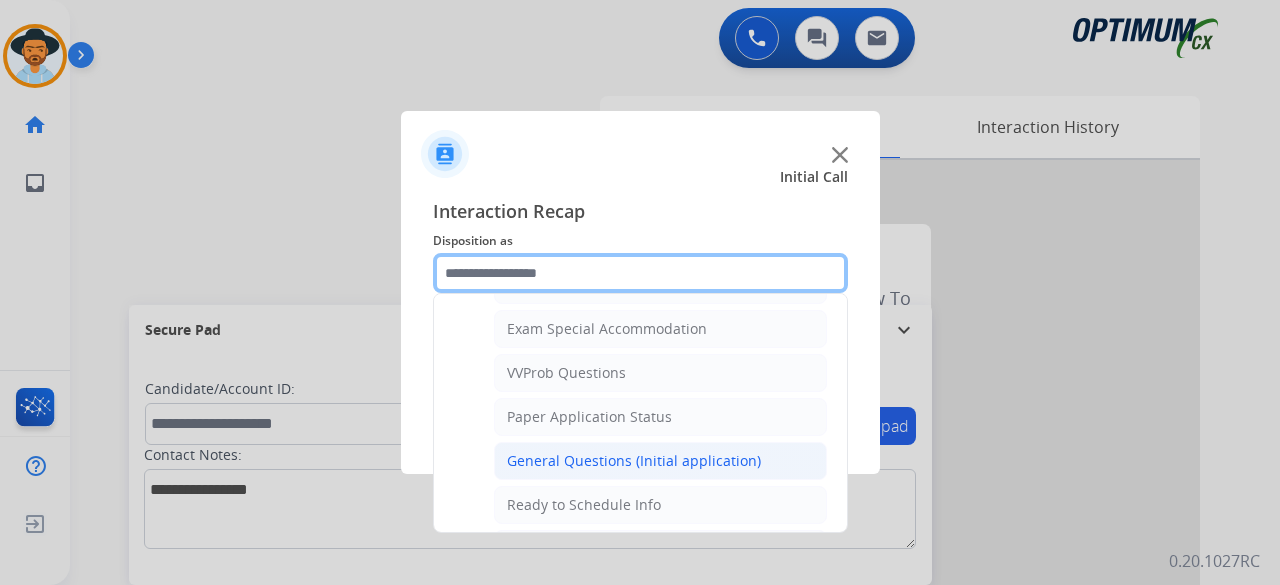 scroll, scrollTop: 1036, scrollLeft: 0, axis: vertical 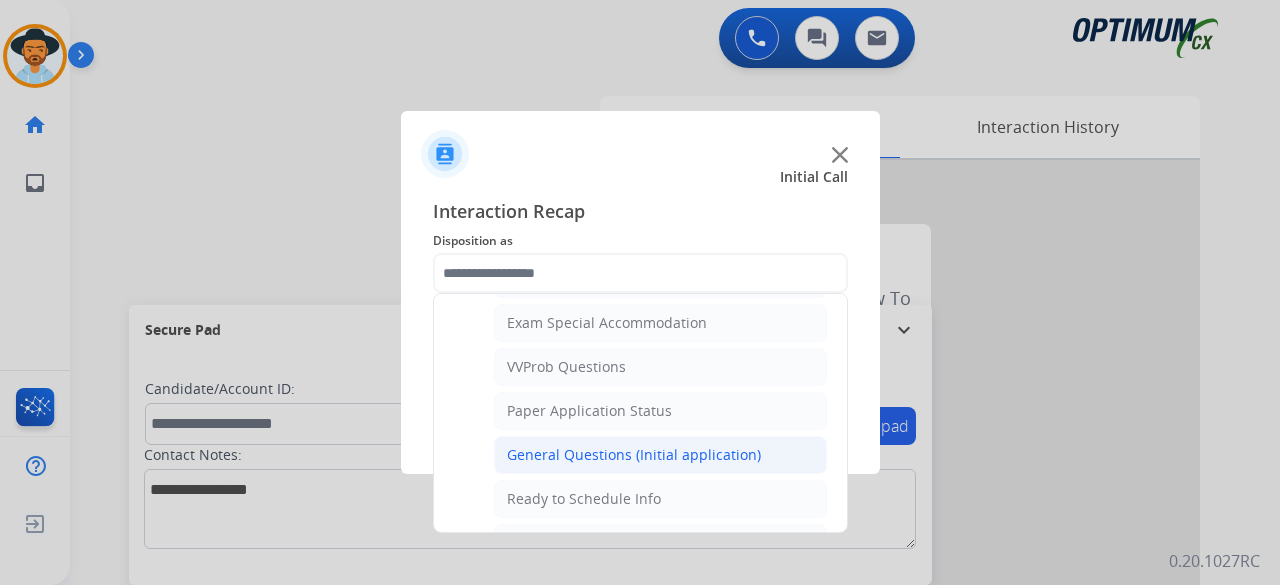 click on "General Questions (Initial application)" 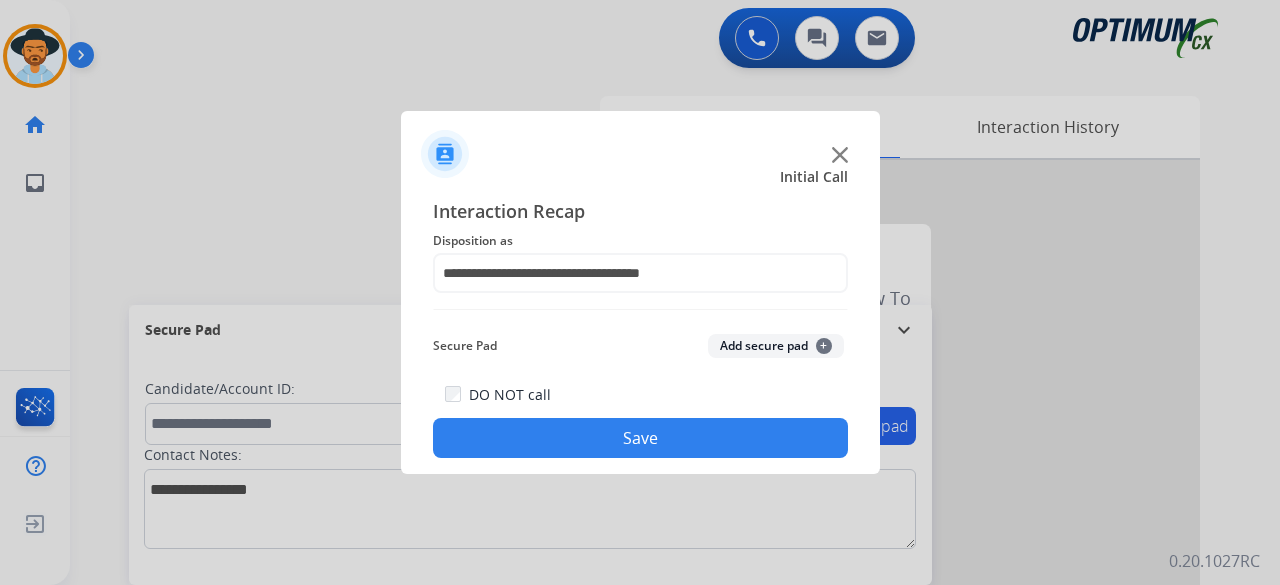 click on "Add secure pad  +" 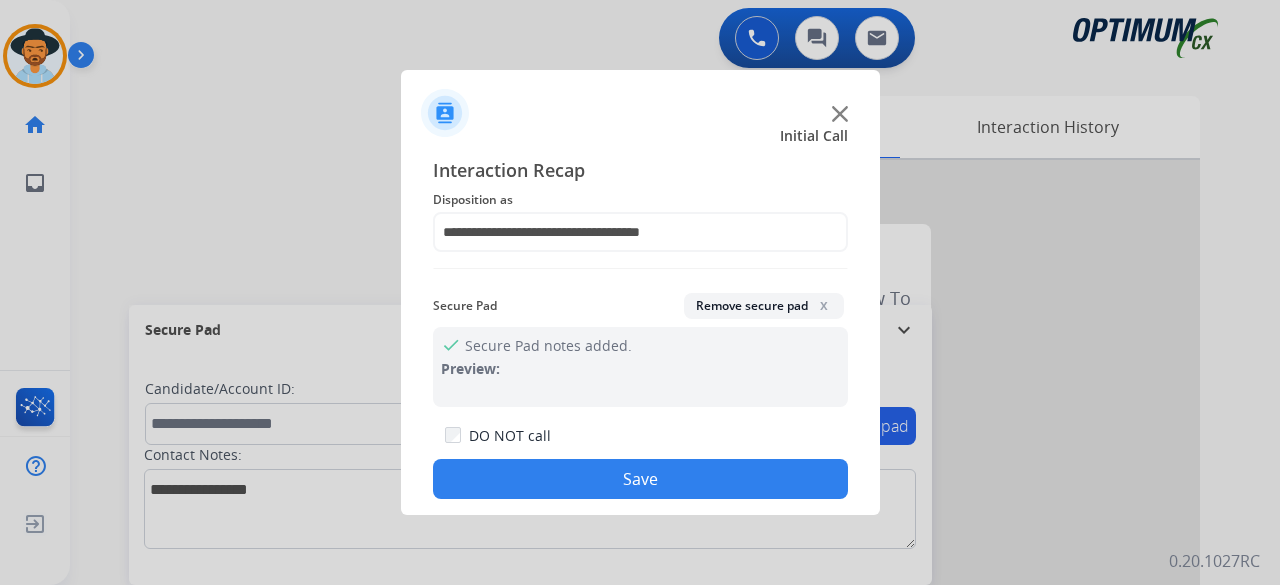 click on "Save" 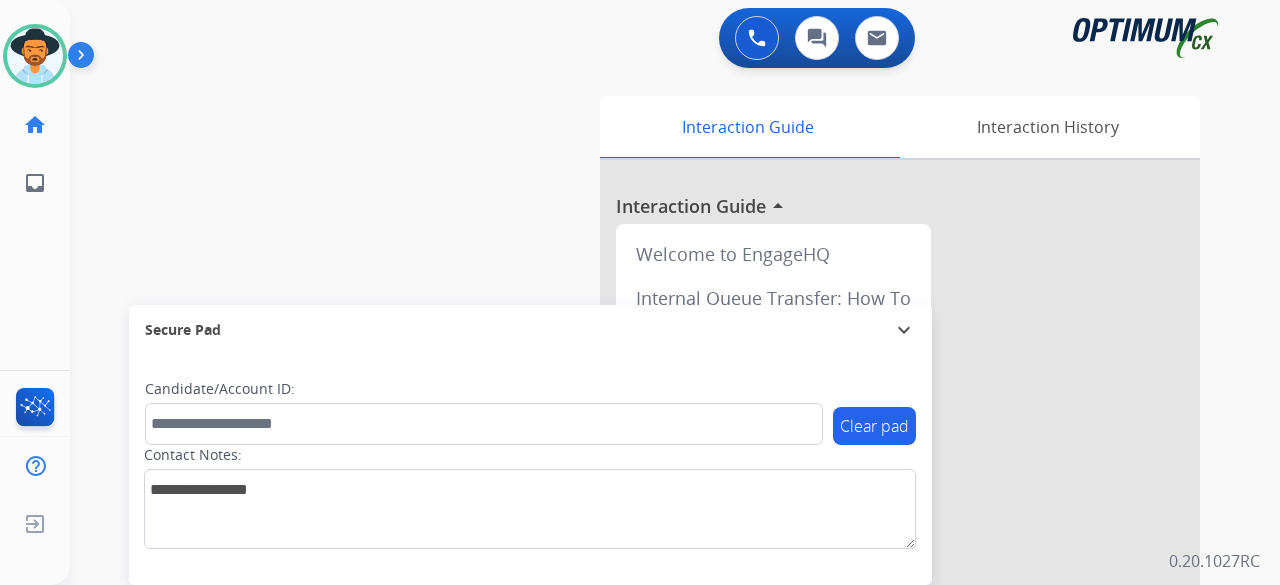 click on "swap_horiz Break voice bridge close_fullscreen Connect 3-Way Call merge_type Separate 3-Way Call  Interaction Guide   Interaction History  Interaction Guide arrow_drop_up  Welcome to EngageHQ   Internal Queue Transfer: How To  Secure Pad expand_more Clear pad Candidate/Account ID: Contact Notes:" at bounding box center (651, 489) 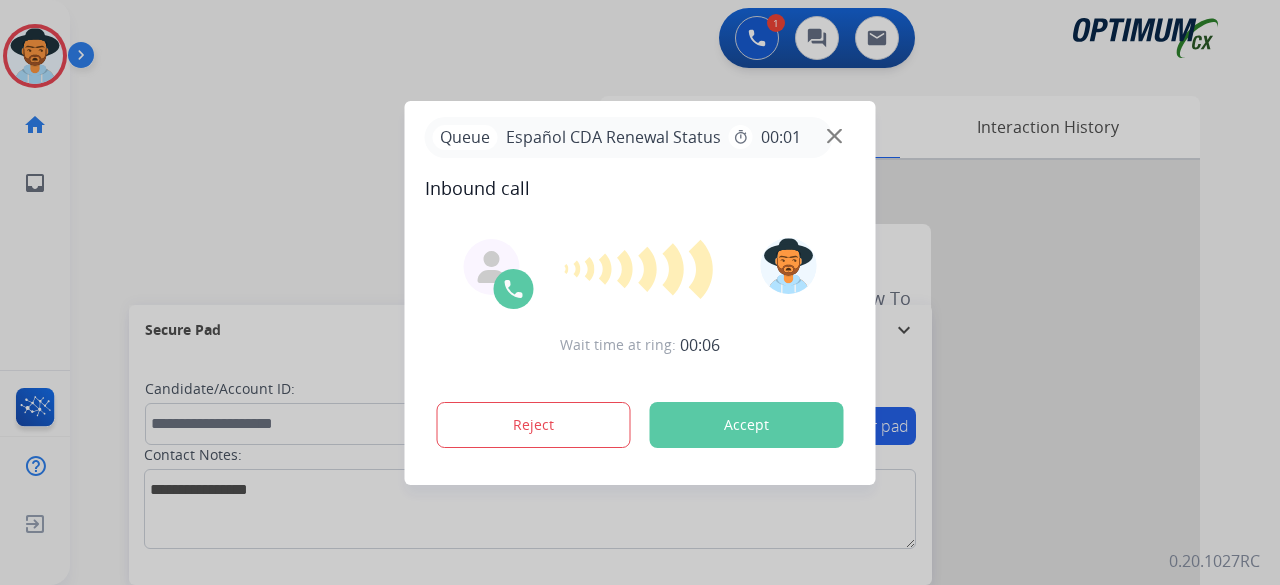 click at bounding box center (640, 292) 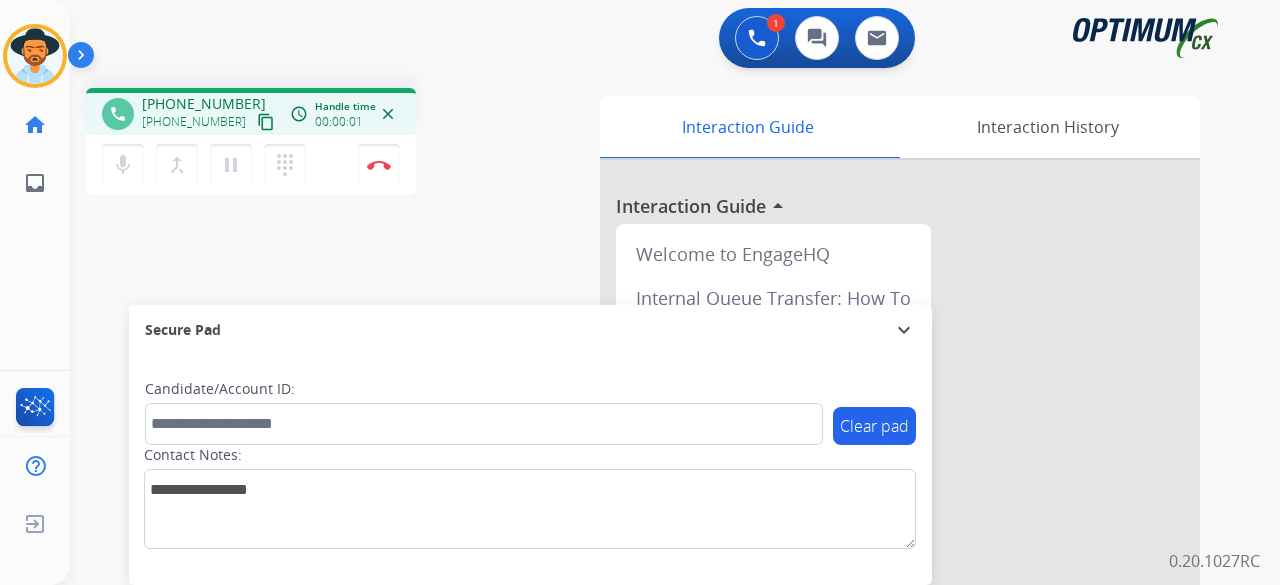 click on "content_copy" at bounding box center [266, 122] 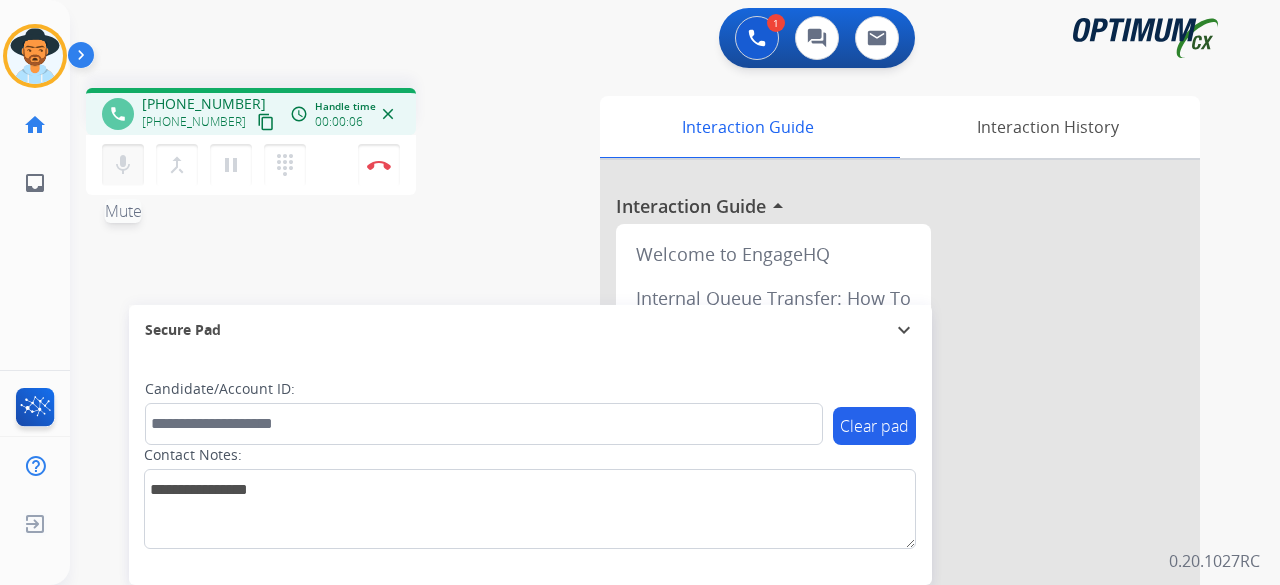 click on "mic" at bounding box center (123, 165) 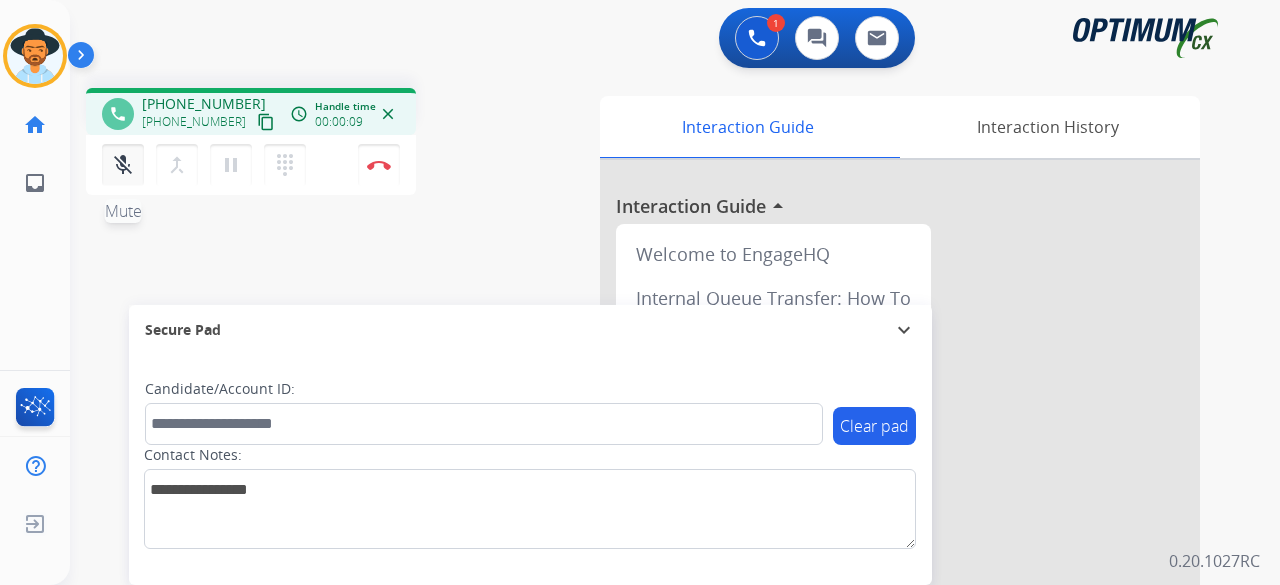 click on "mic_off" at bounding box center (123, 165) 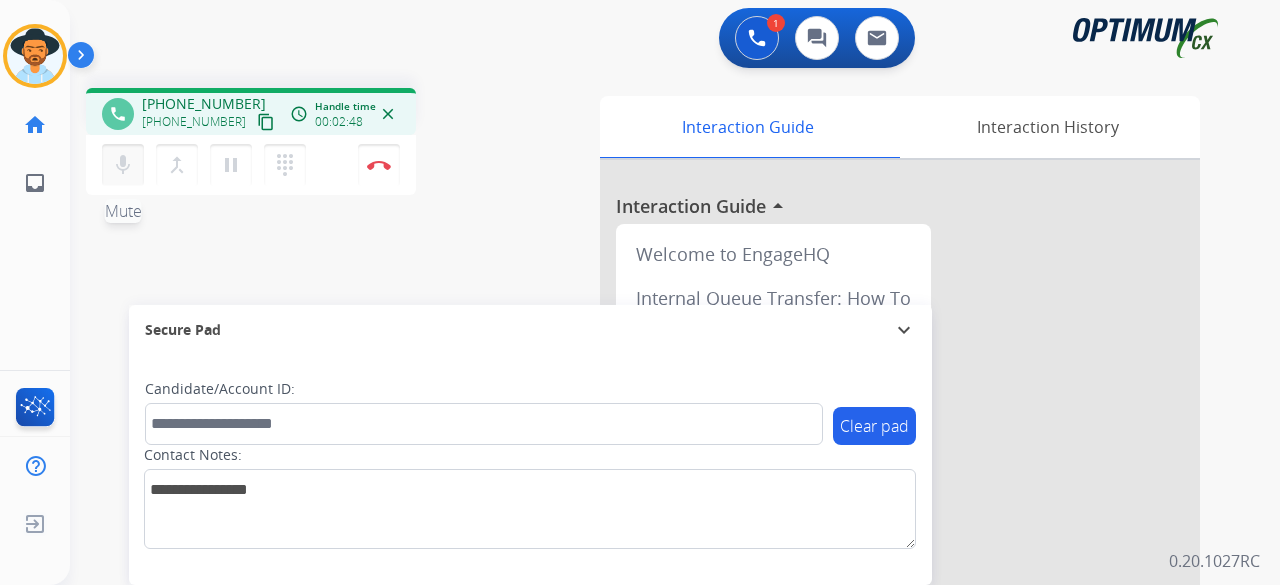 click on "mic" at bounding box center (123, 165) 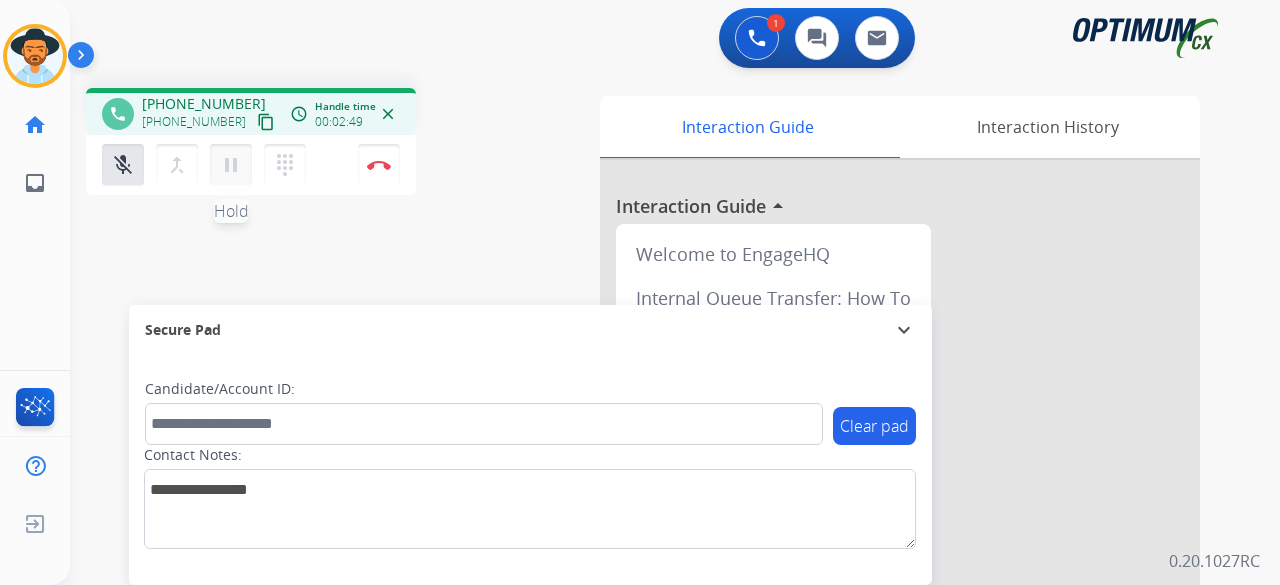 click on "pause" at bounding box center [231, 165] 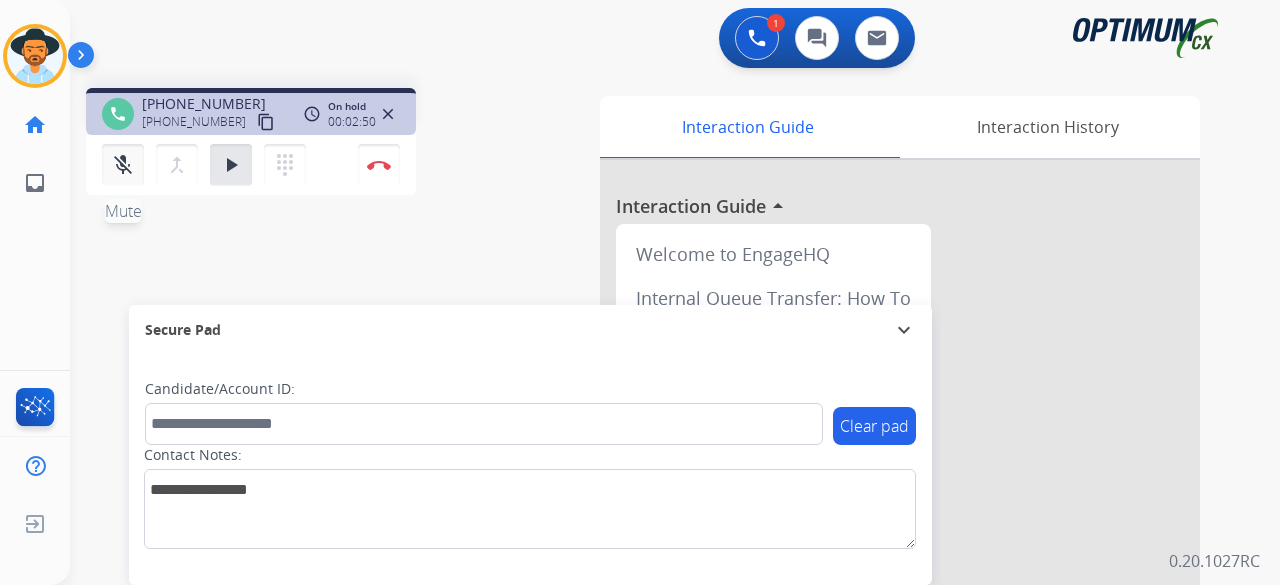 click on "mic_off" at bounding box center (123, 165) 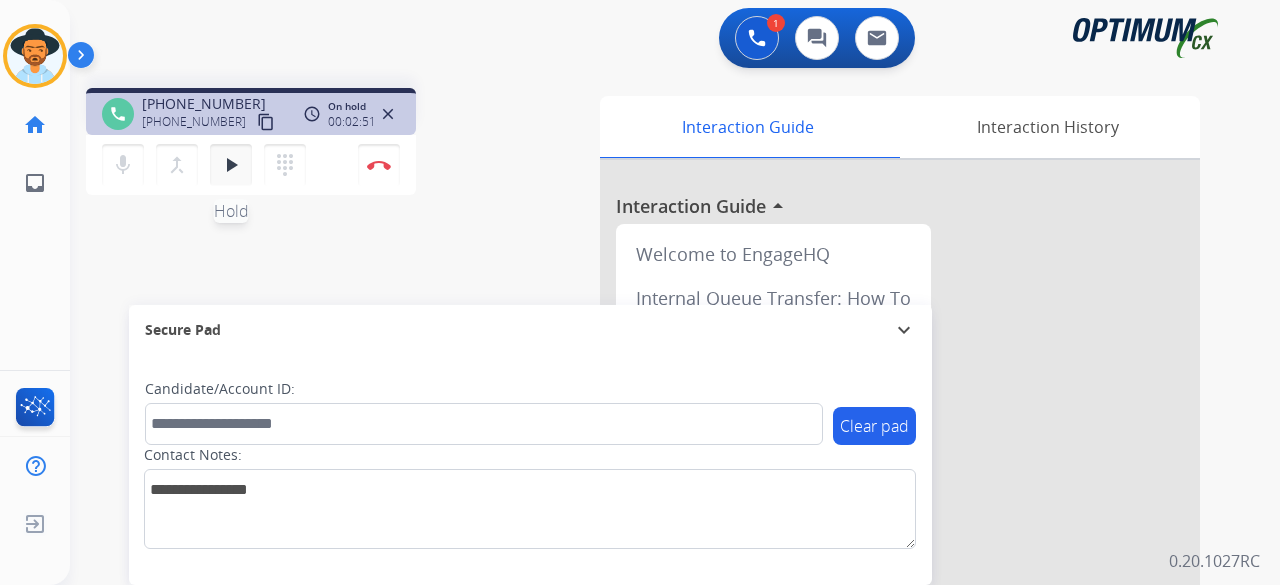 click on "play_arrow Hold" at bounding box center (231, 165) 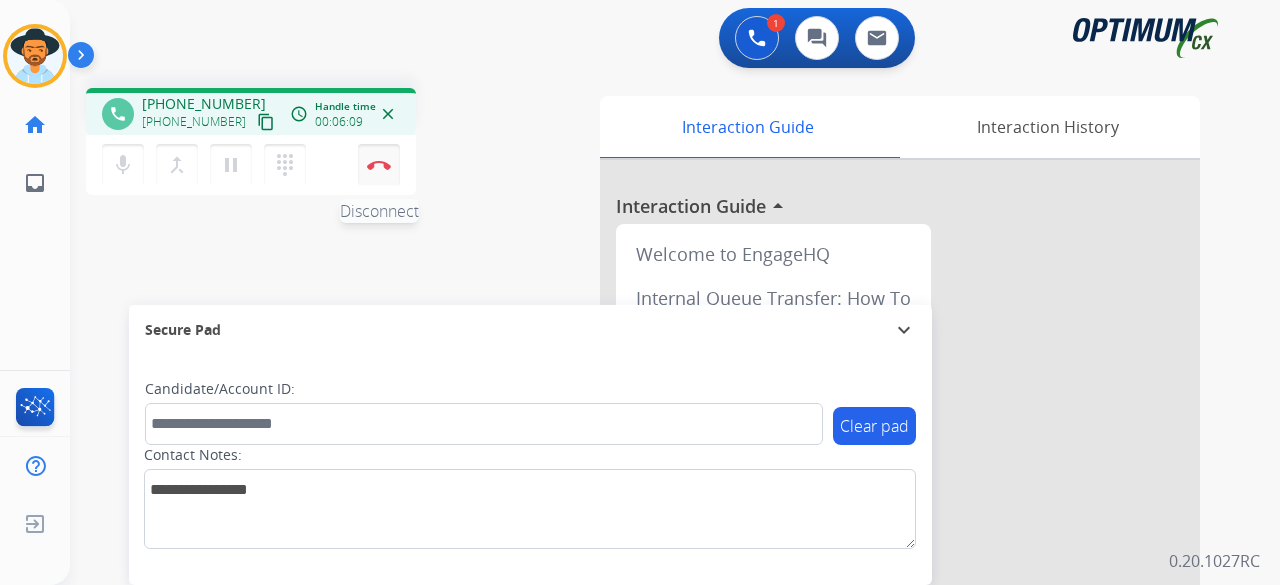 click at bounding box center [379, 165] 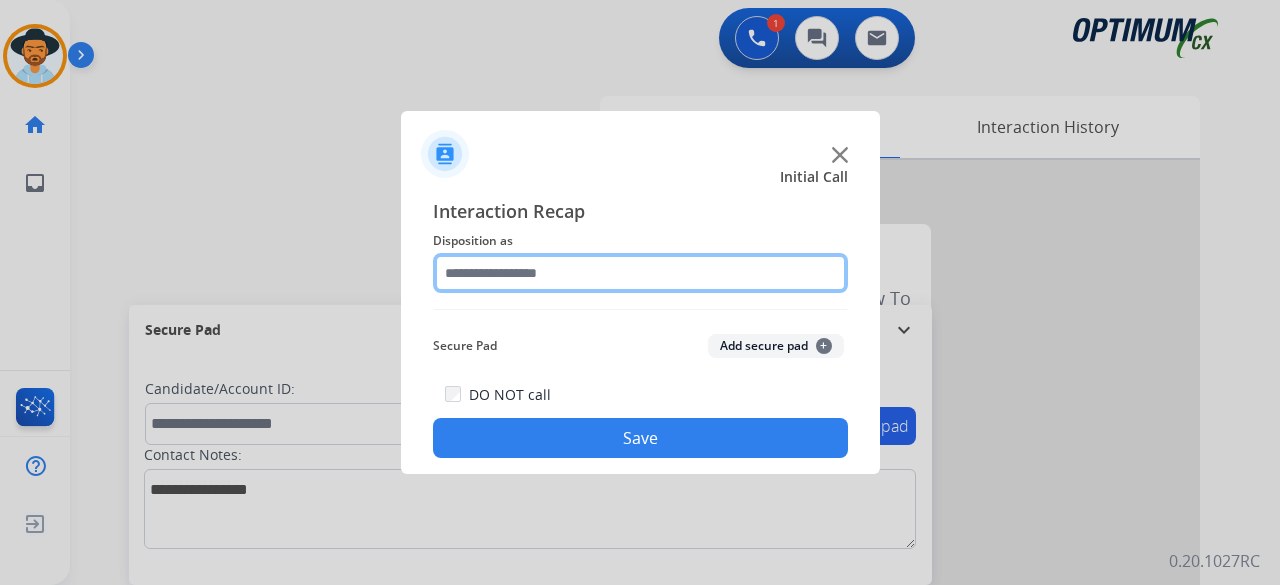 click 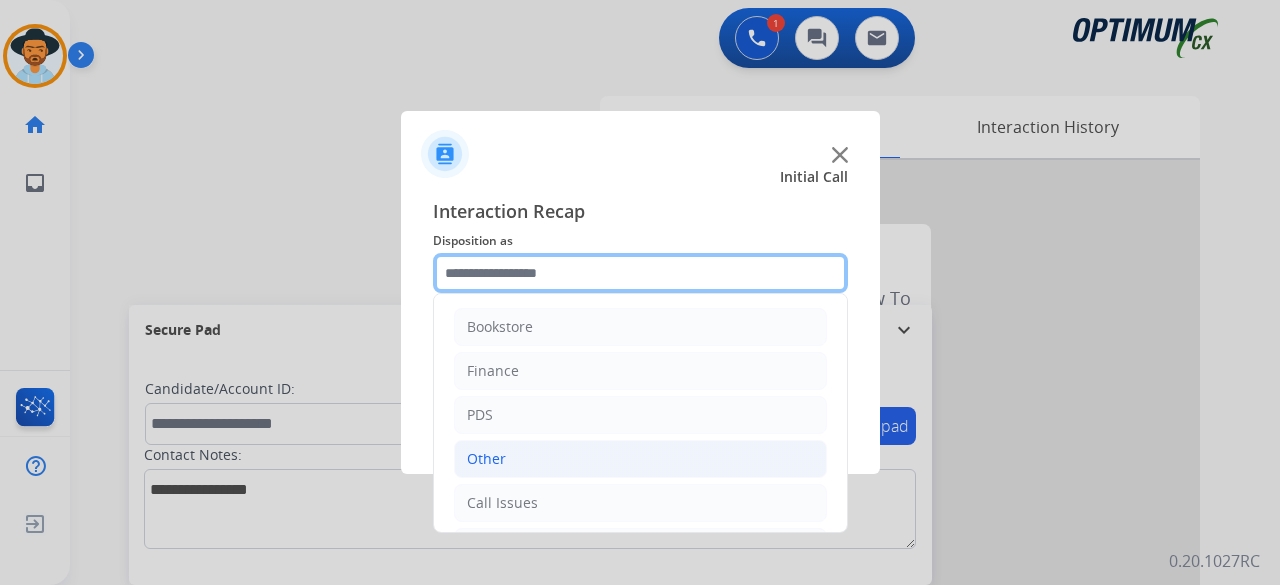 scroll, scrollTop: 130, scrollLeft: 0, axis: vertical 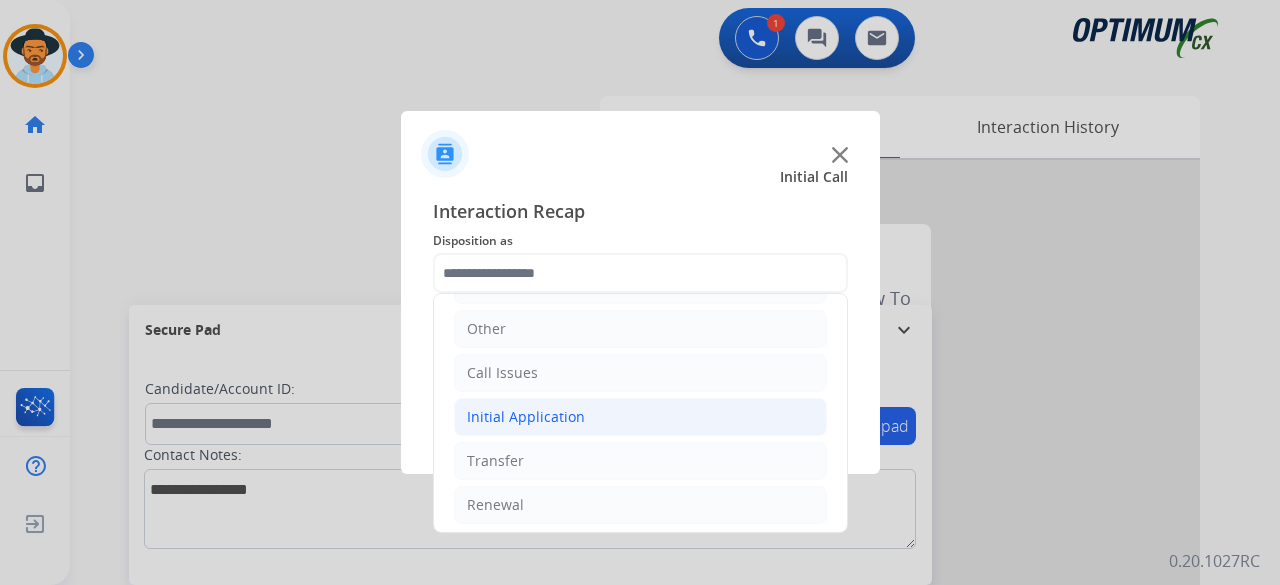 click on "Initial Application" 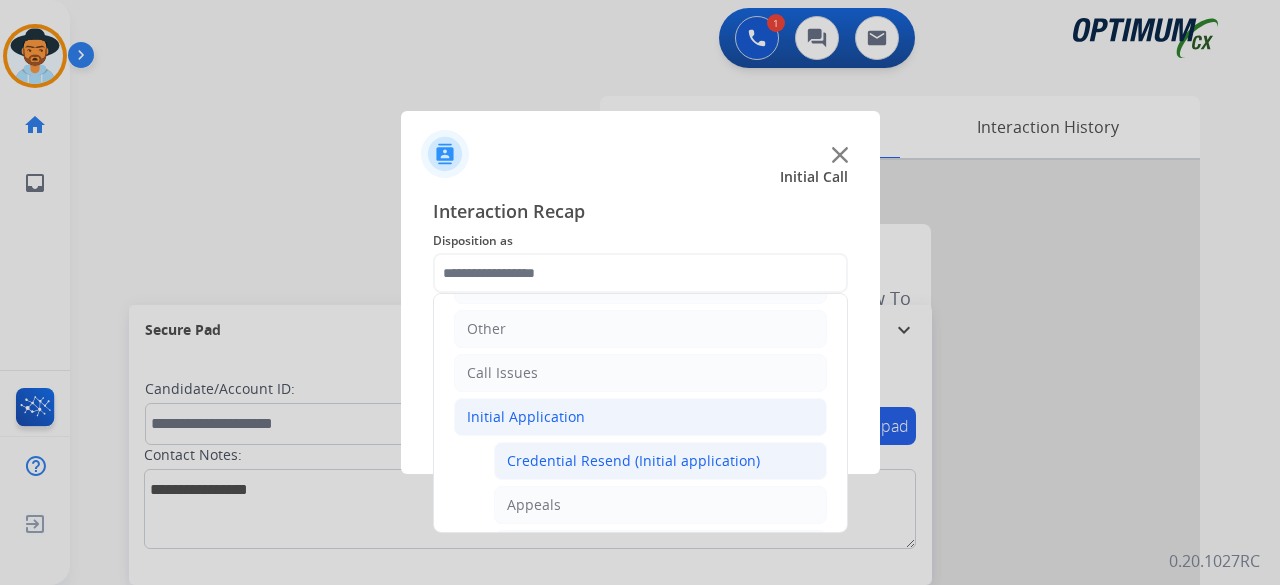 click on "Credential Resend (Initial application)" 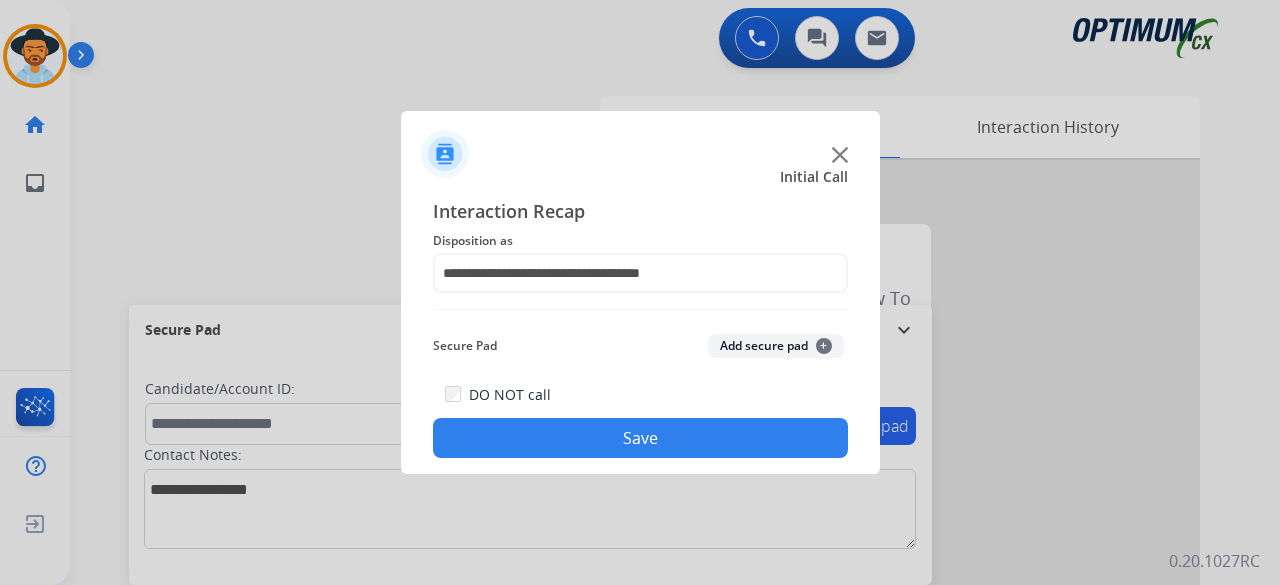 click on "Add secure pad  +" 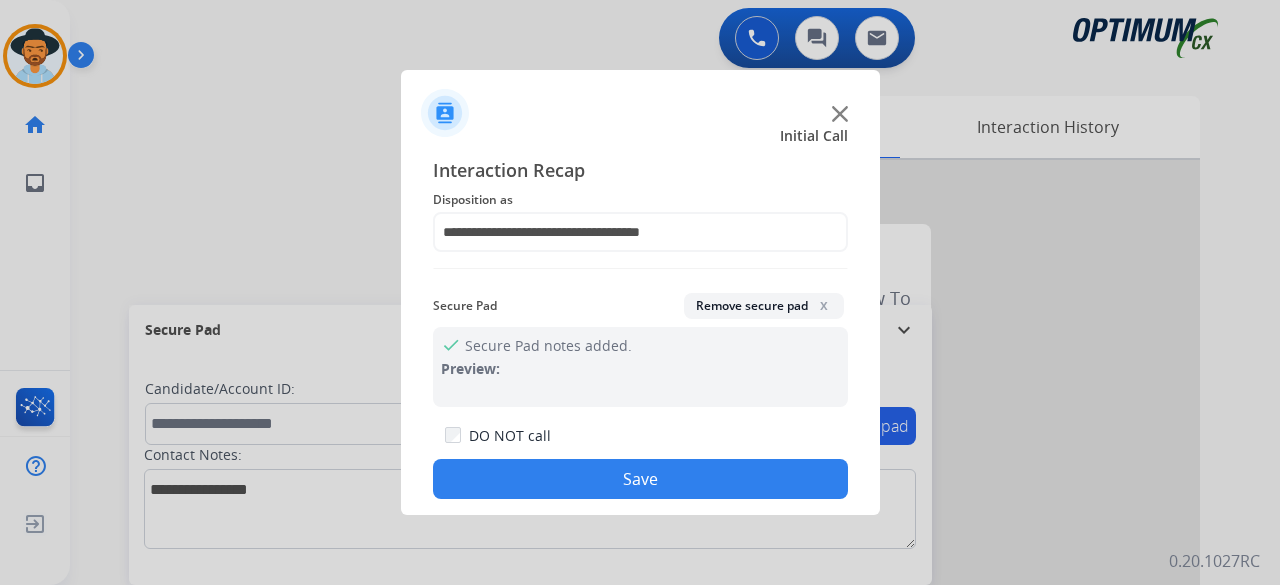 click on "Save" 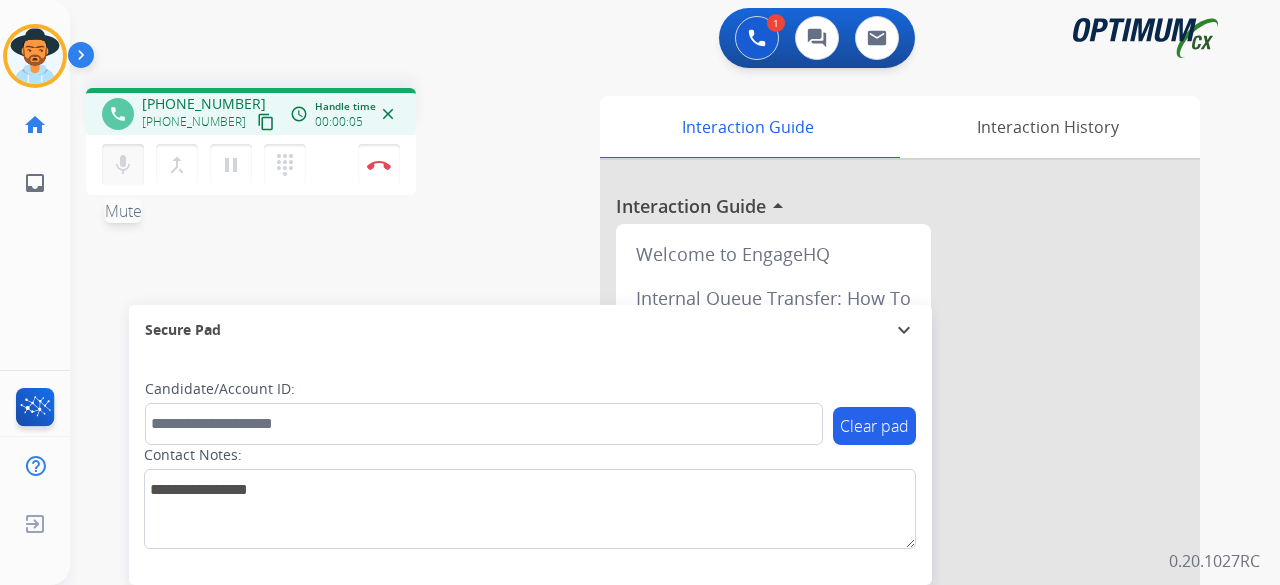 click on "mic" at bounding box center (123, 165) 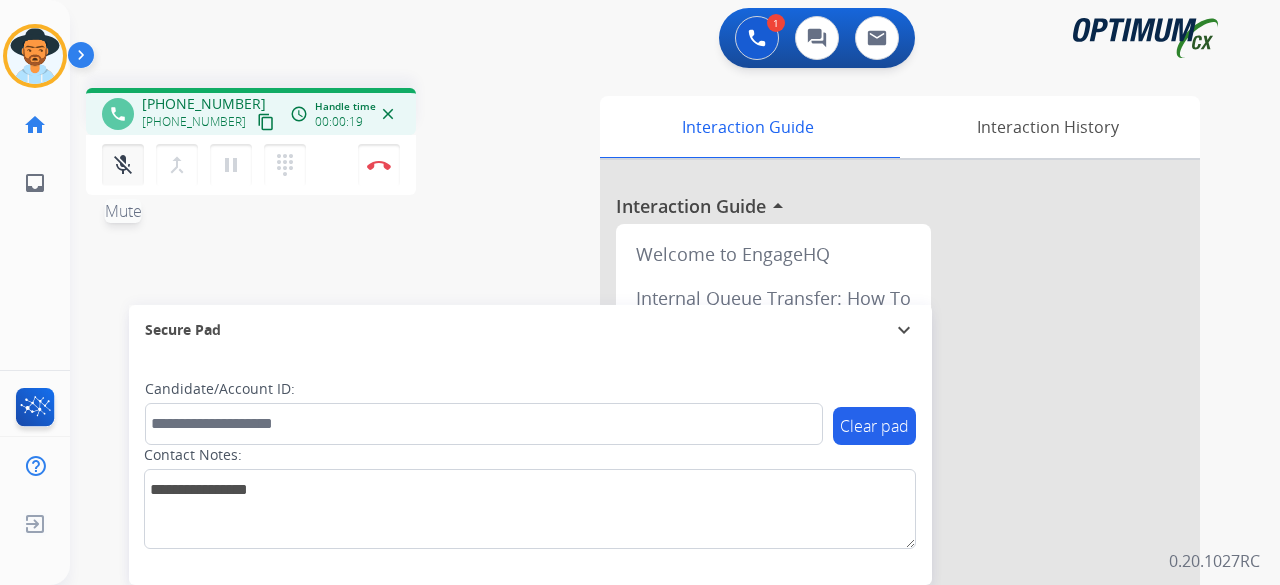 click on "mic_off" at bounding box center [123, 165] 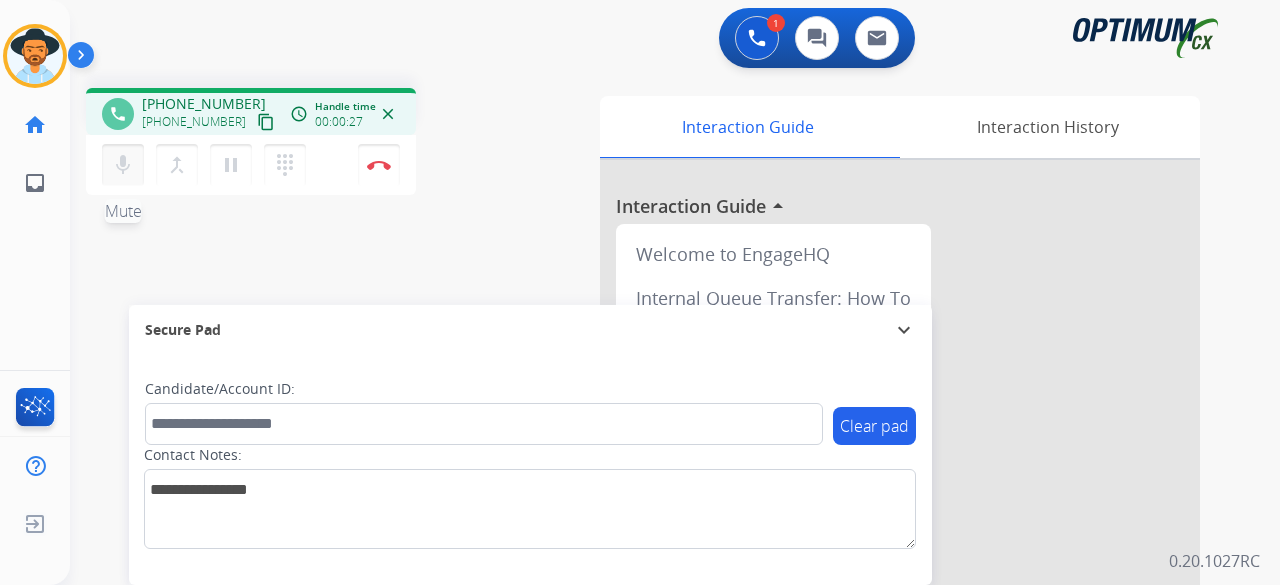 click on "mic" at bounding box center (123, 165) 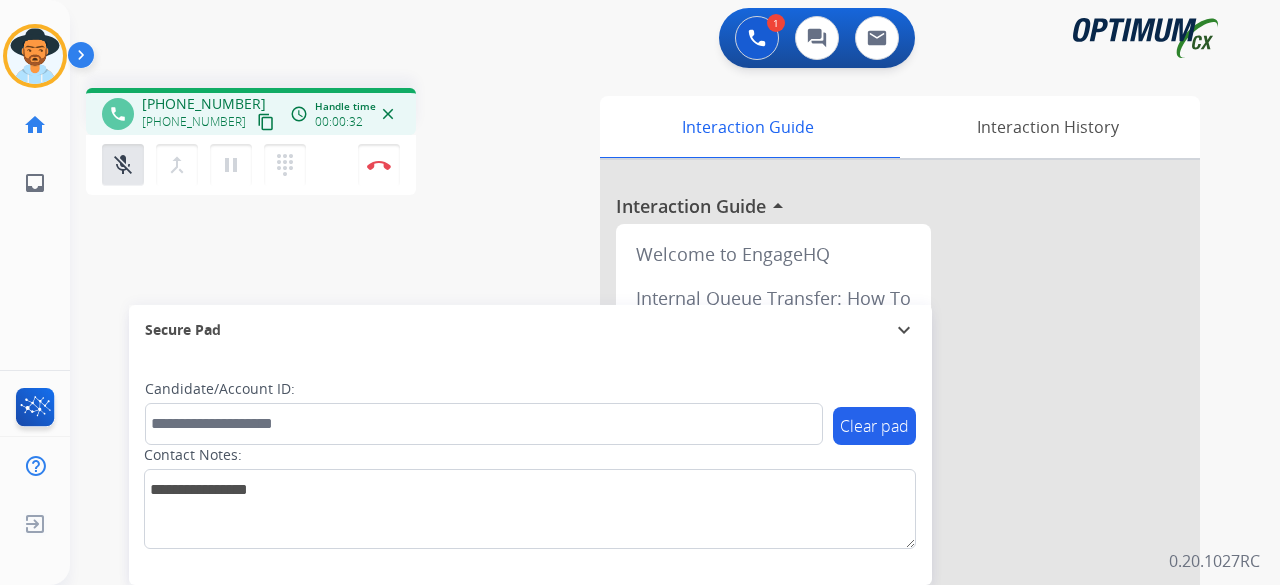 click on "content_copy" at bounding box center [266, 122] 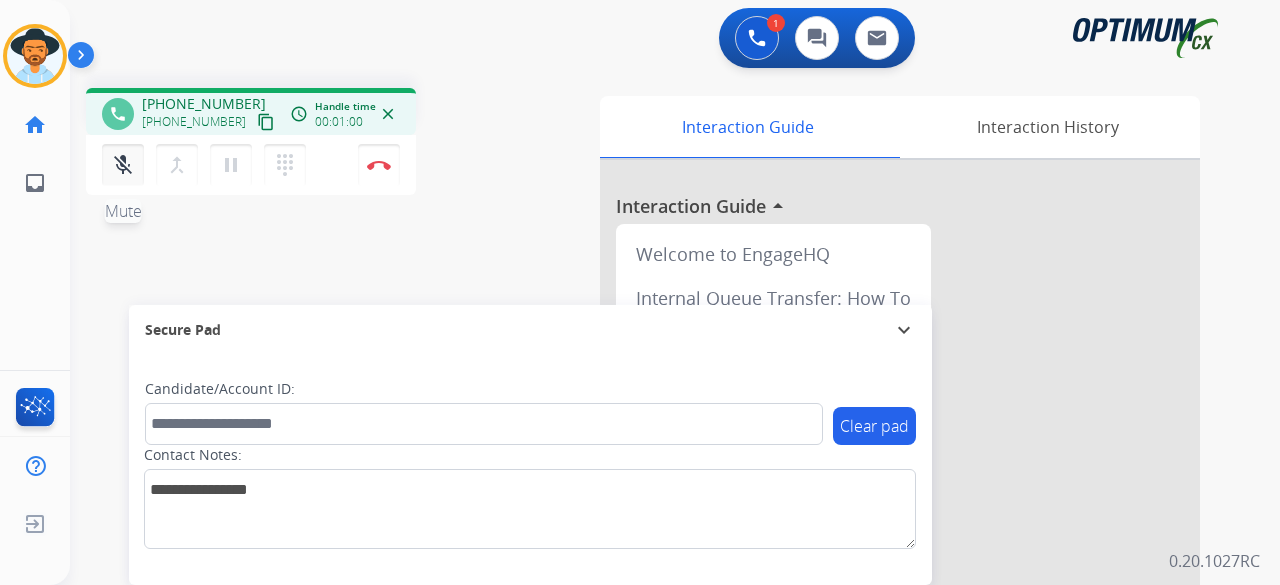 click on "mic_off Mute" at bounding box center (123, 165) 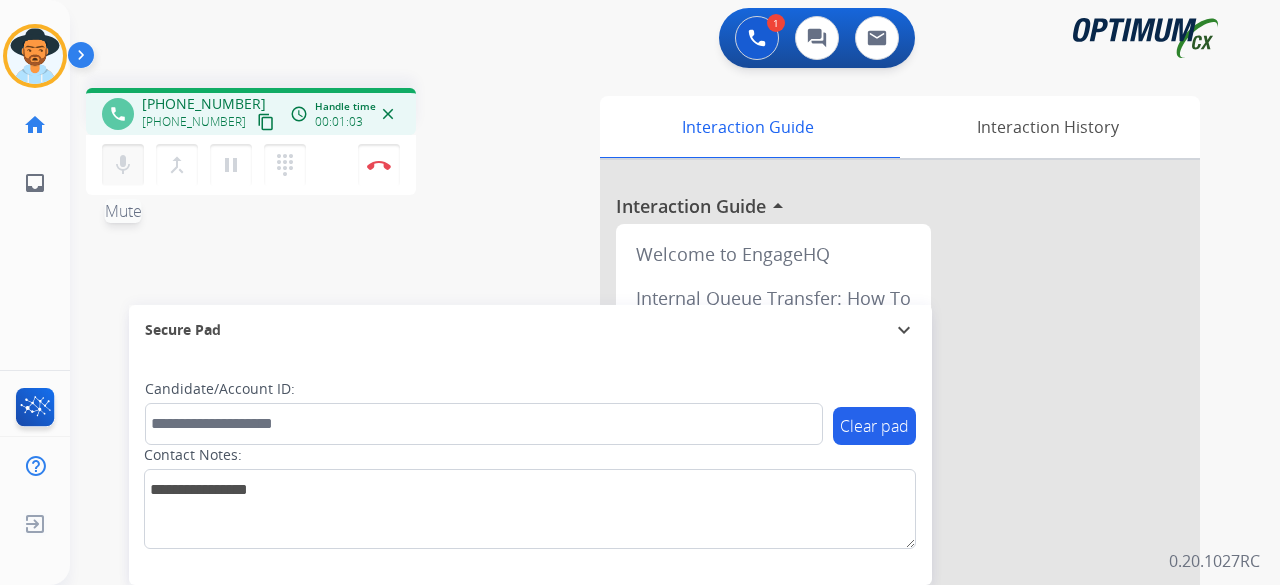 click on "mic Mute" at bounding box center [123, 165] 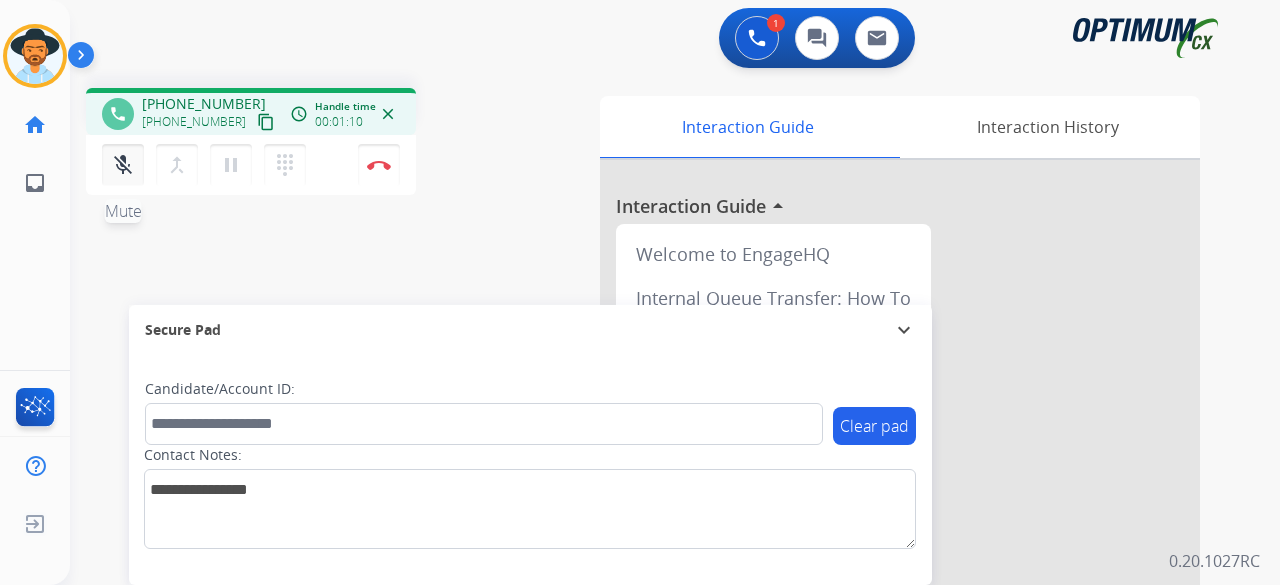 click on "mic_off" at bounding box center [123, 165] 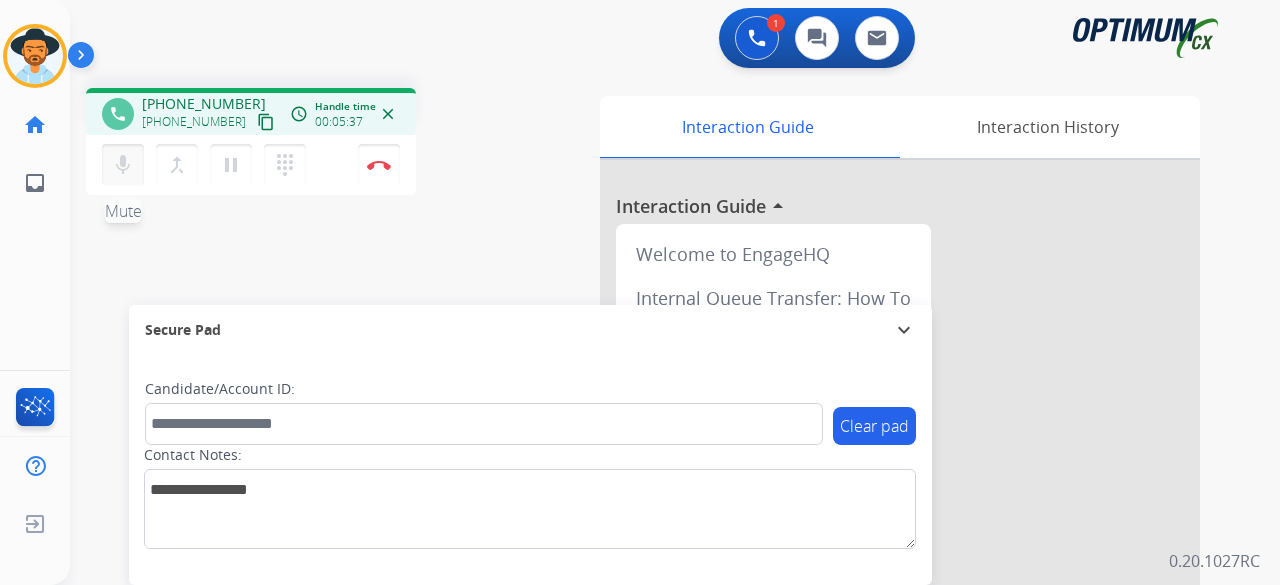click on "mic" at bounding box center [123, 165] 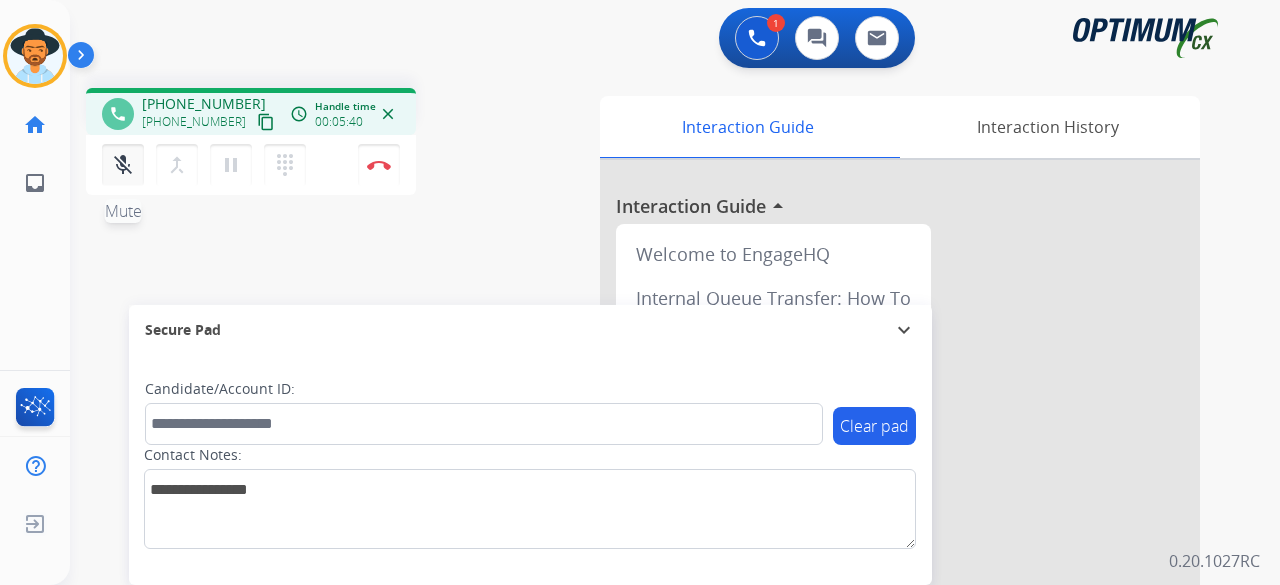 click on "mic_off" at bounding box center (123, 165) 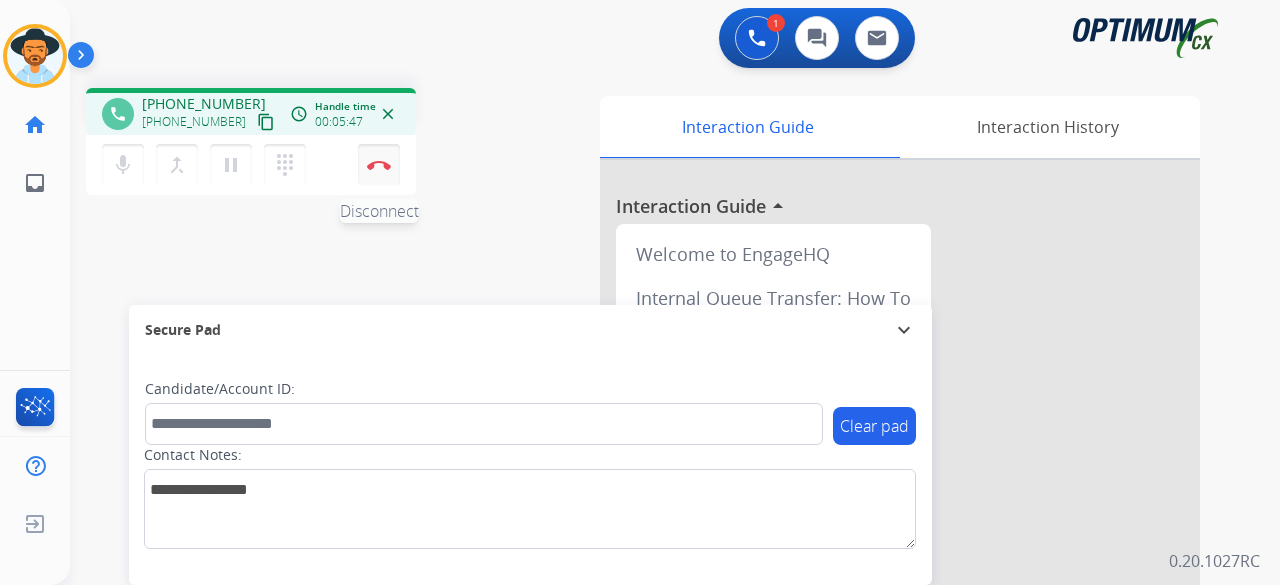 click at bounding box center (379, 165) 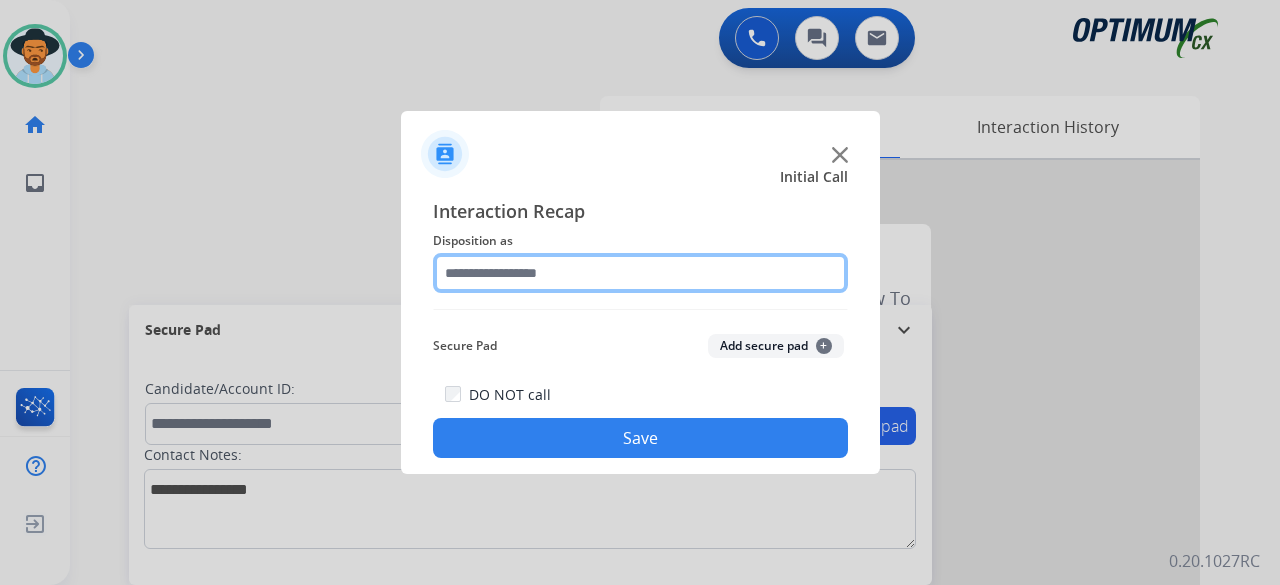click 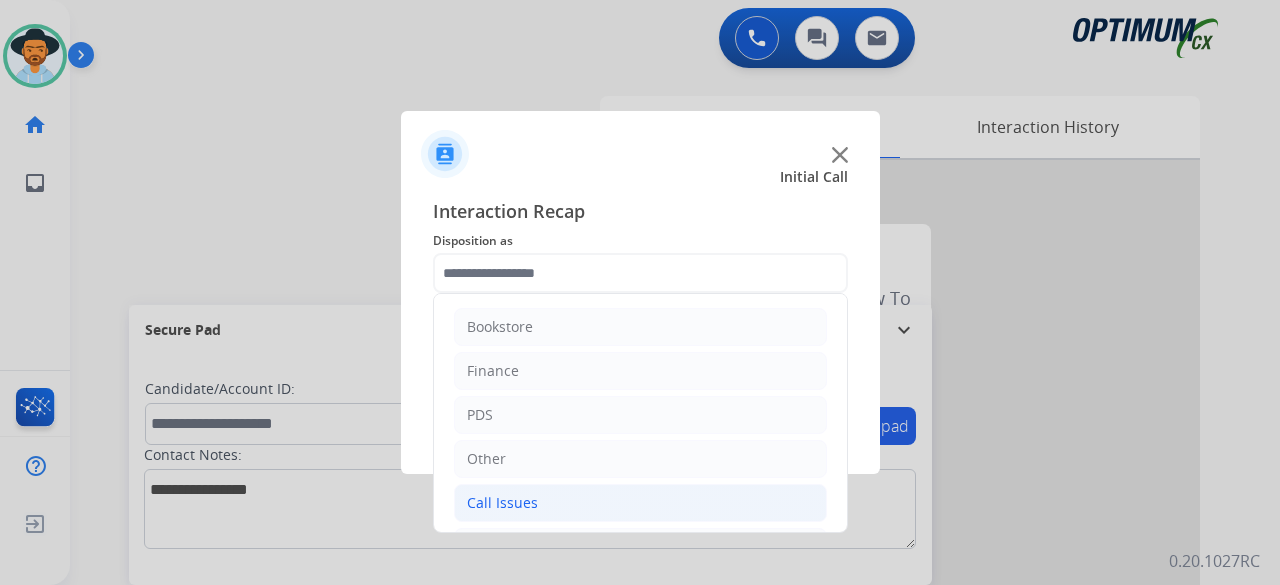 click on "Call Issues" 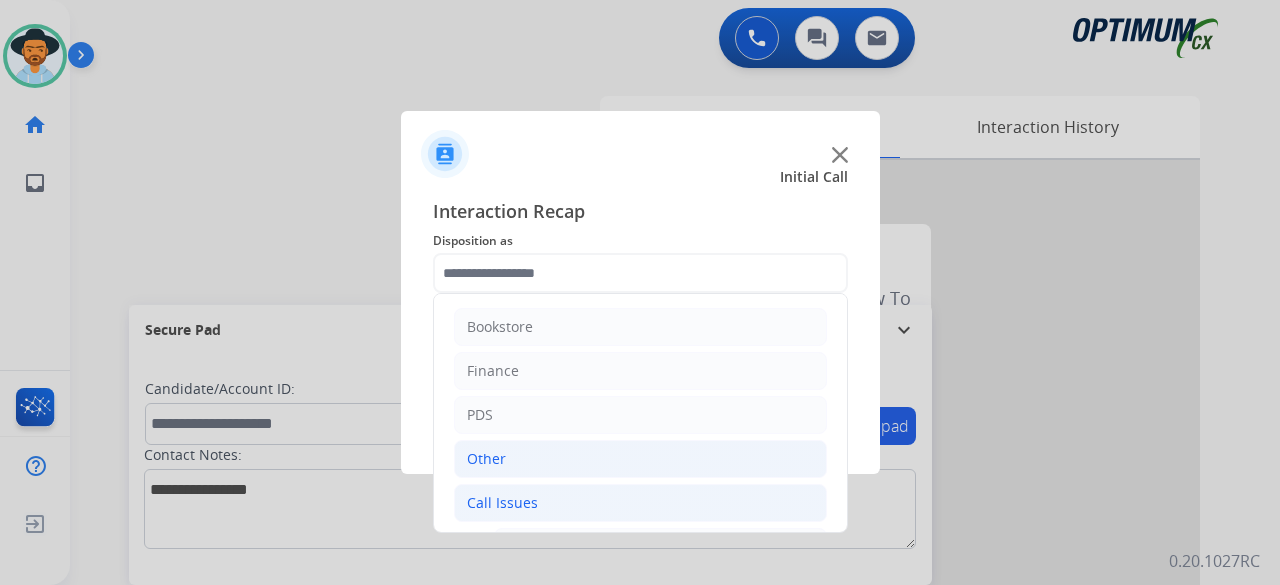 click on "Other" 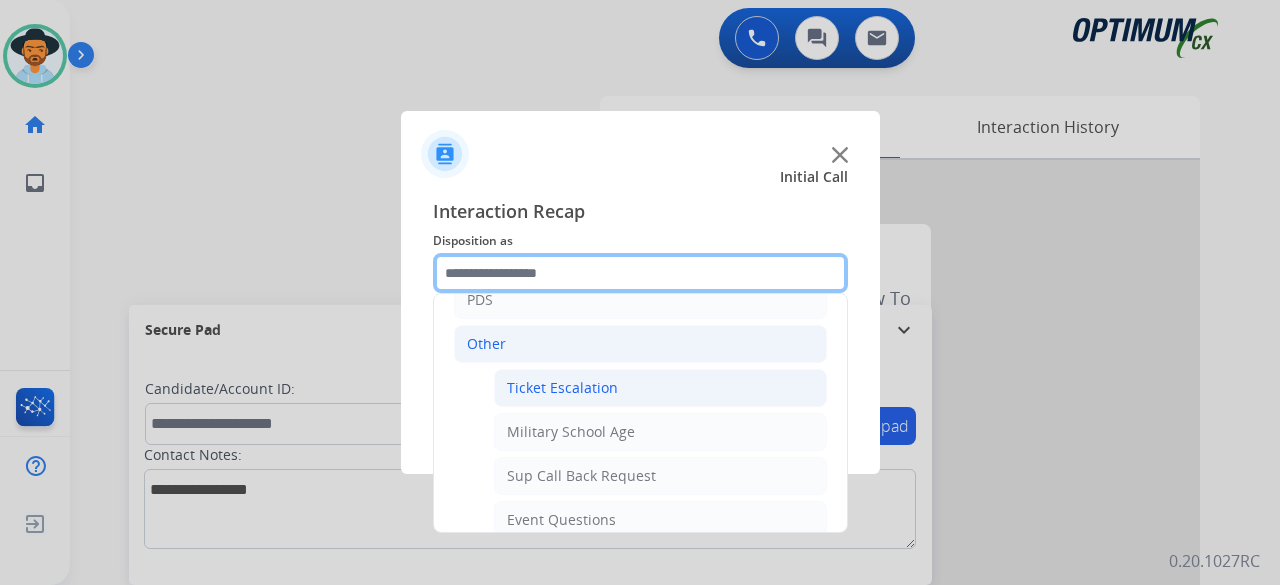 scroll, scrollTop: 130, scrollLeft: 0, axis: vertical 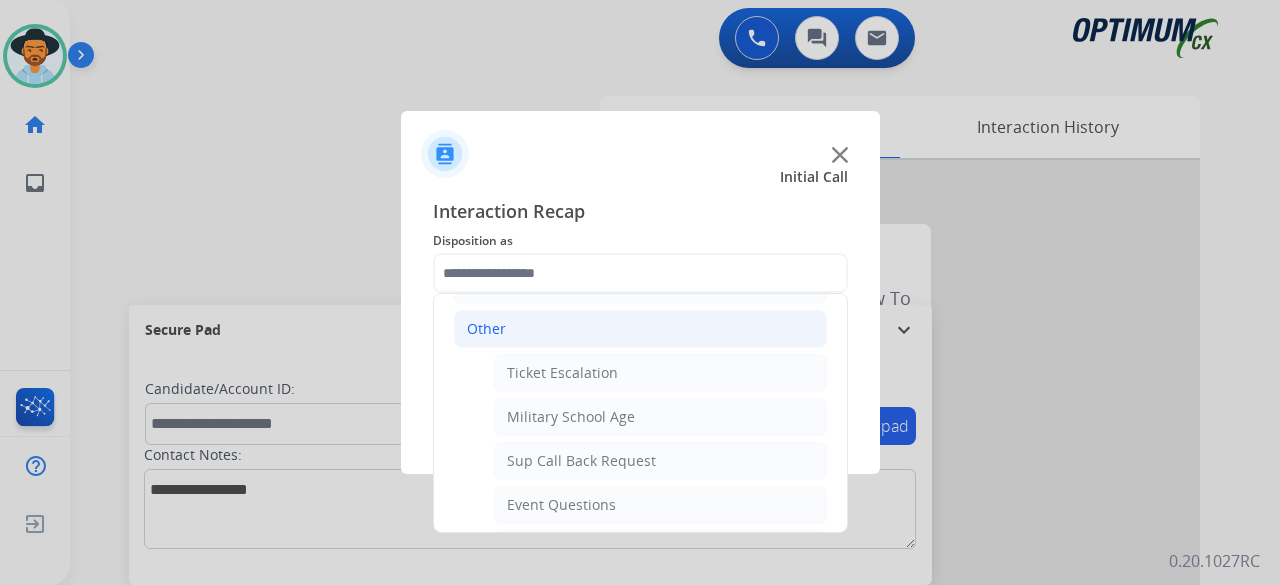 click on "Other   Ticket Escalation   Military School Age   Sup Call Back Request   Event Questions   Gold Standard   IT YourCouncil Issues   Test Contact   Sup Call (Supervisor Only)" 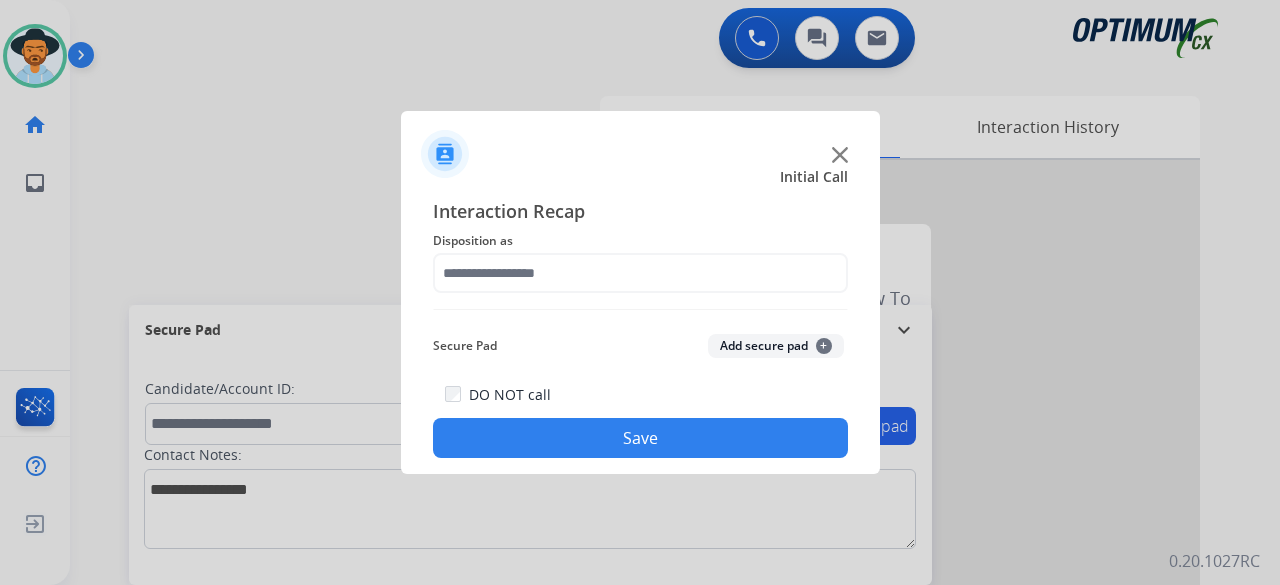 click 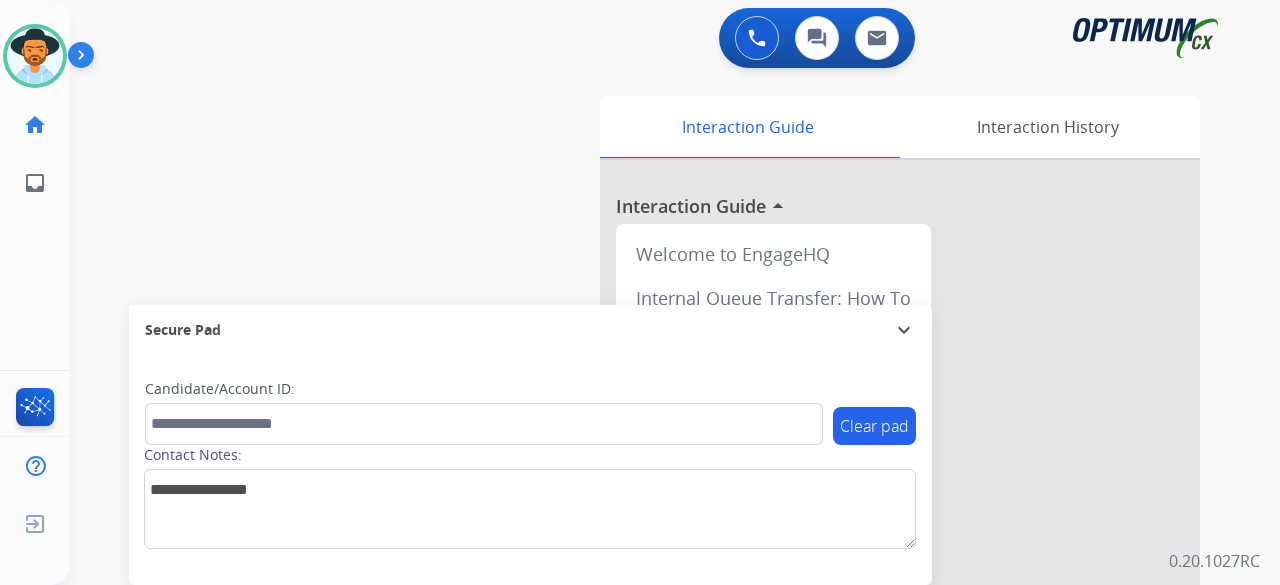 click on "swap_horiz Break voice bridge close_fullscreen Connect 3-Way Call merge_type Separate 3-Way Call  Interaction Guide   Interaction History  Interaction Guide arrow_drop_up  Welcome to EngageHQ   Internal Queue Transfer: How To  Secure Pad expand_more Clear pad Candidate/Account ID: Contact Notes:" at bounding box center [651, 489] 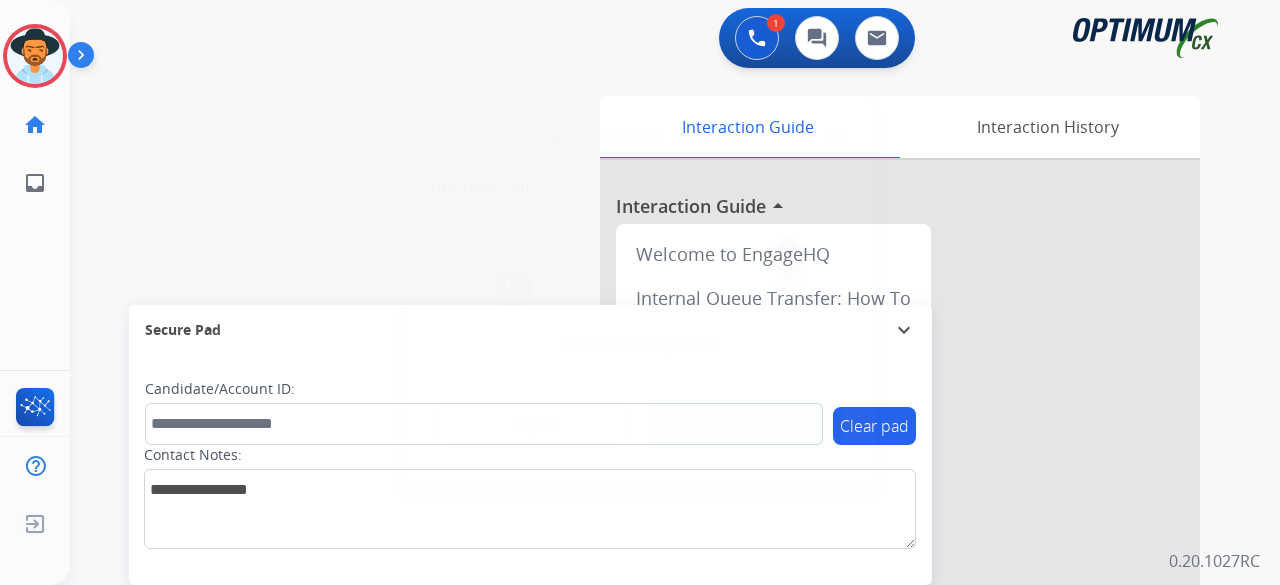 click on "Accept" at bounding box center (747, 425) 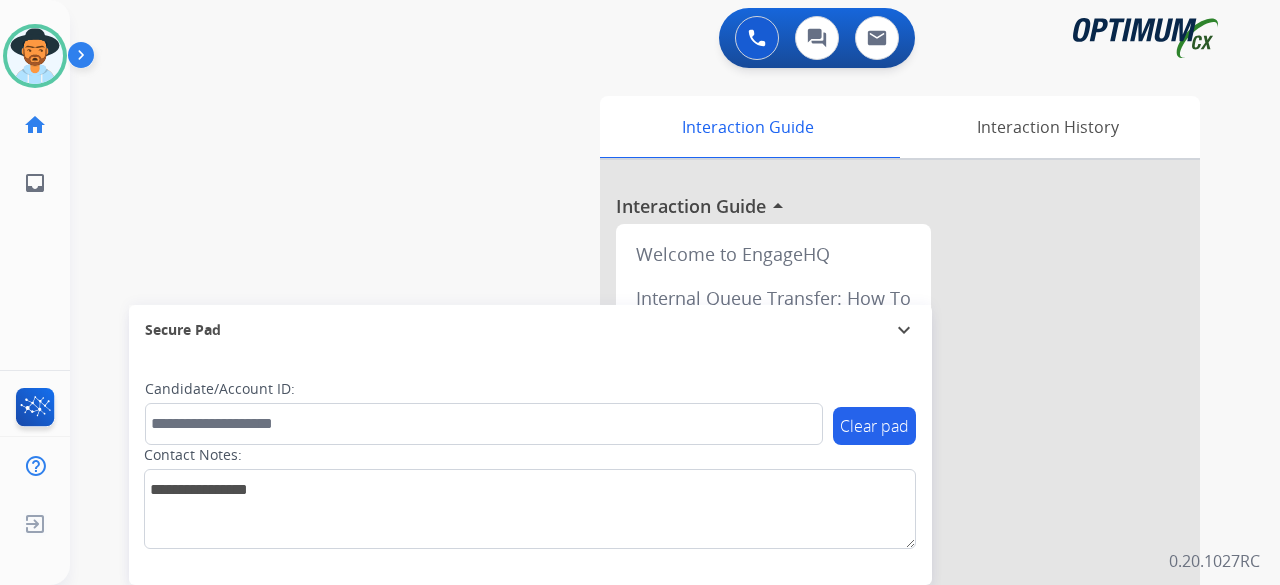click on "swap_horiz Break voice bridge close_fullscreen Connect 3-Way Call merge_type Separate 3-Way Call  Interaction Guide   Interaction History  Interaction Guide arrow_drop_up  Welcome to EngageHQ   Internal Queue Transfer: How To  Secure Pad expand_more Clear pad Candidate/Account ID: Contact Notes:" at bounding box center [651, 489] 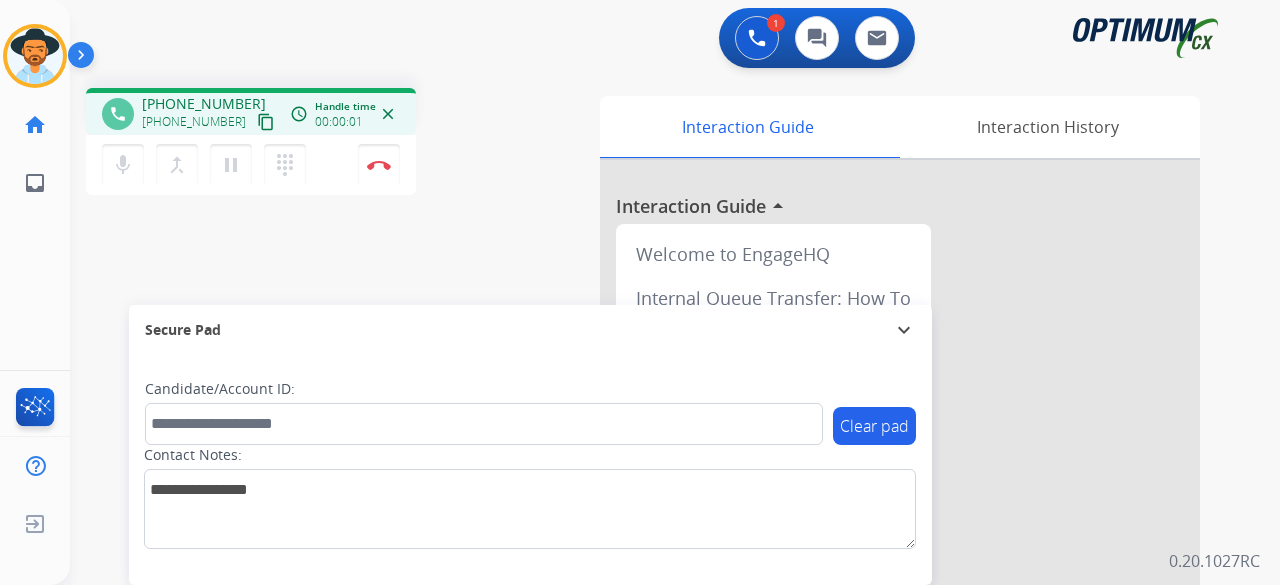 click on "content_copy" at bounding box center (266, 122) 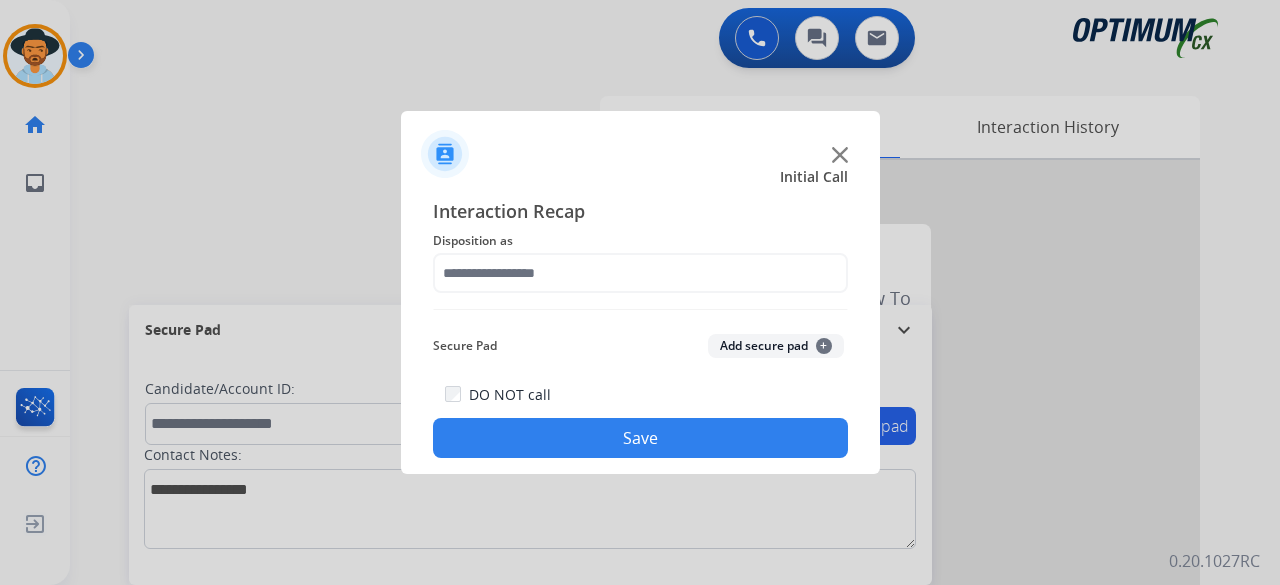 click 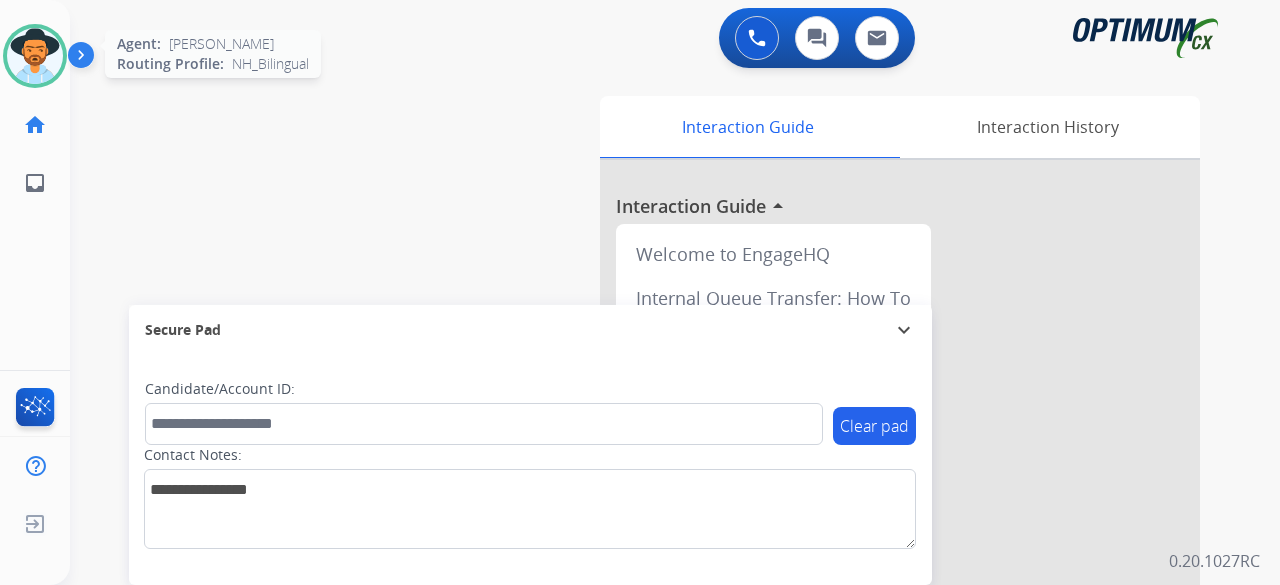 click at bounding box center (35, 56) 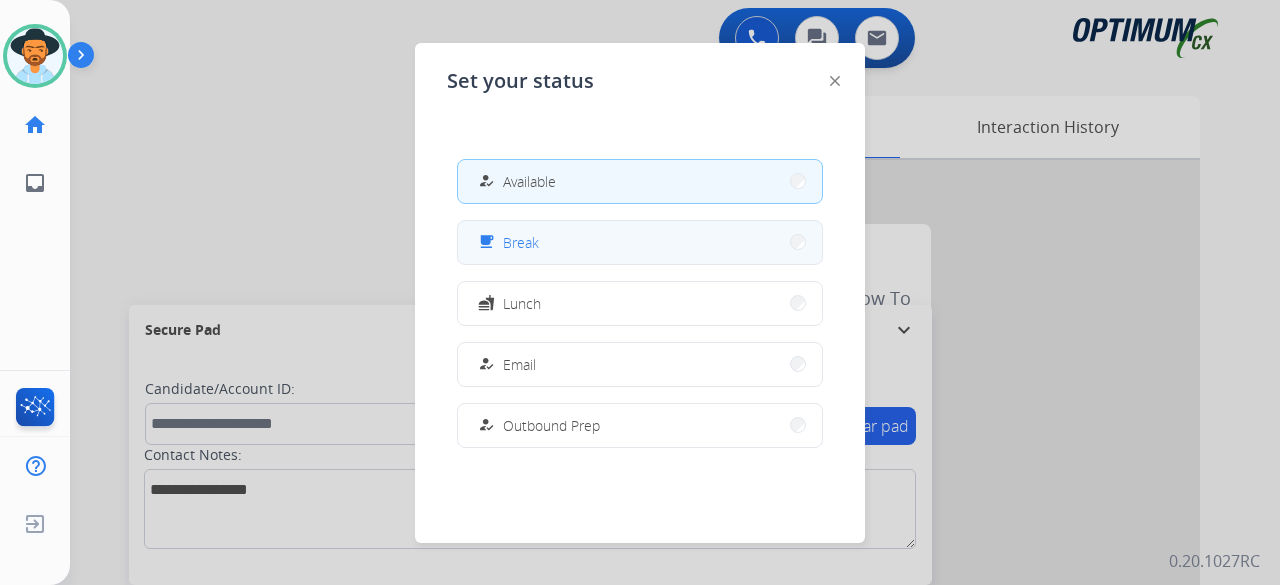 click on "free_breakfast Break" at bounding box center [640, 242] 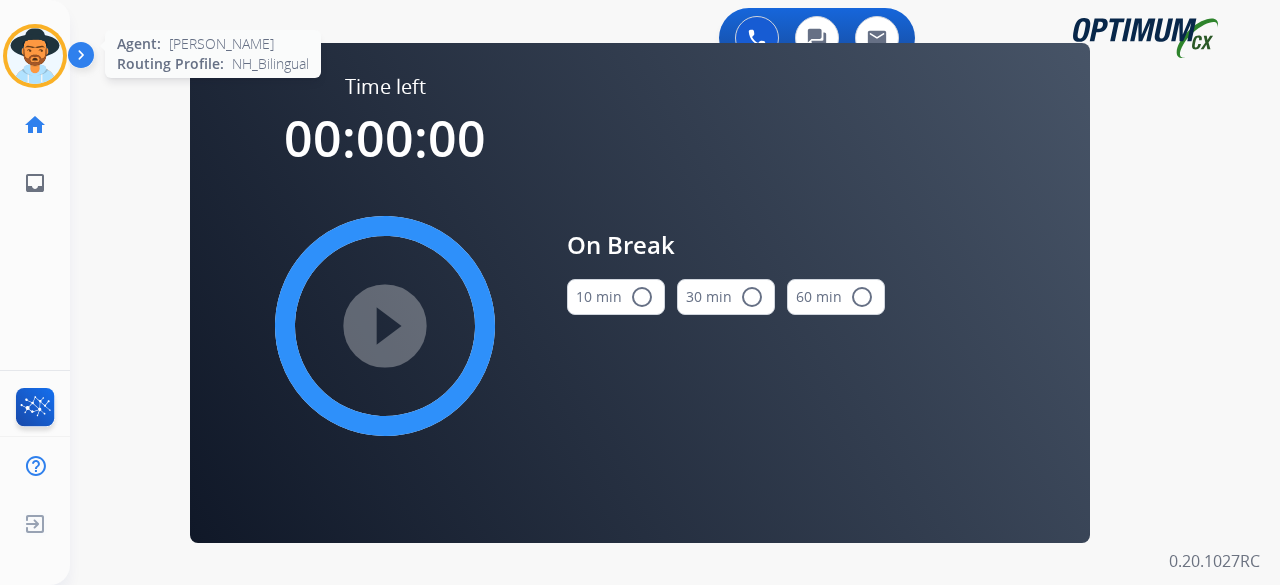 click at bounding box center [35, 56] 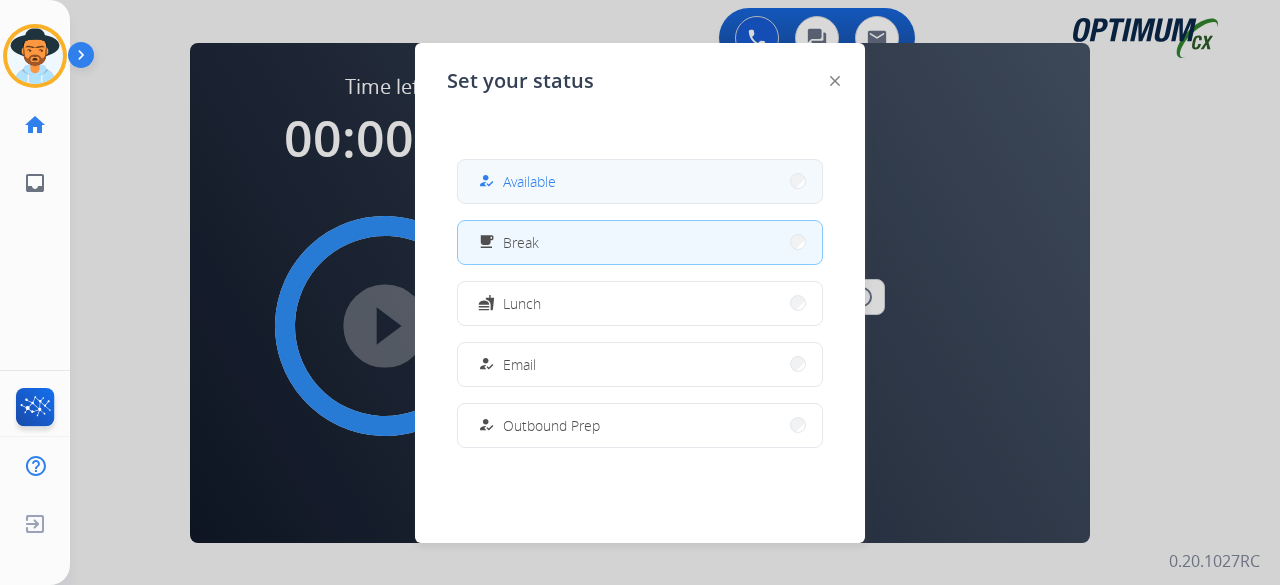 click on "how_to_reg Available" at bounding box center (640, 181) 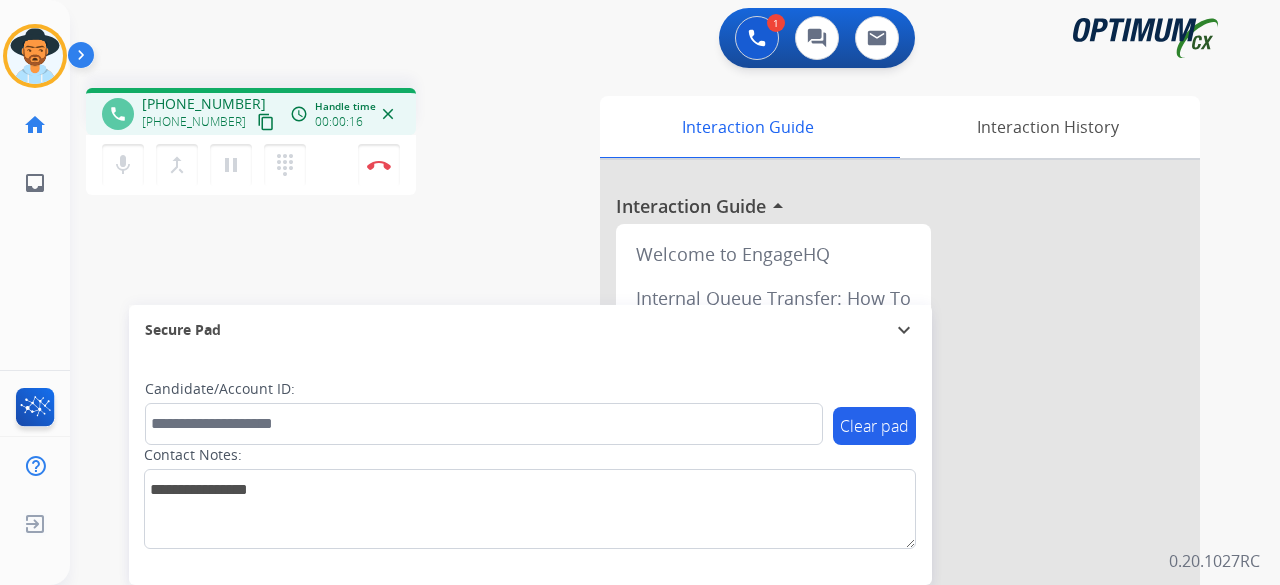 click on "content_copy" at bounding box center [266, 122] 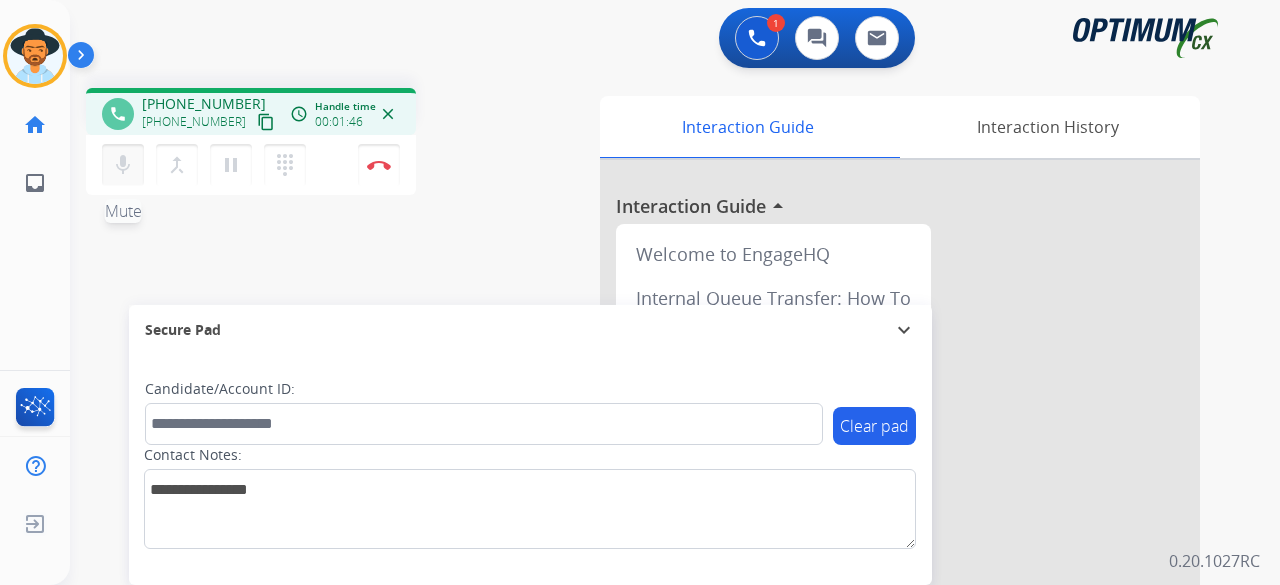 click on "mic" at bounding box center (123, 165) 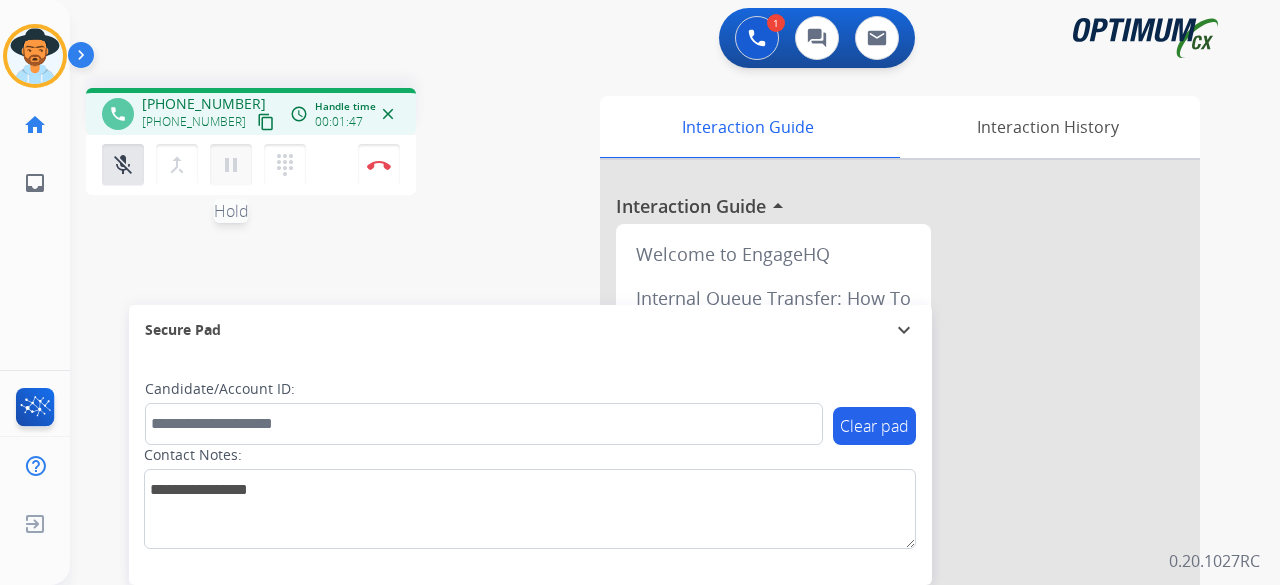 click on "pause Hold" at bounding box center (231, 165) 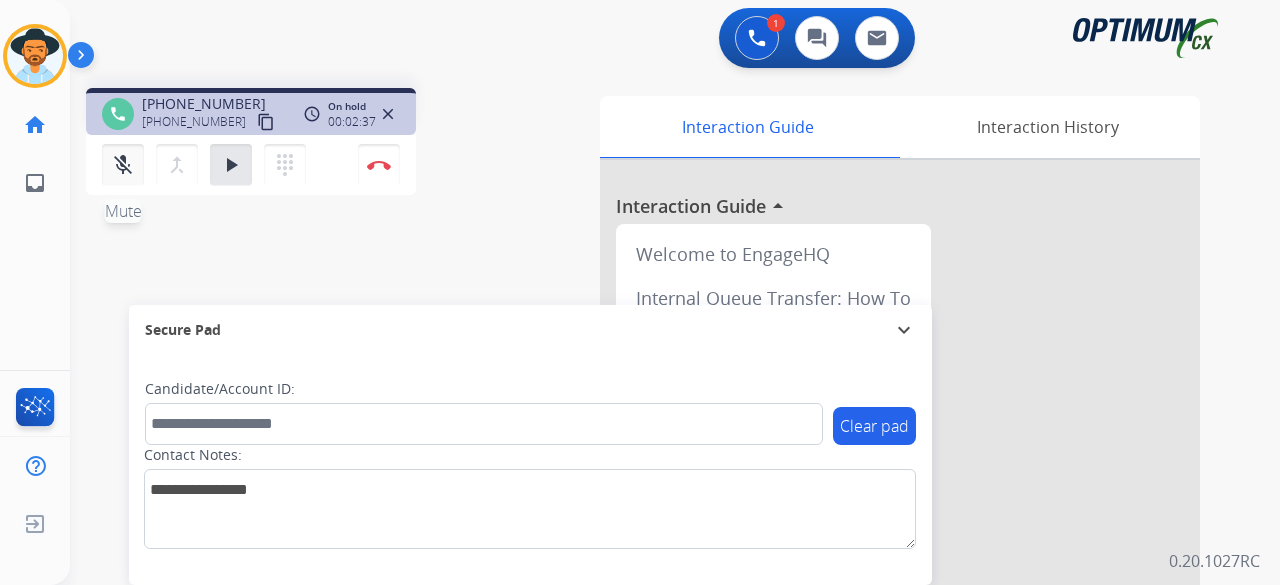 click on "mic_off" at bounding box center (123, 165) 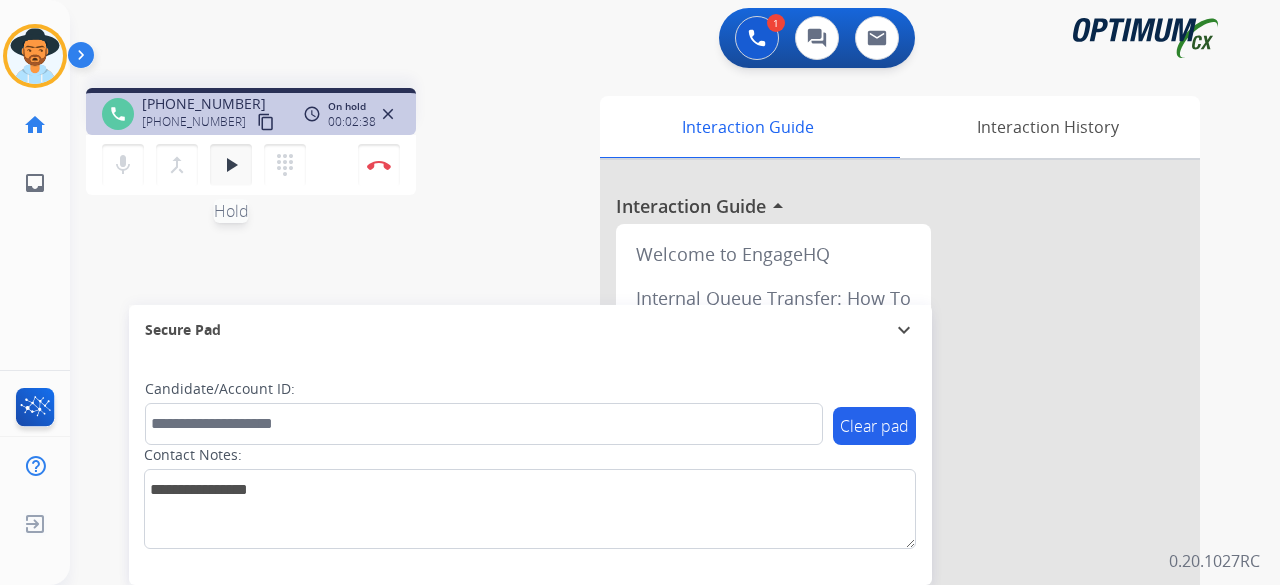 click on "play_arrow" at bounding box center (231, 165) 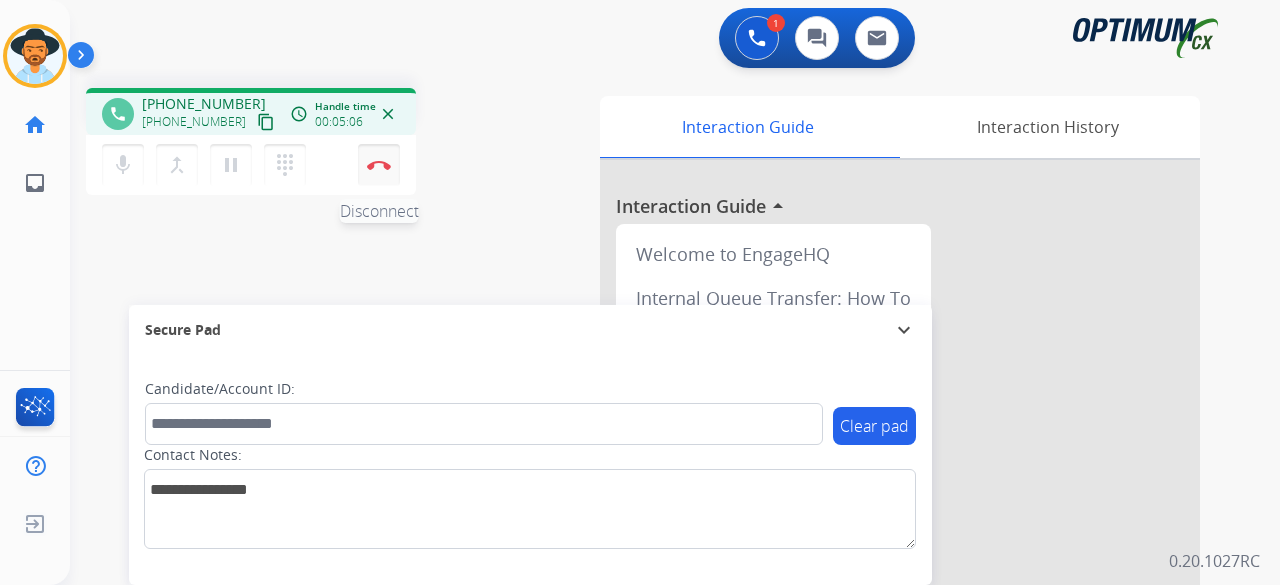 click at bounding box center [379, 165] 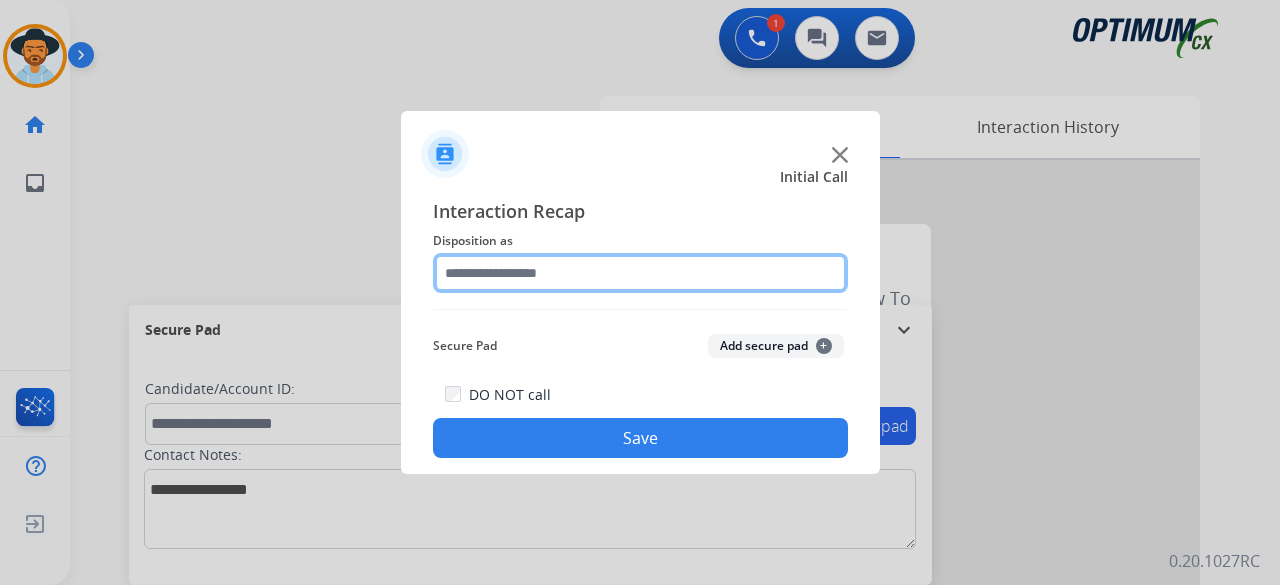 click 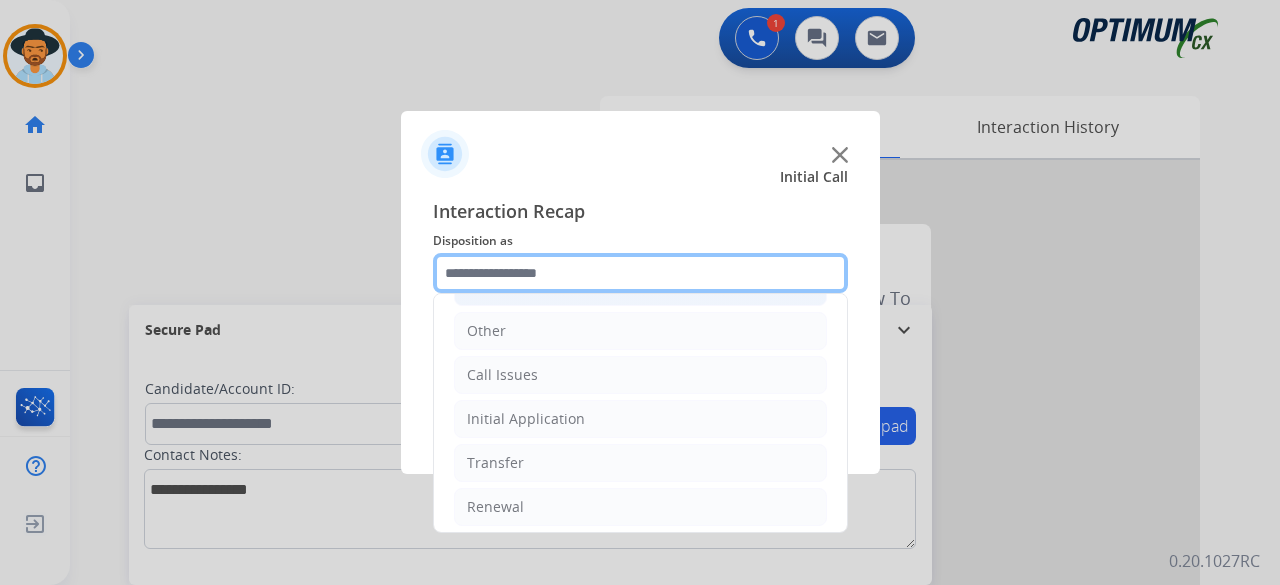 scroll, scrollTop: 130, scrollLeft: 0, axis: vertical 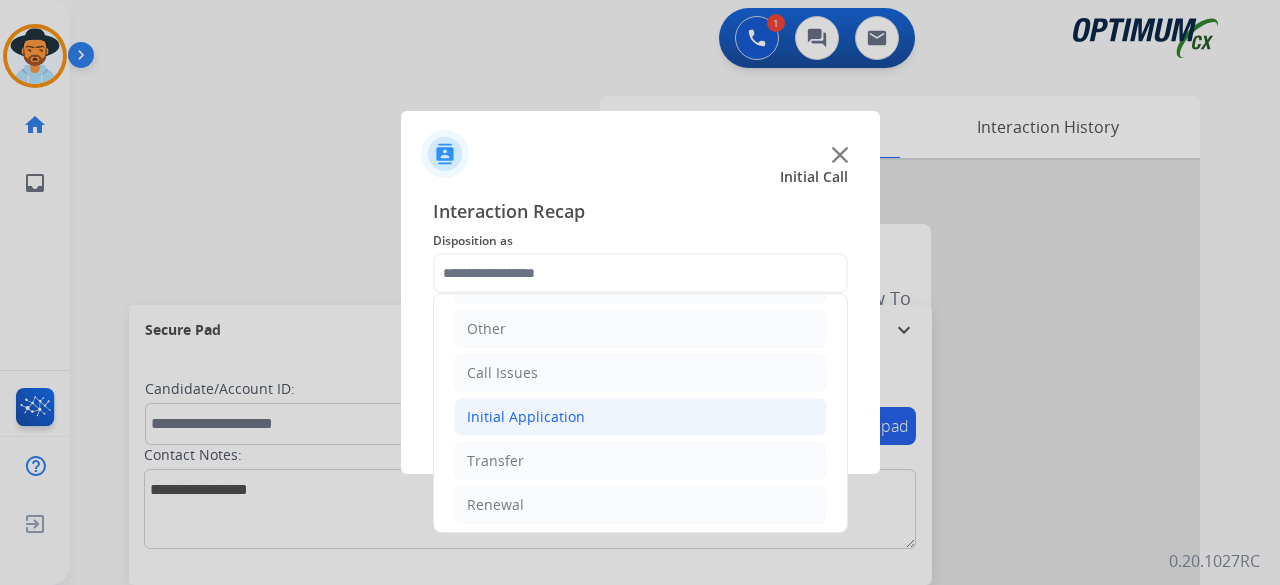 click on "Initial Application" 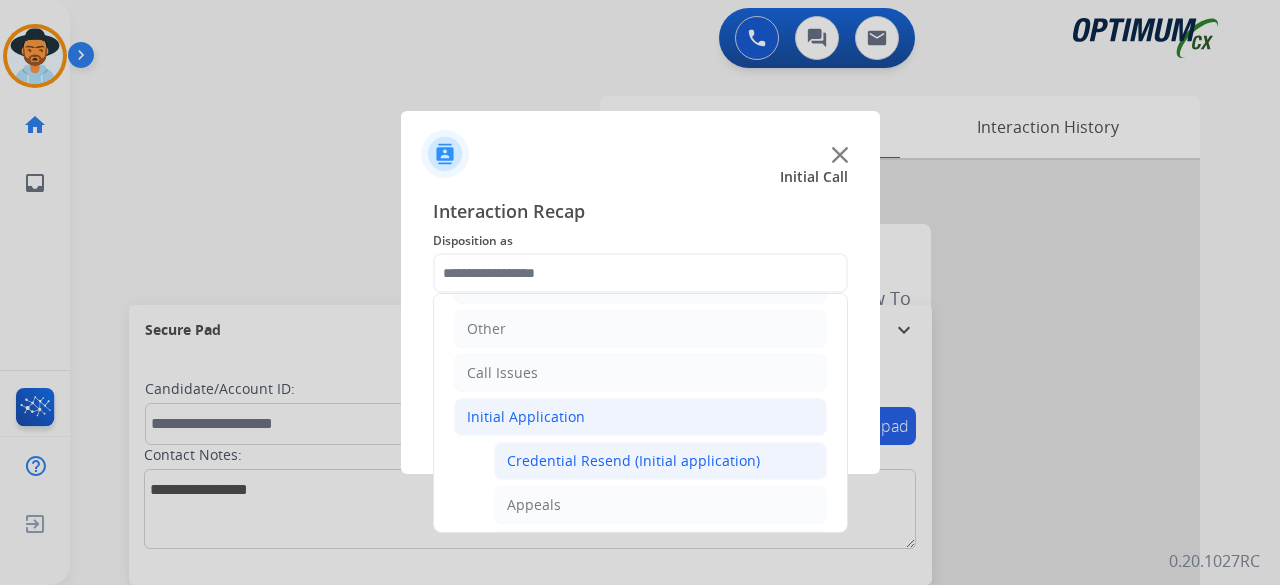 click on "Credential Resend (Initial application)" 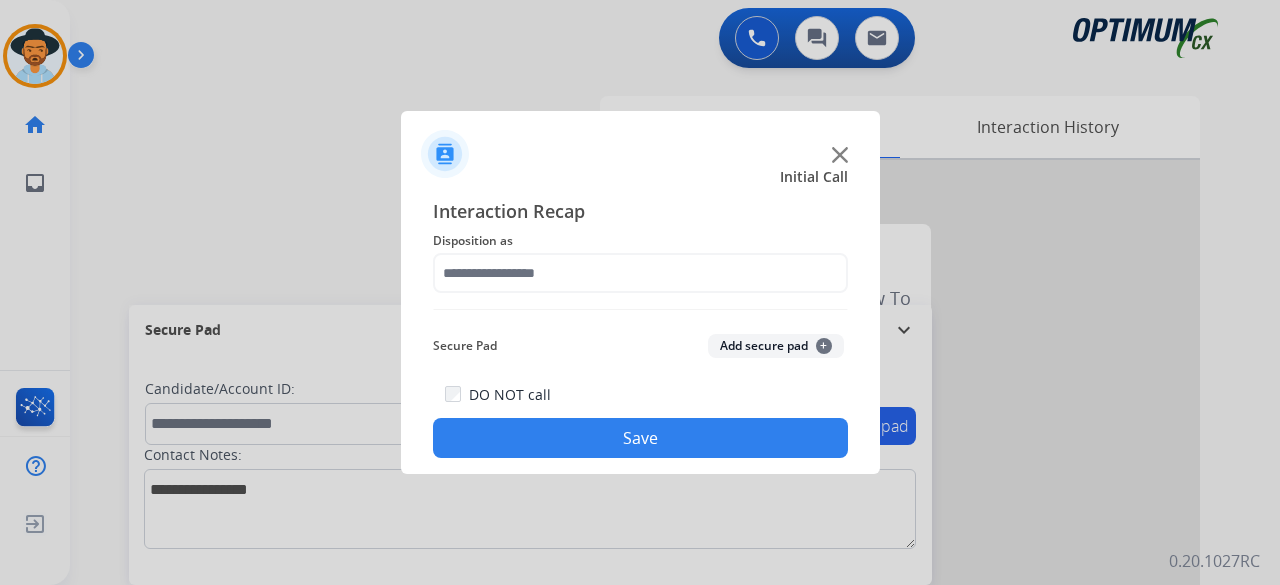 type on "**********" 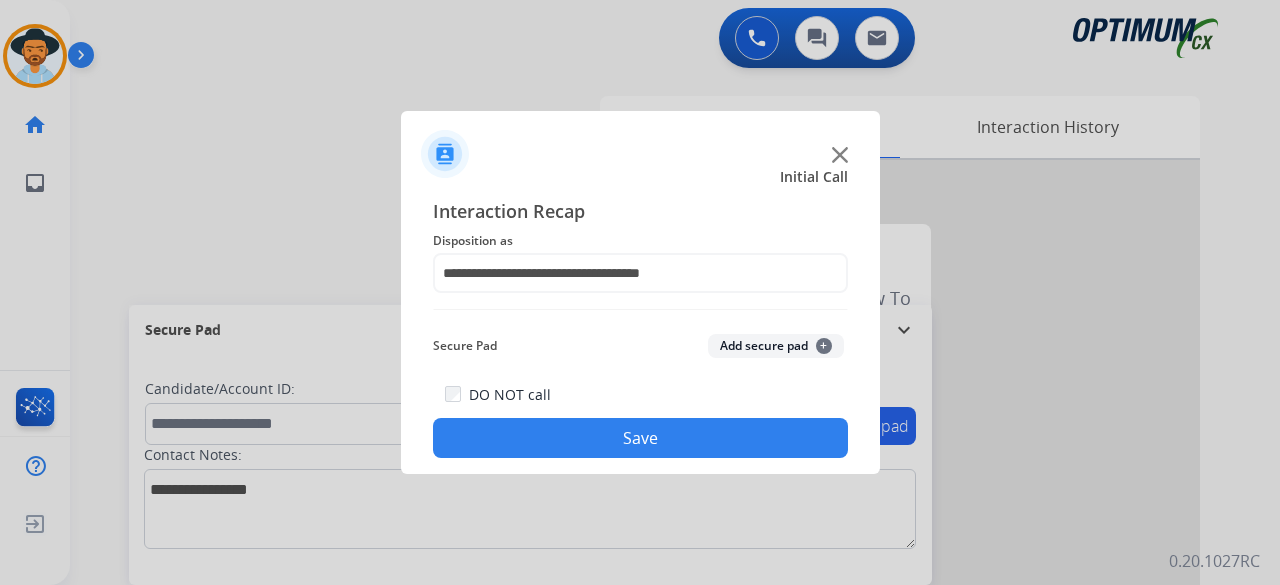 click on "Add secure pad  +" 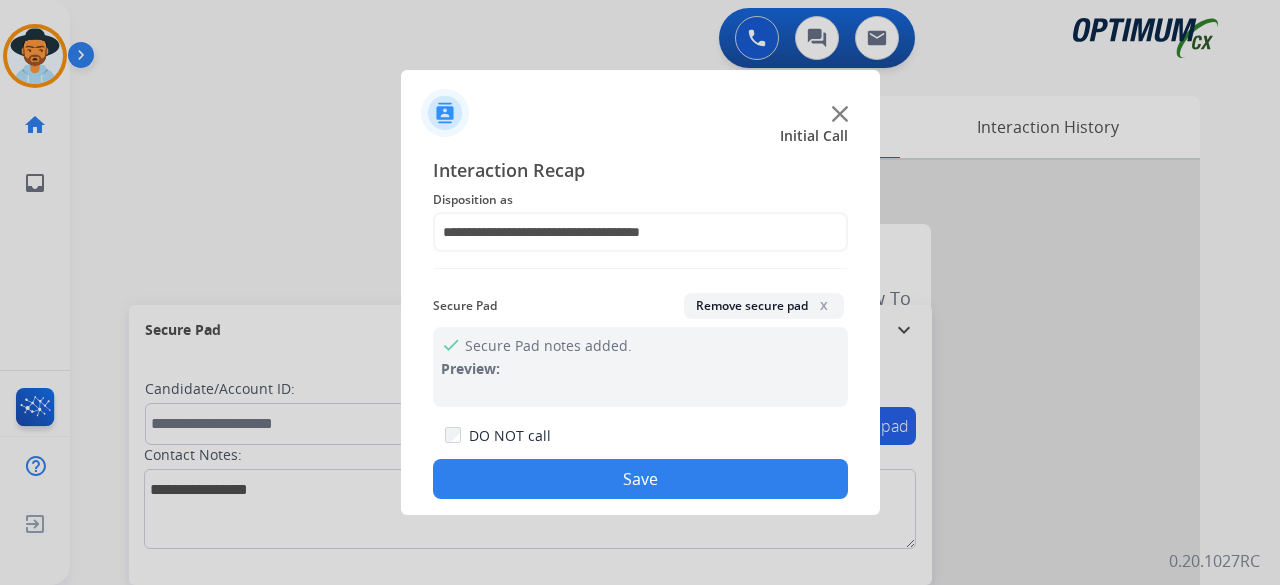 click on "Save" 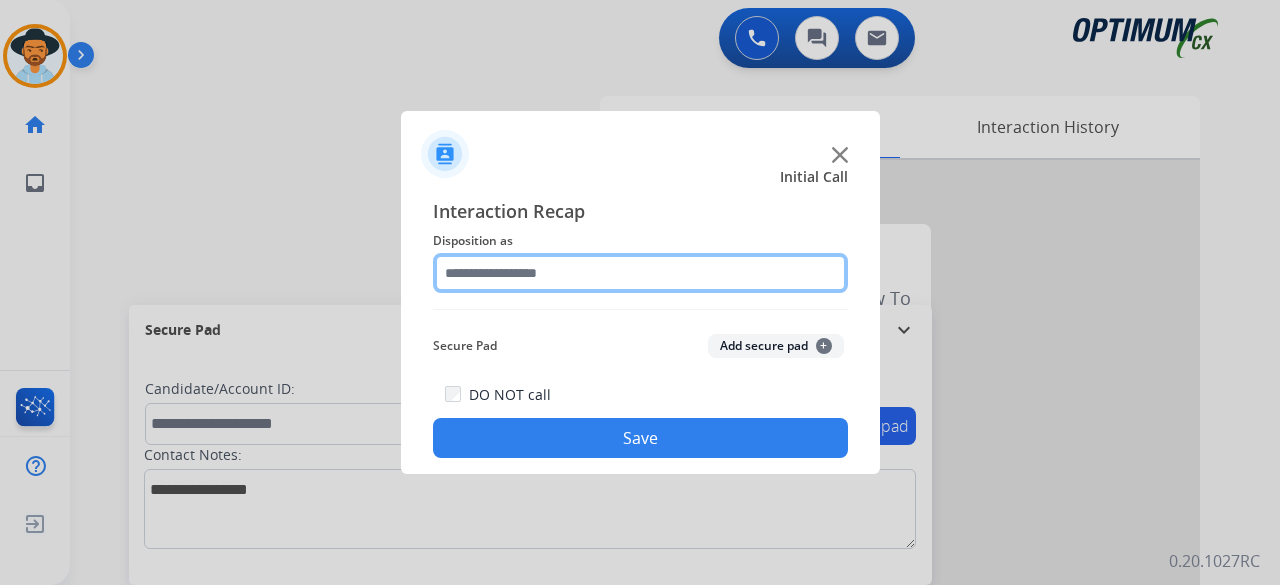 click 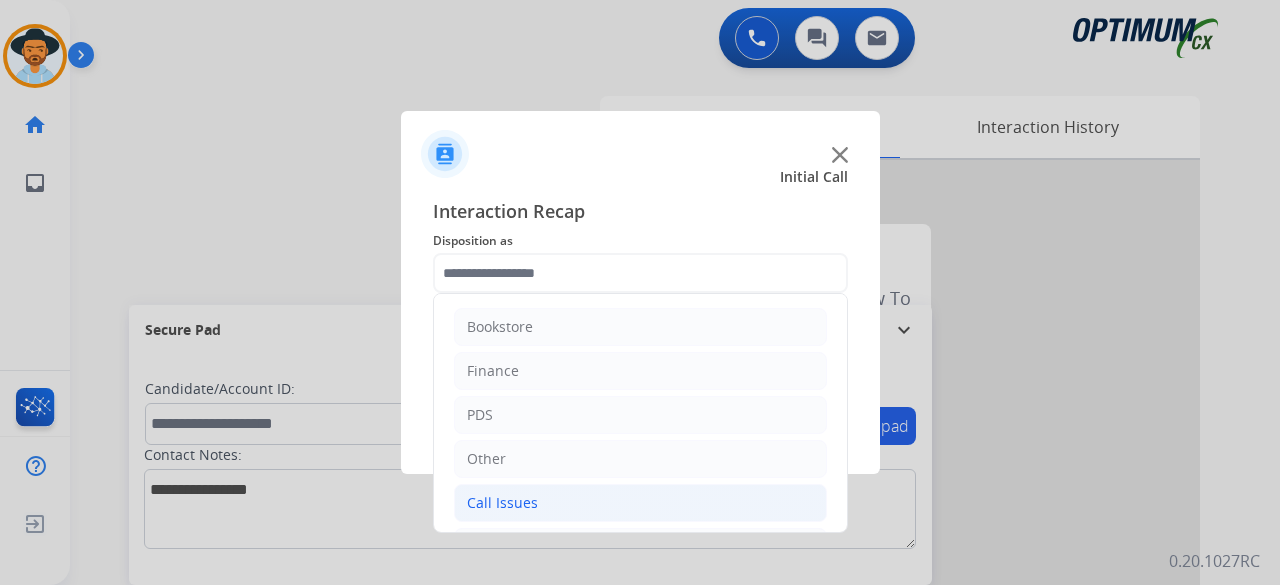 click on "Call Issues" 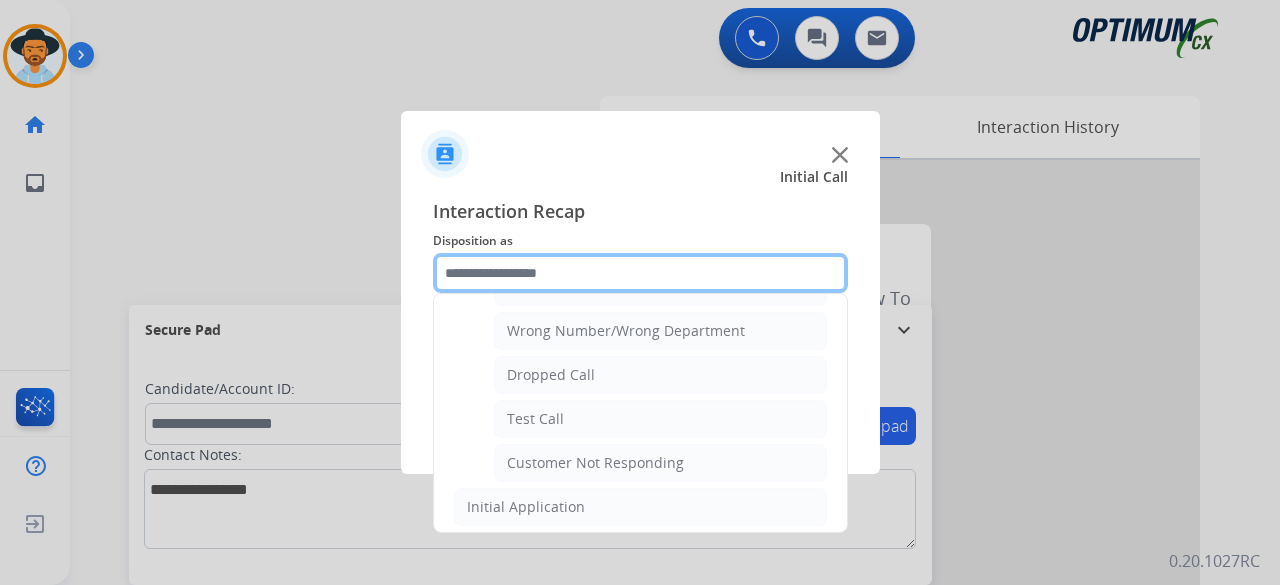 scroll, scrollTop: 216, scrollLeft: 0, axis: vertical 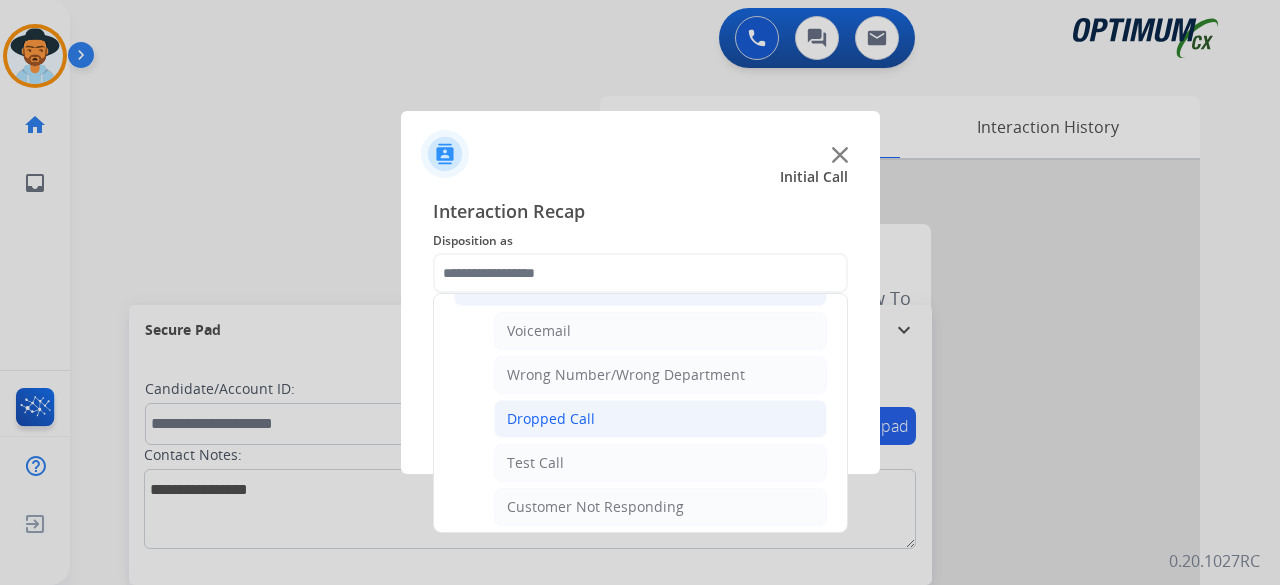 click on "Dropped Call" 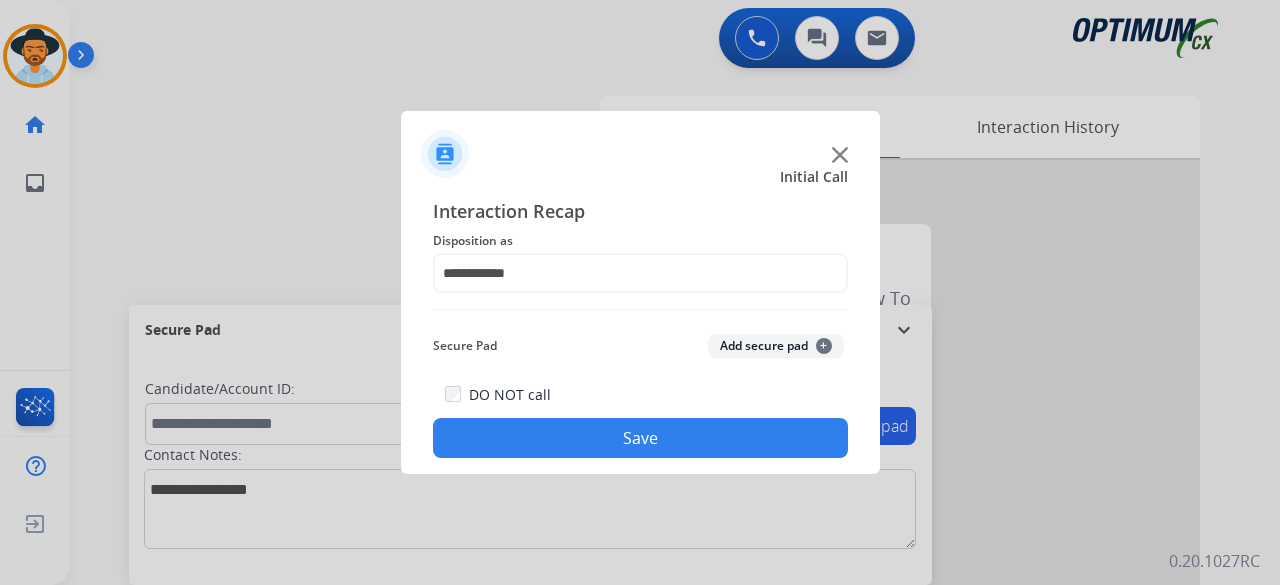 click on "Add secure pad  +" 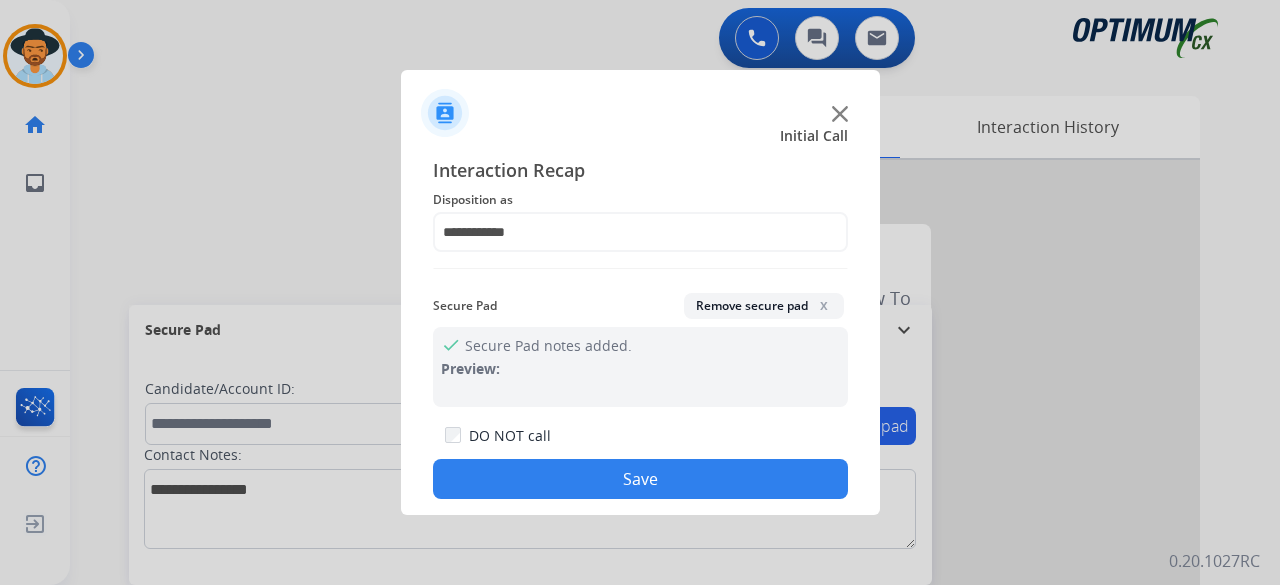 click on "Save" 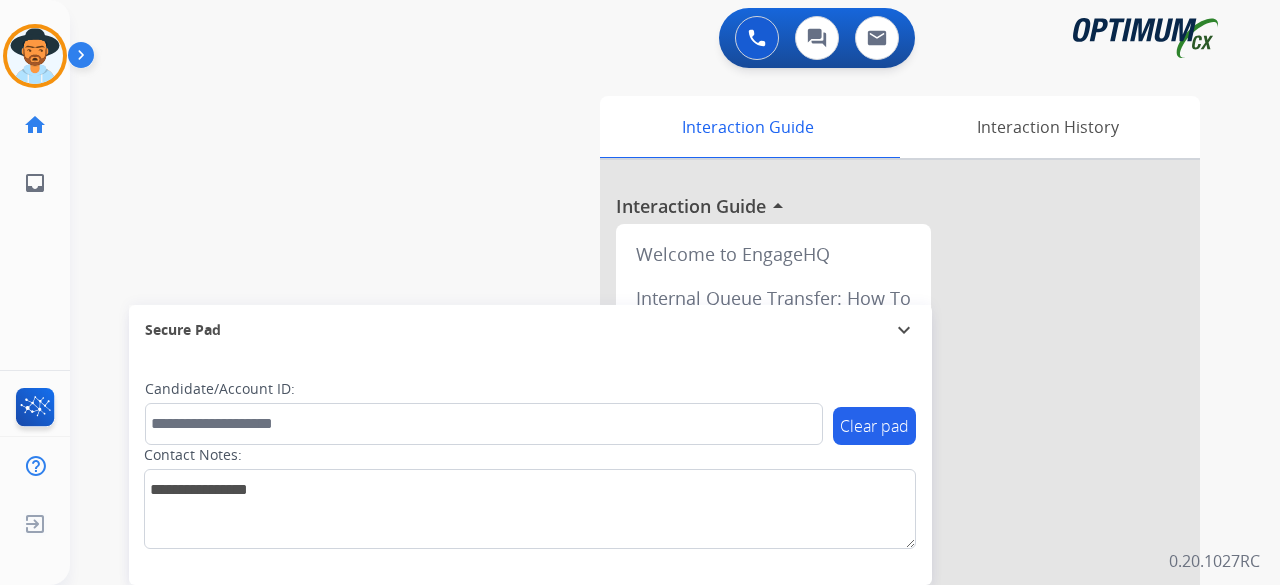 click on "swap_horiz Break voice bridge close_fullscreen Connect 3-Way Call merge_type Separate 3-Way Call  Interaction Guide   Interaction History  Interaction Guide arrow_drop_up  Welcome to EngageHQ   Internal Queue Transfer: How To  Secure Pad expand_more Clear pad Candidate/Account ID: Contact Notes:" at bounding box center [651, 489] 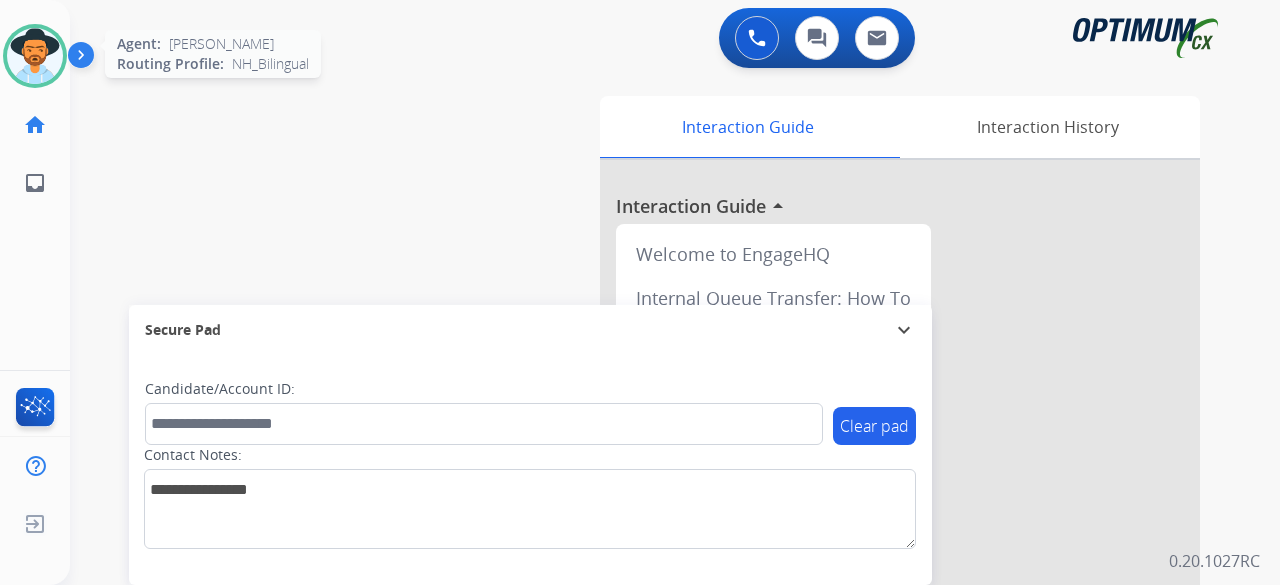 click at bounding box center [35, 56] 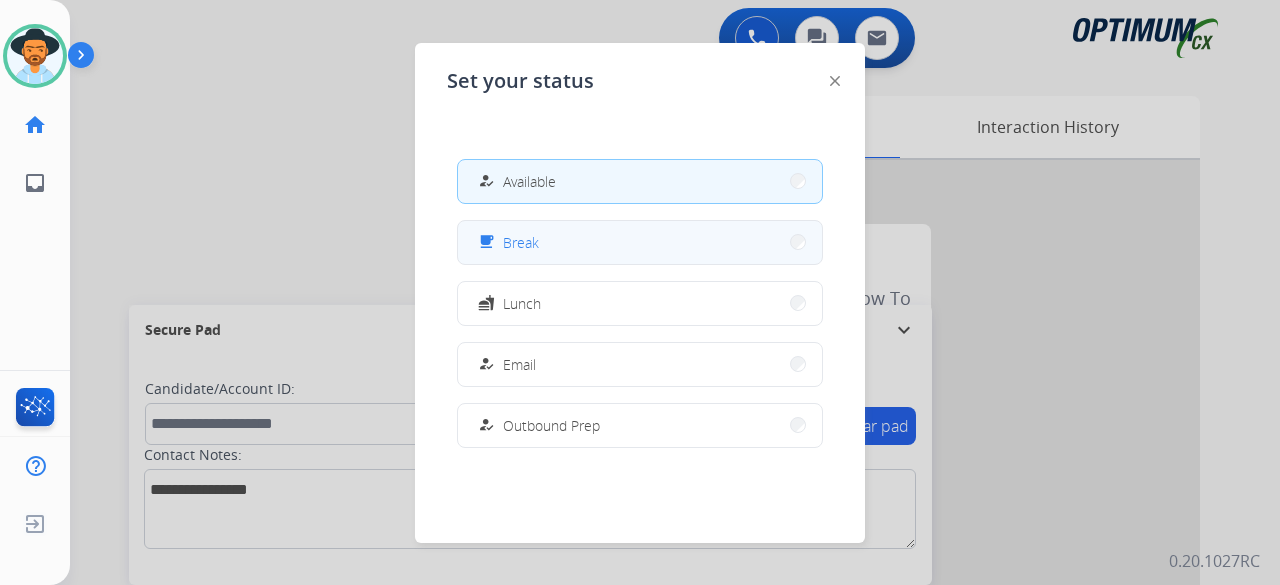 click on "free_breakfast Break" at bounding box center [640, 242] 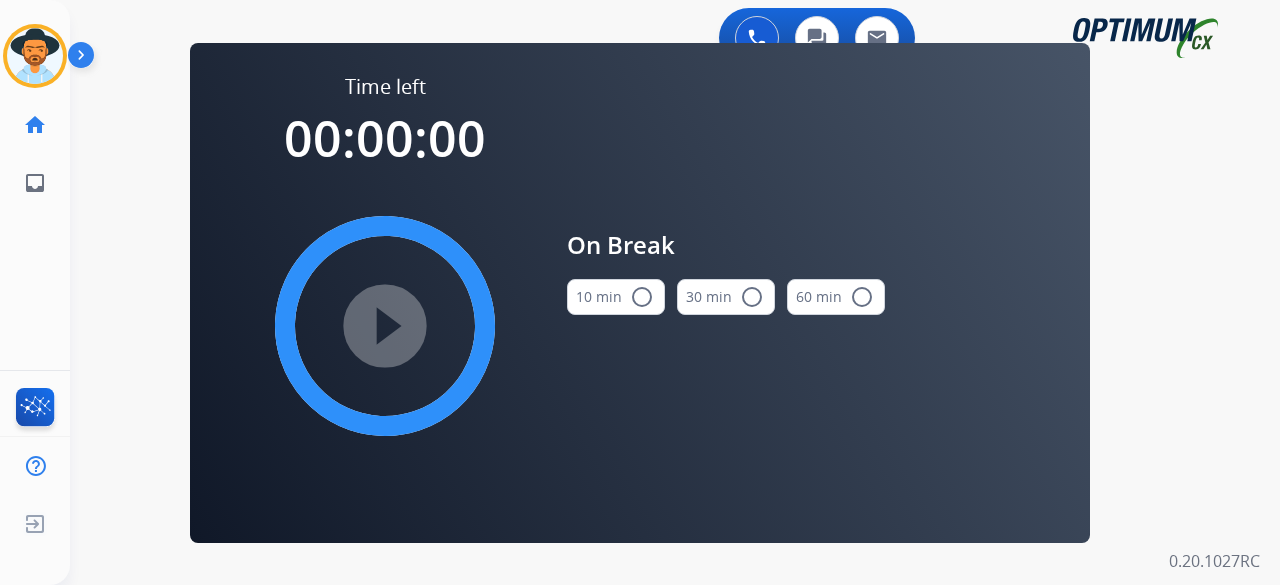 drag, startPoint x: 44, startPoint y: 66, endPoint x: 100, endPoint y: 53, distance: 57.48913 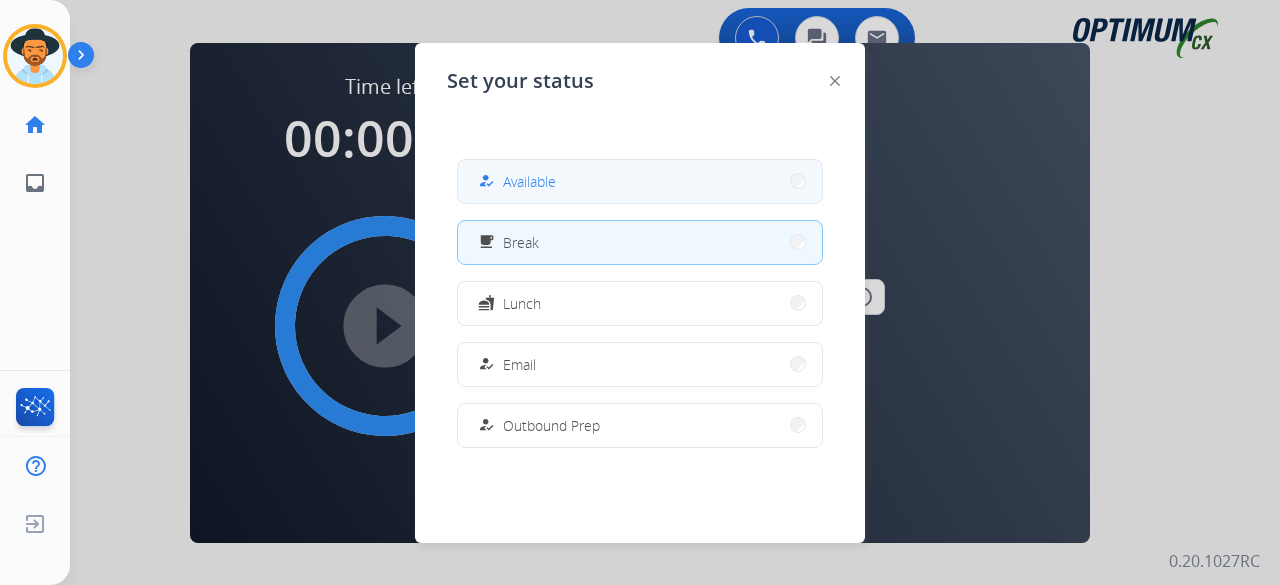 click on "Available" at bounding box center (529, 181) 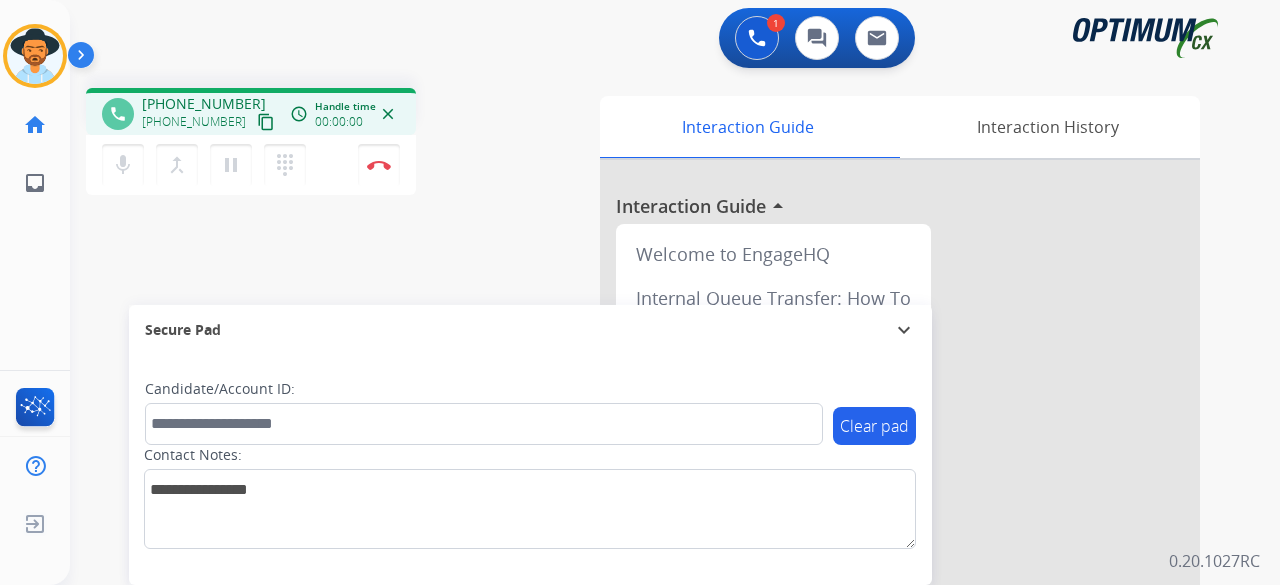 click on "content_copy" at bounding box center [266, 122] 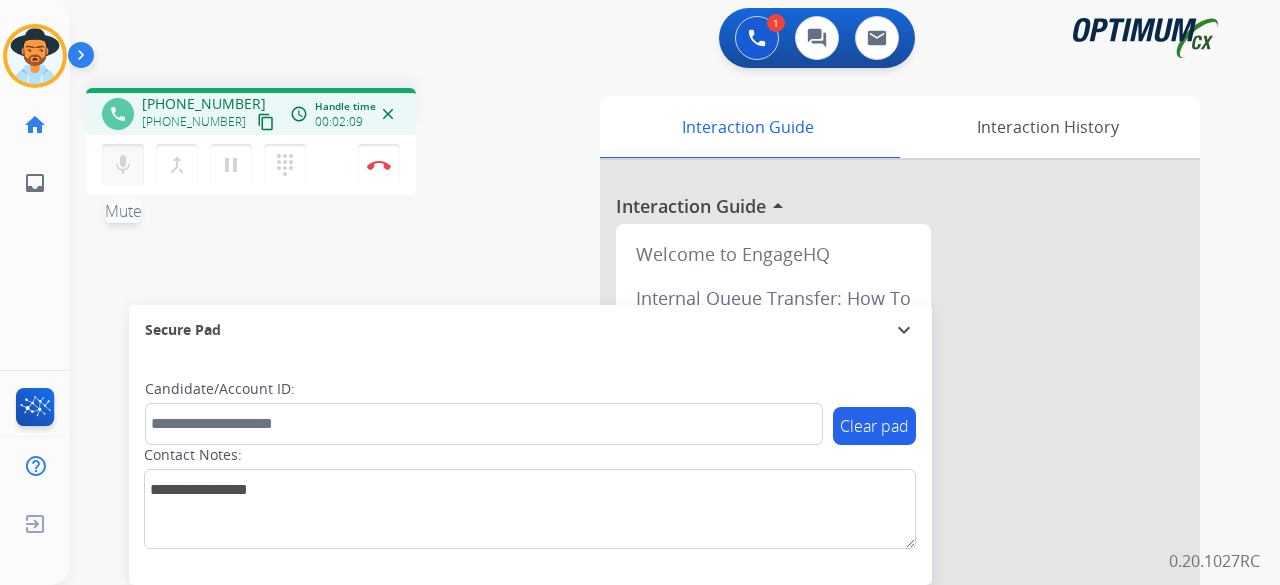 click on "mic Mute" at bounding box center [123, 165] 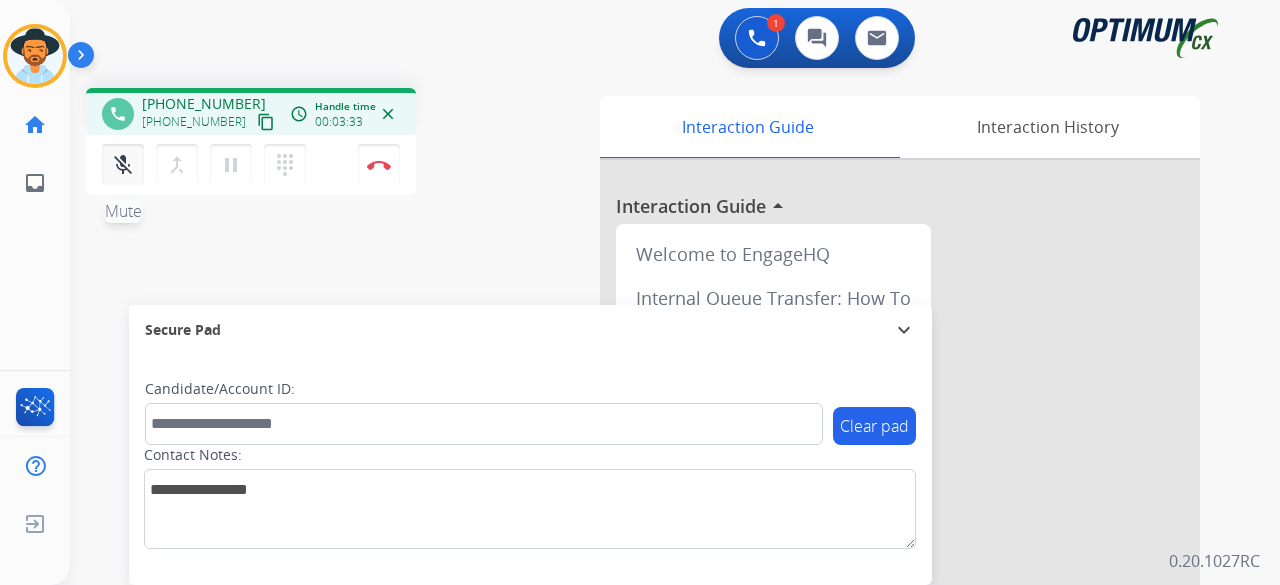 click on "mic_off" at bounding box center (123, 165) 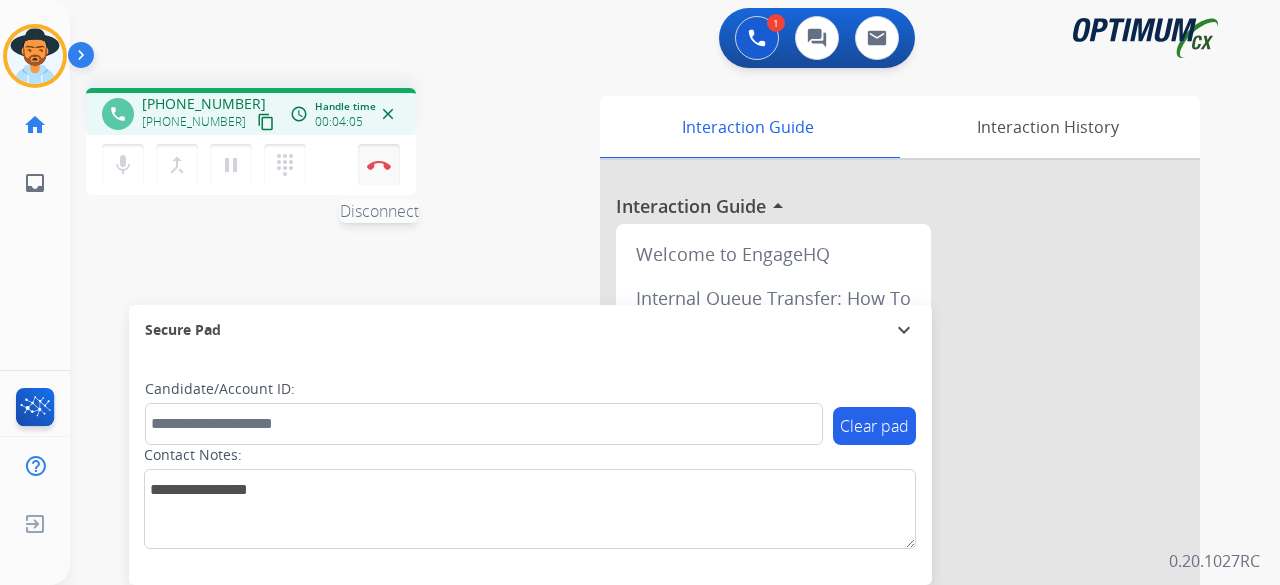 click on "Disconnect" at bounding box center (379, 165) 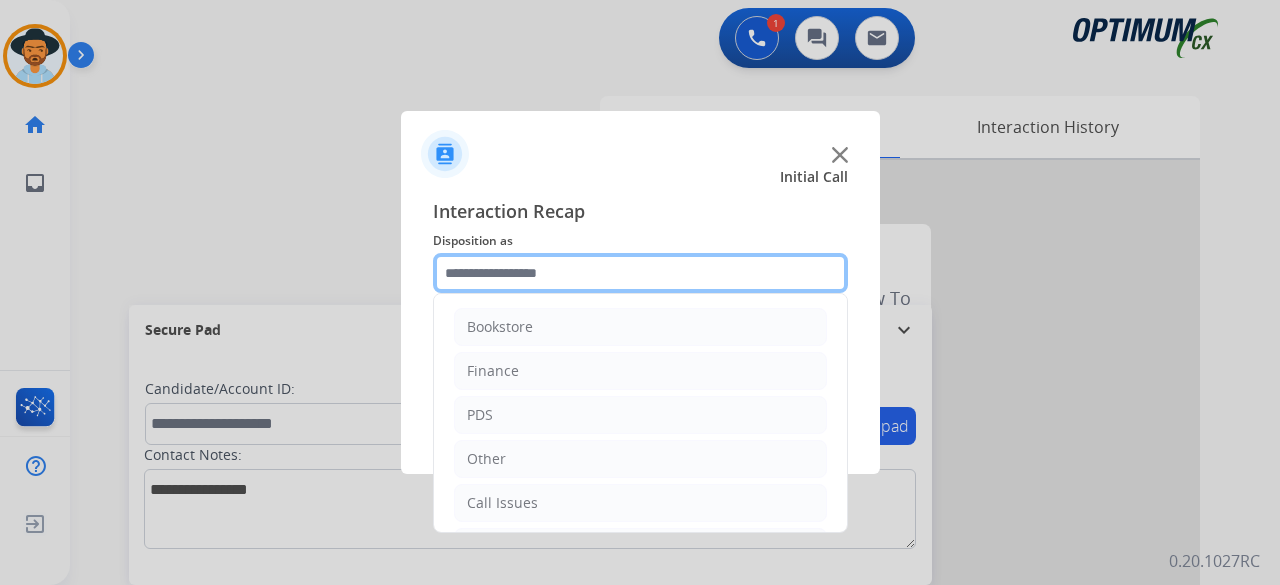 click 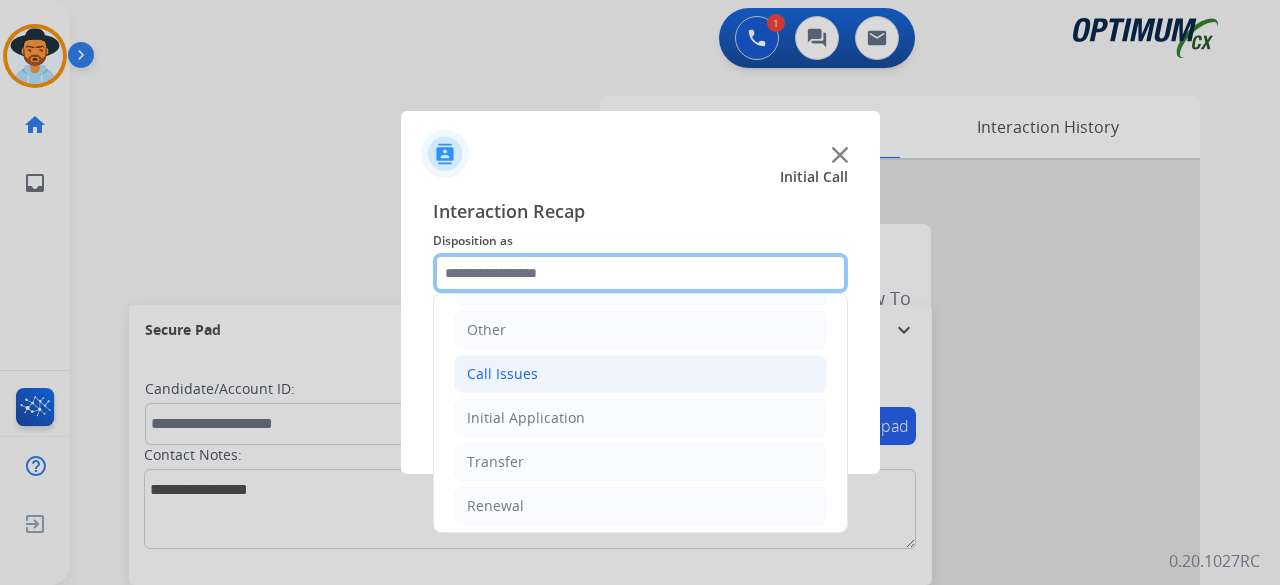 scroll, scrollTop: 130, scrollLeft: 0, axis: vertical 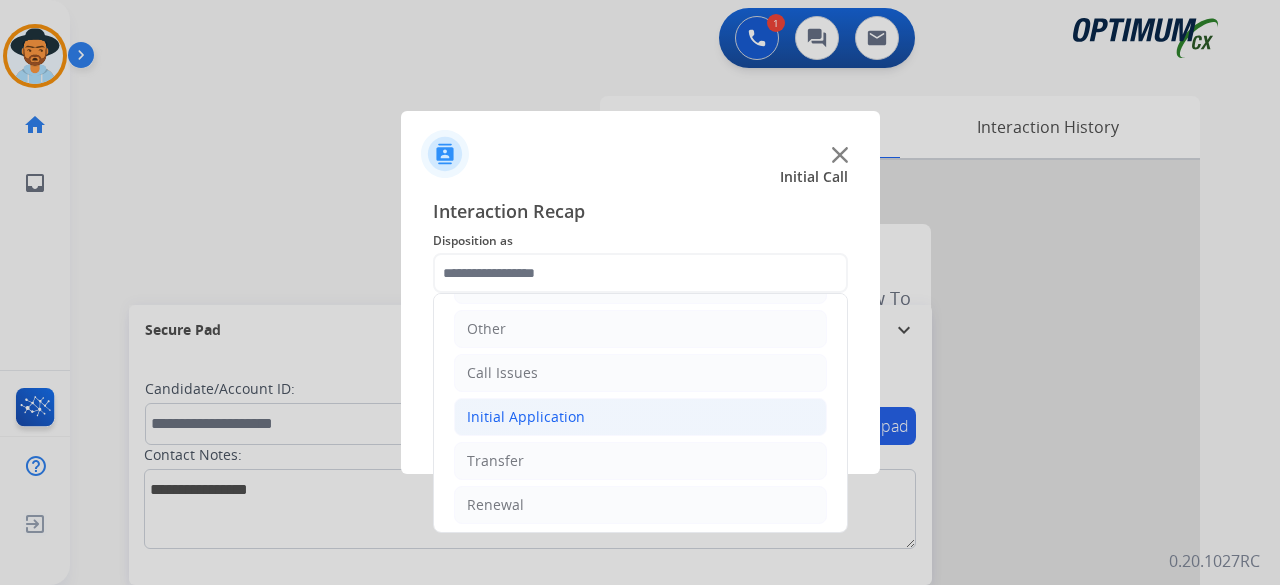 click on "Initial Application" 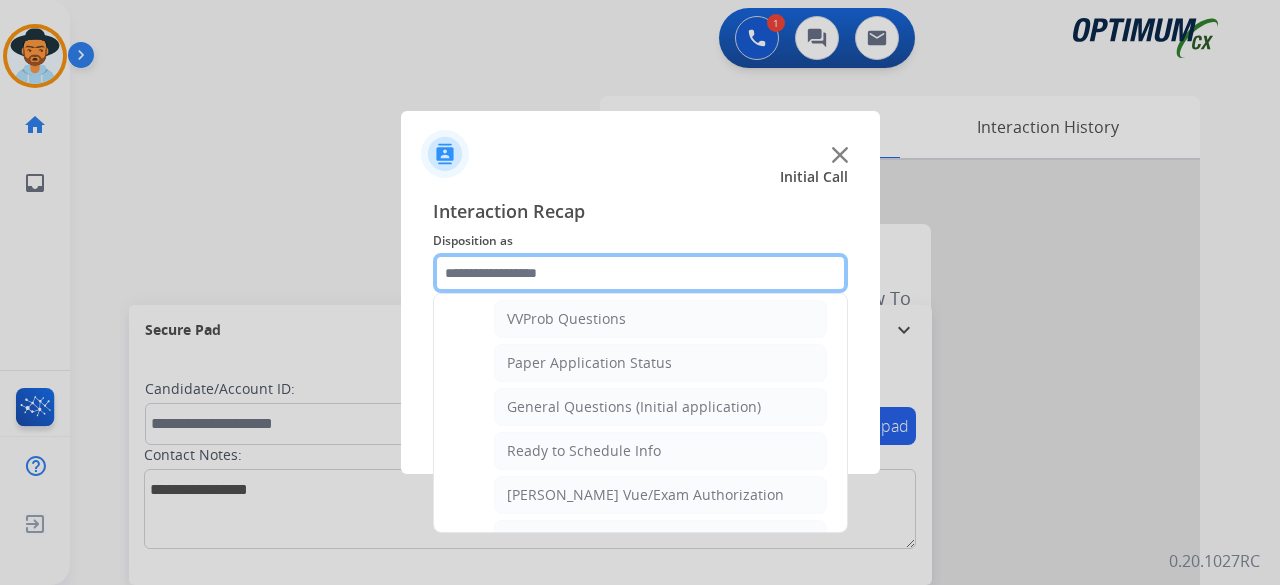 scroll, scrollTop: 1085, scrollLeft: 0, axis: vertical 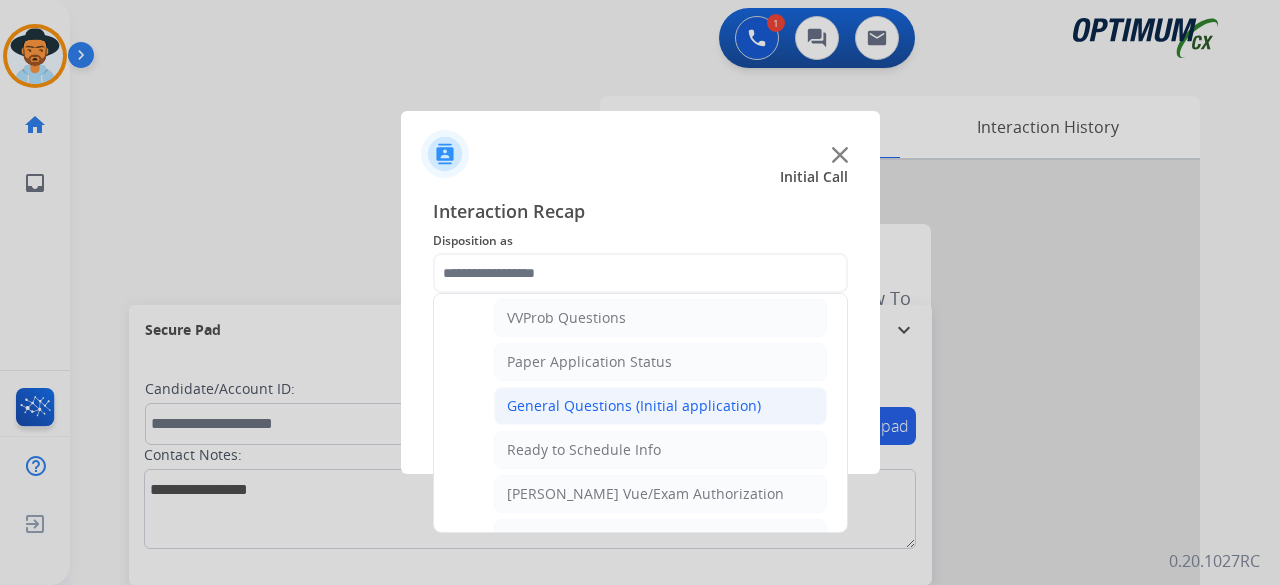 click on "General Questions (Initial application)" 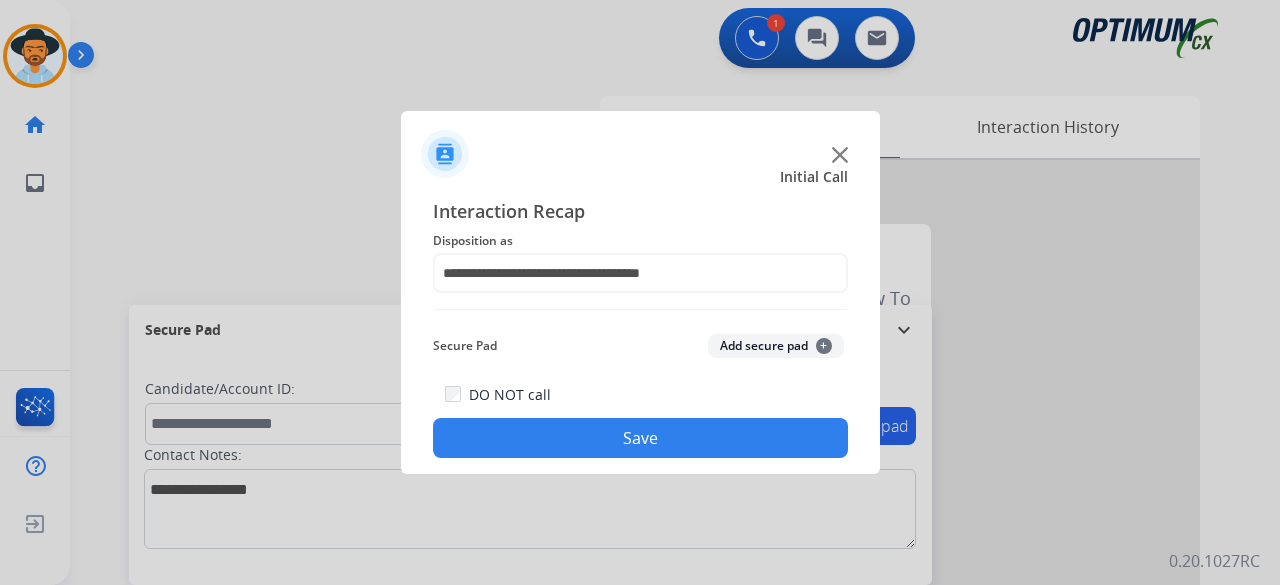 click on "Add secure pad  +" 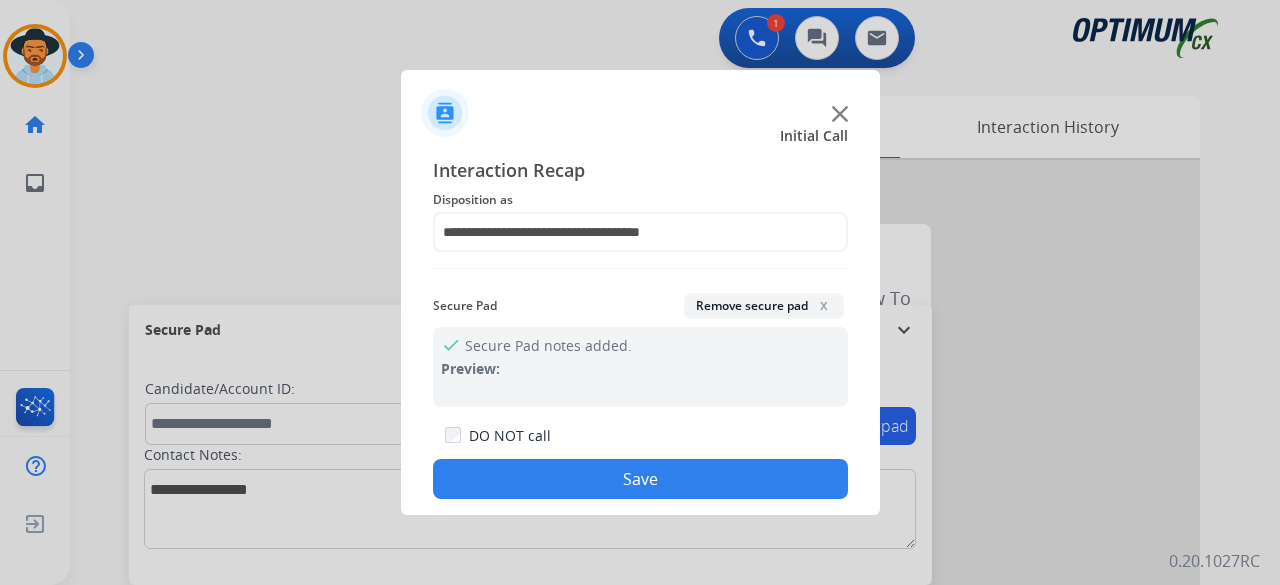 click on "Save" 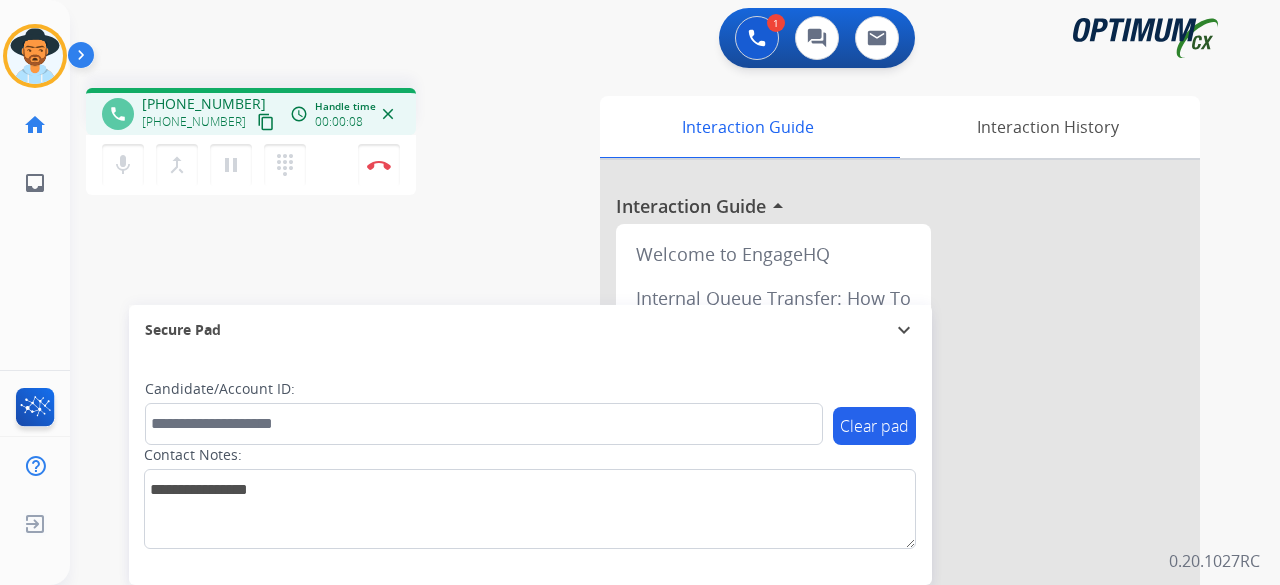 click on "content_copy" at bounding box center (266, 122) 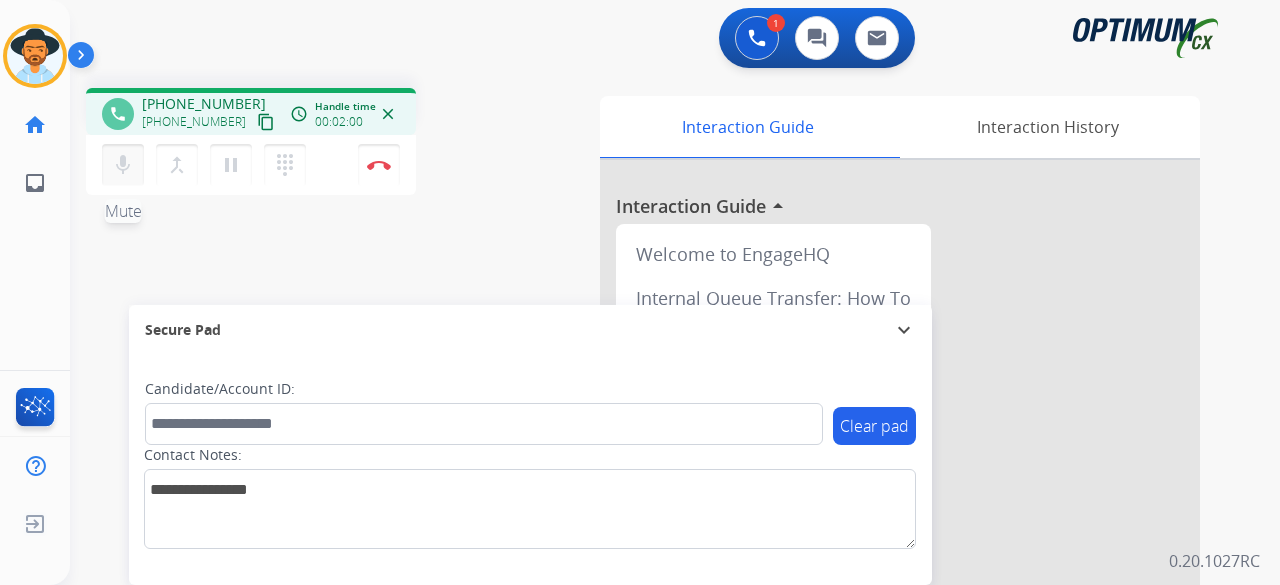 click on "mic" at bounding box center (123, 165) 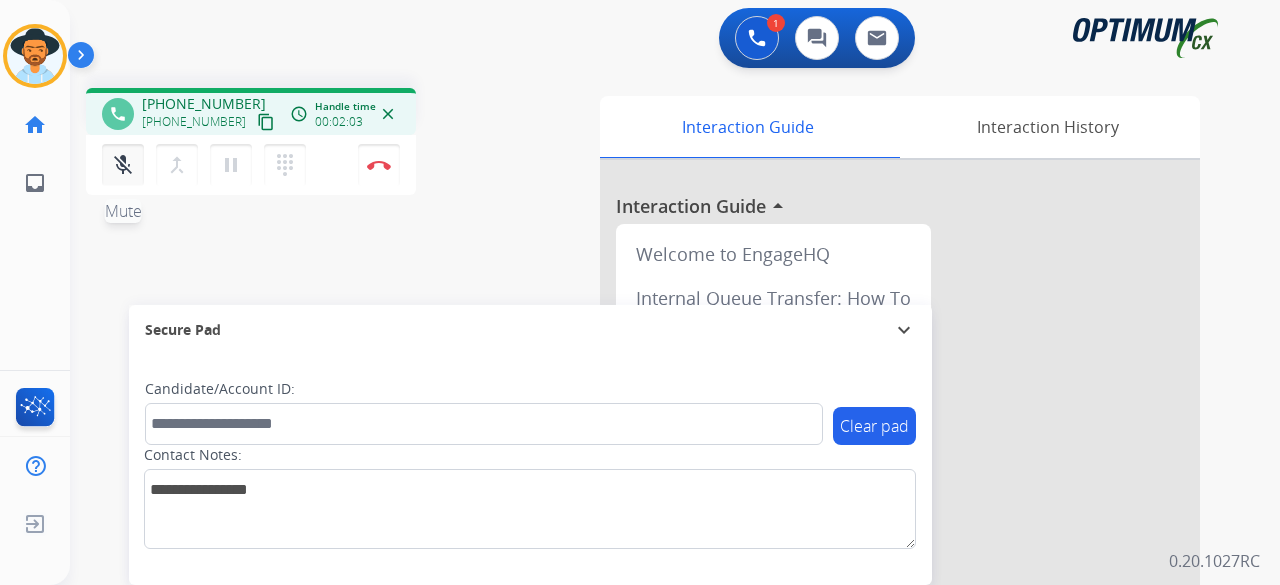 click on "mic_off" at bounding box center [123, 165] 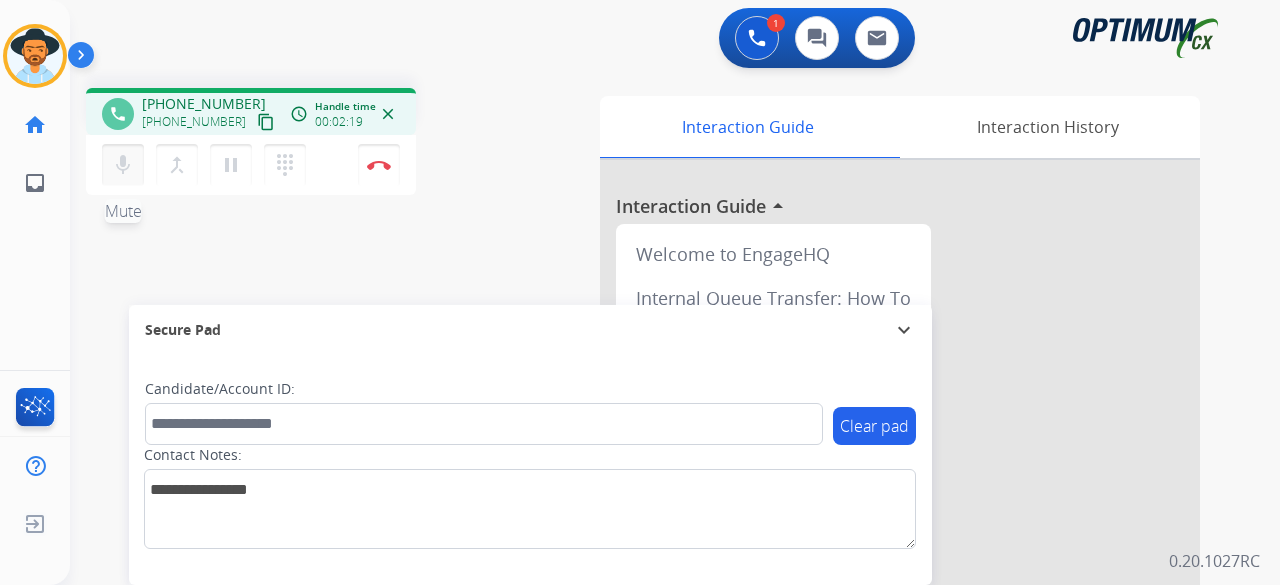 click on "mic" at bounding box center (123, 165) 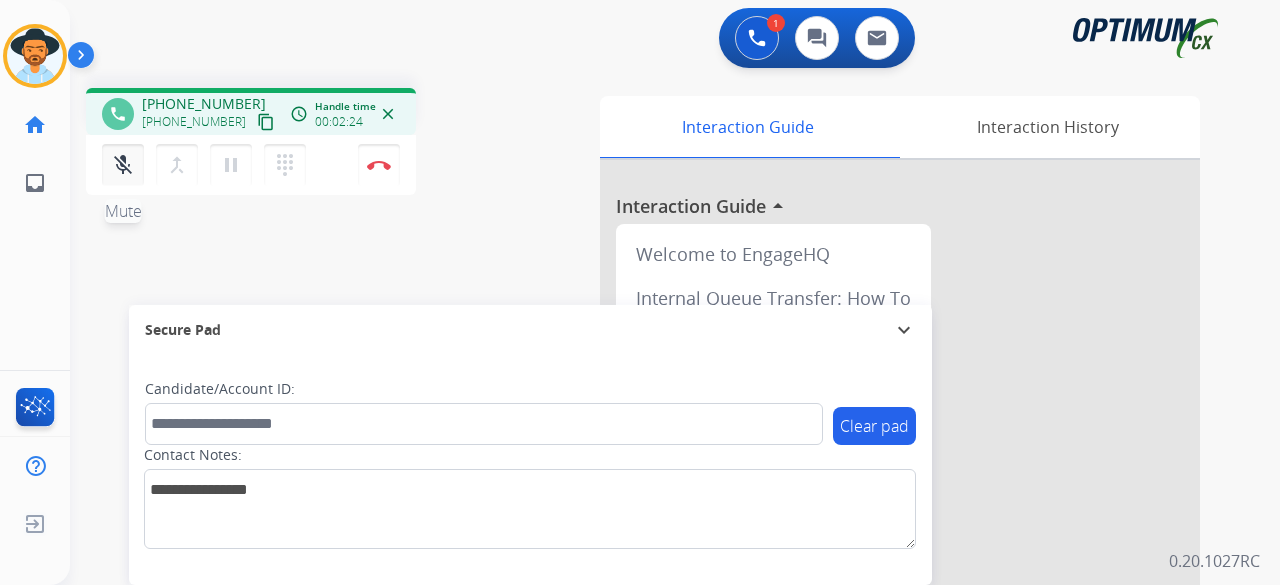 click on "mic_off" at bounding box center (123, 165) 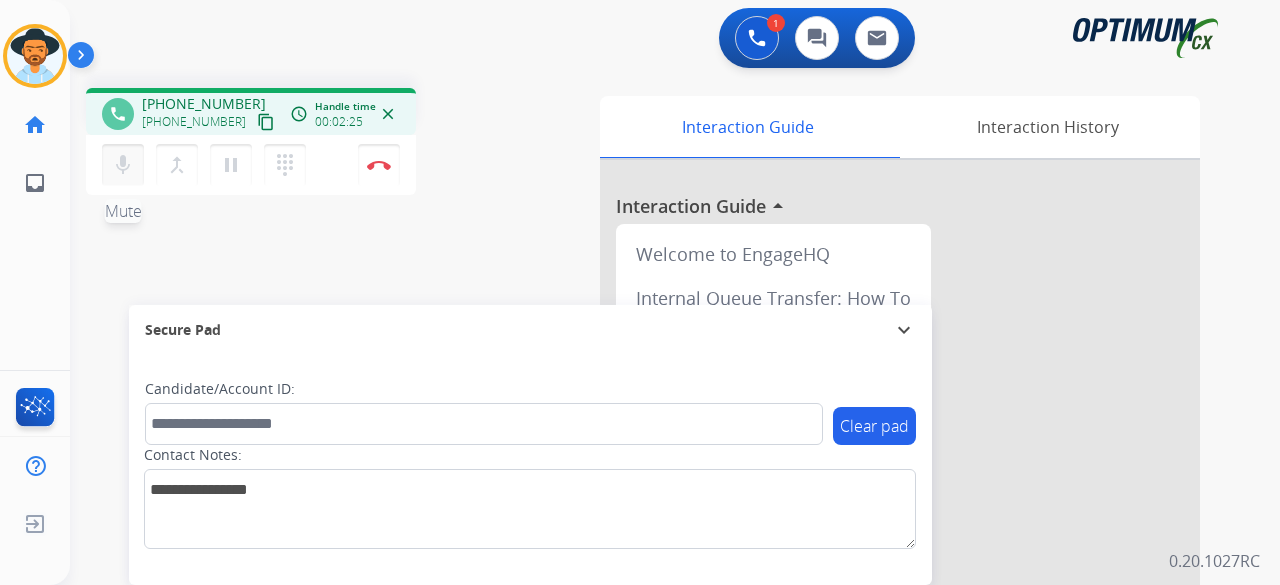 click on "mic" at bounding box center [123, 165] 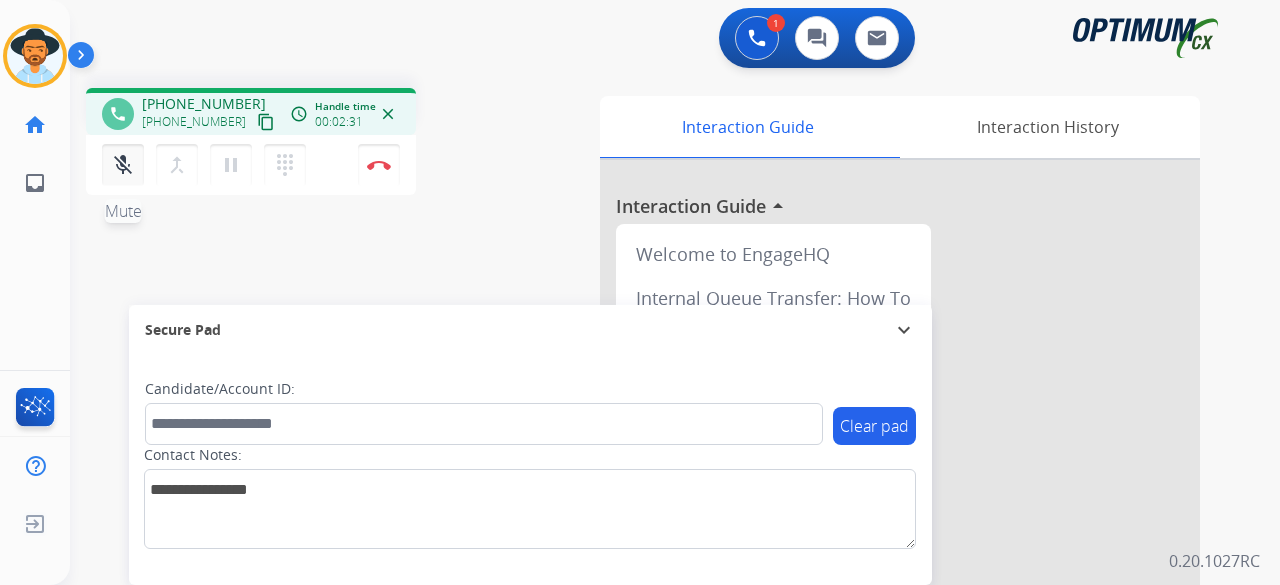 click on "mic_off" at bounding box center (123, 165) 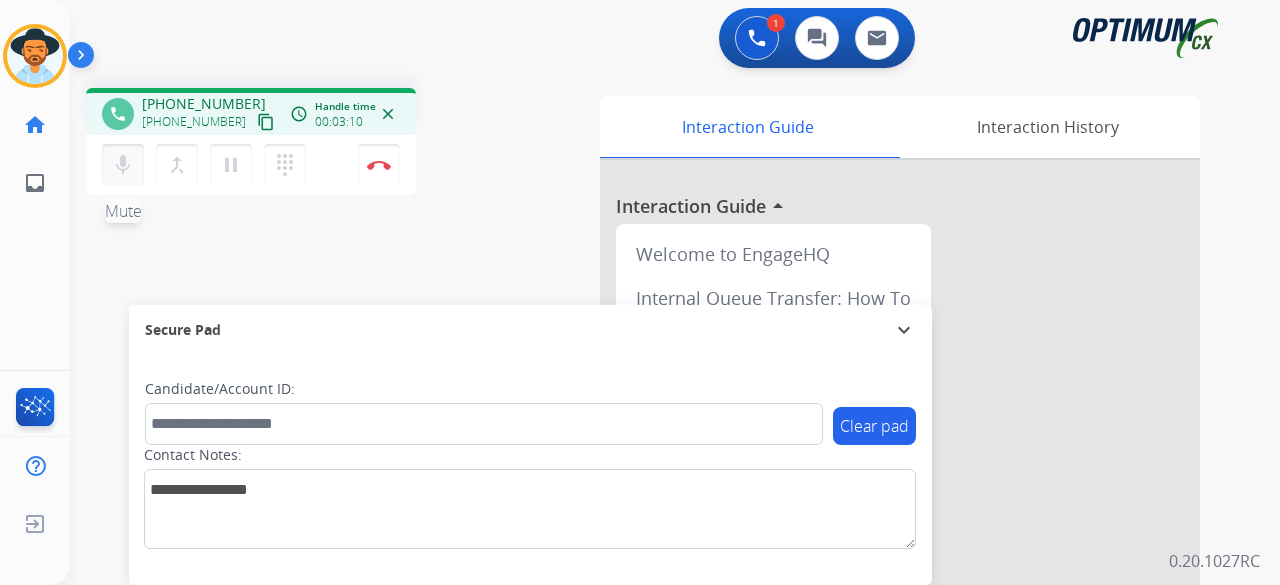 click on "mic Mute" at bounding box center [123, 165] 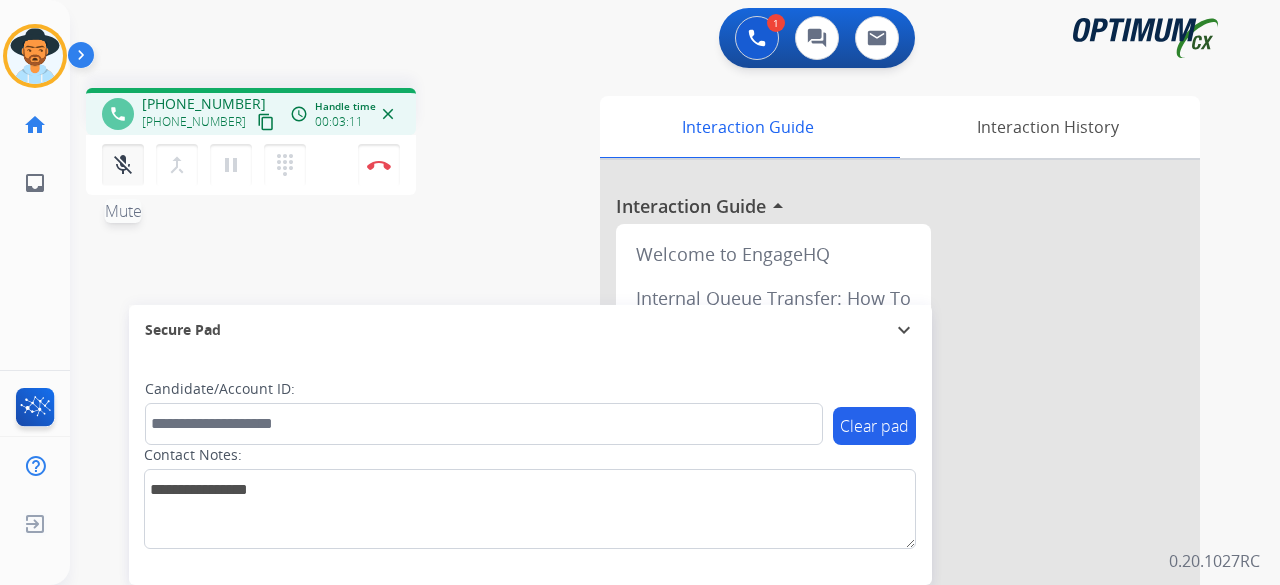 click on "mic_off Mute" at bounding box center (123, 165) 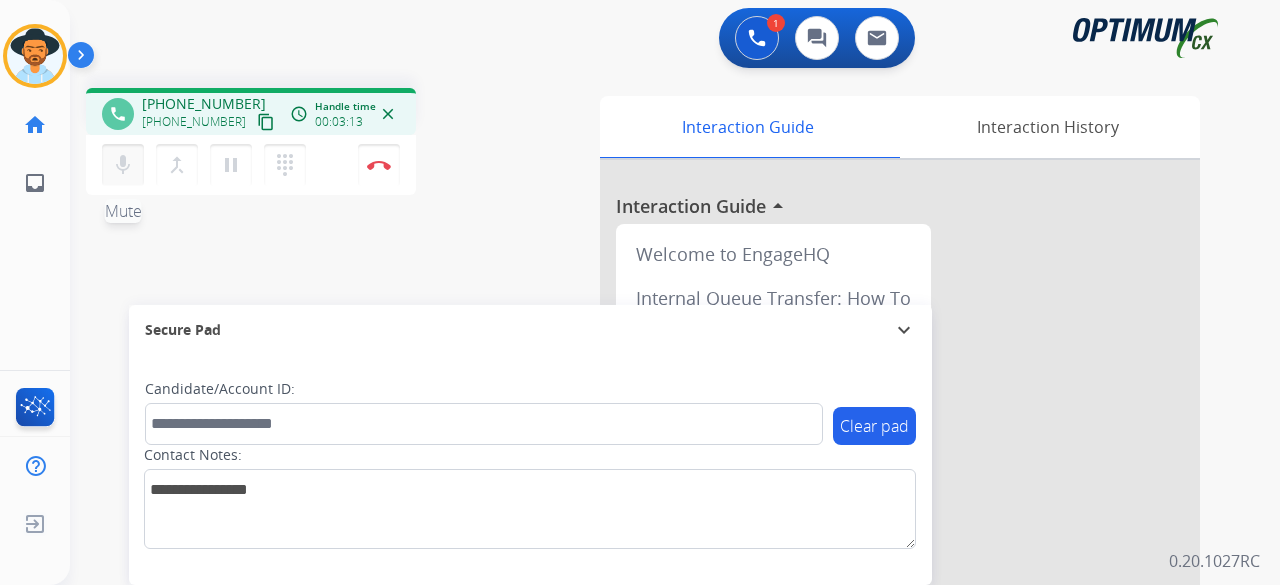 click on "mic Mute" at bounding box center [123, 165] 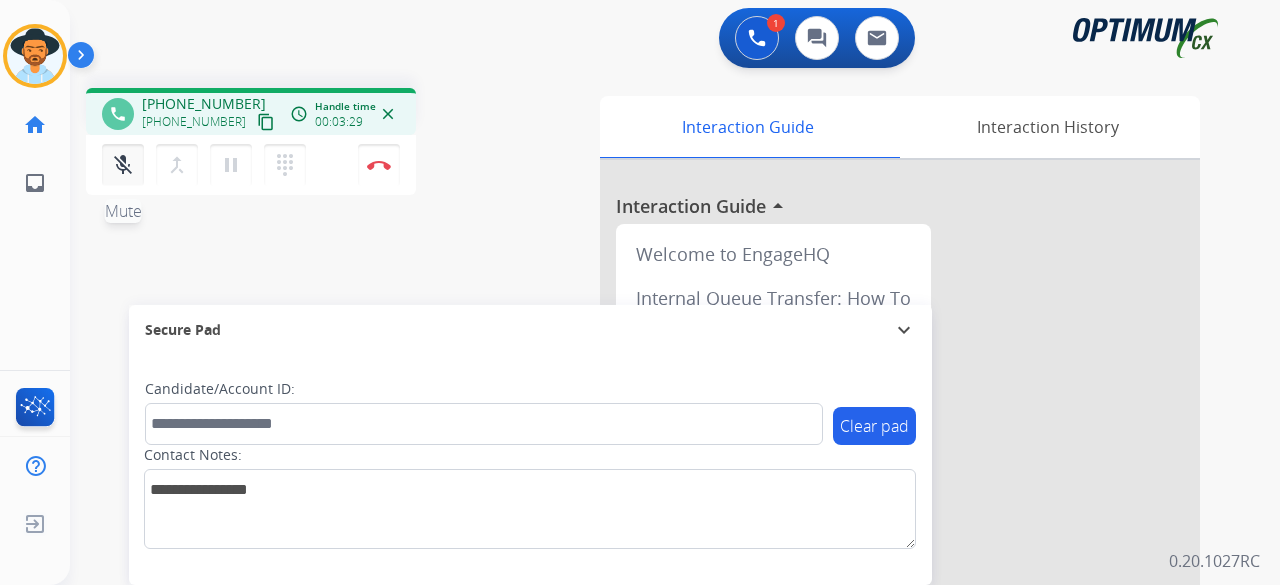click on "mic_off" at bounding box center (123, 165) 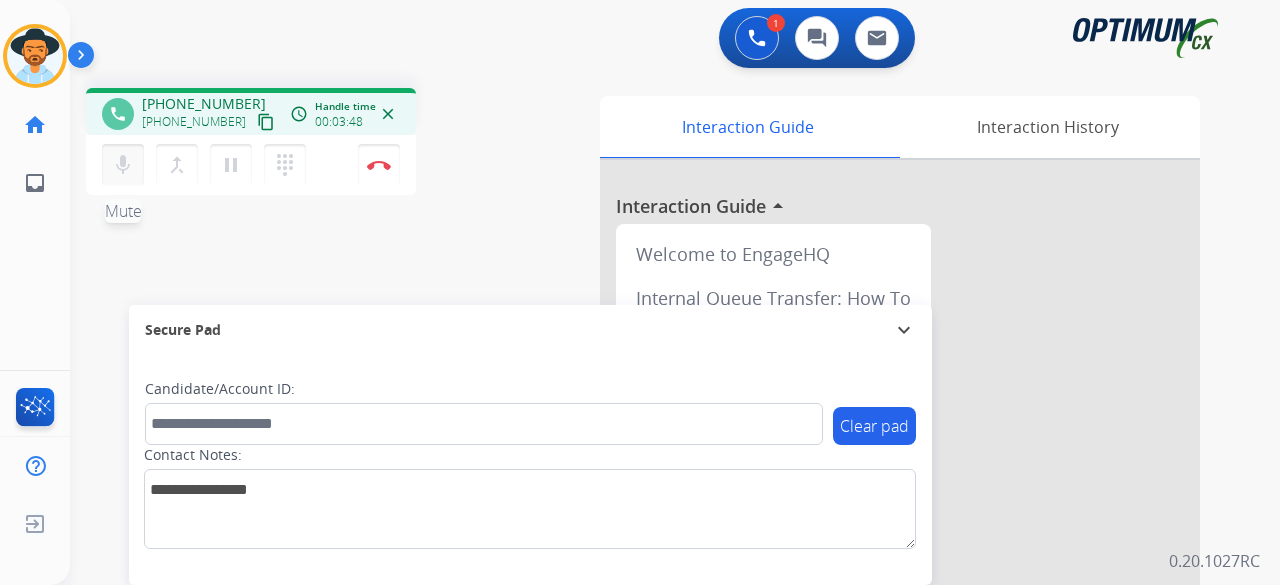 click on "mic" at bounding box center [123, 165] 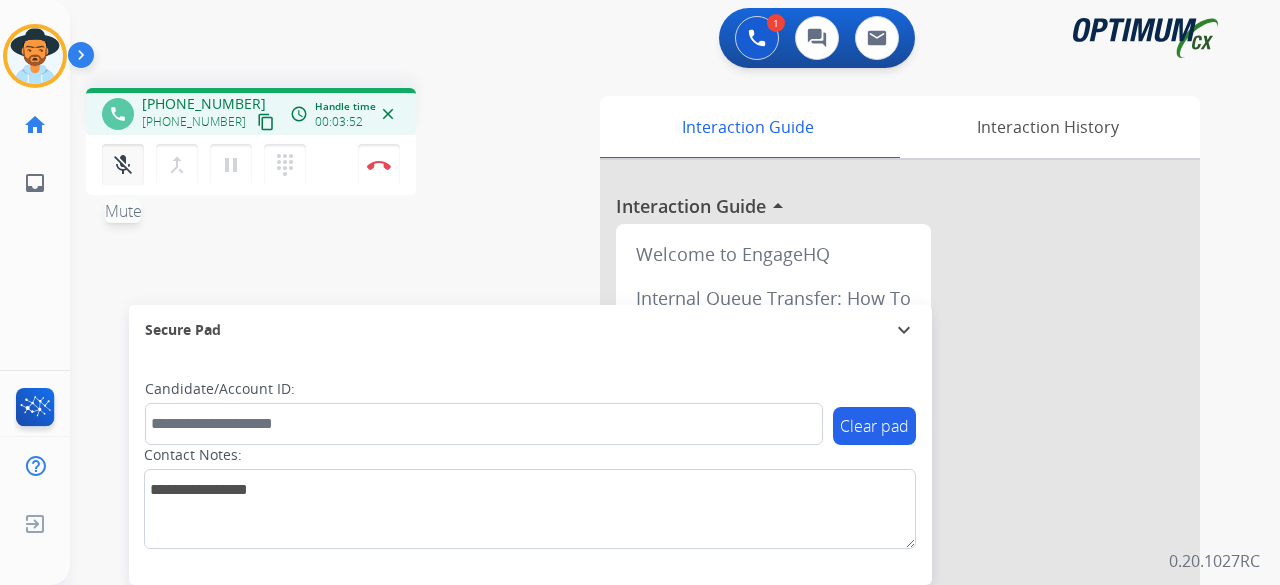 click on "mic_off" at bounding box center (123, 165) 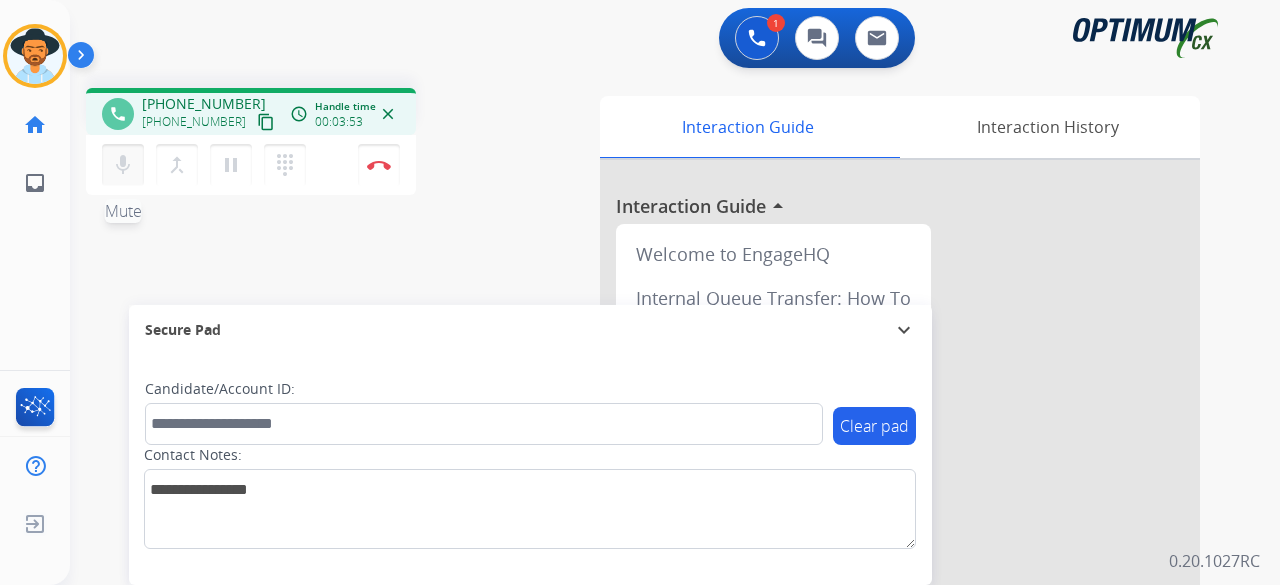click on "mic" at bounding box center (123, 165) 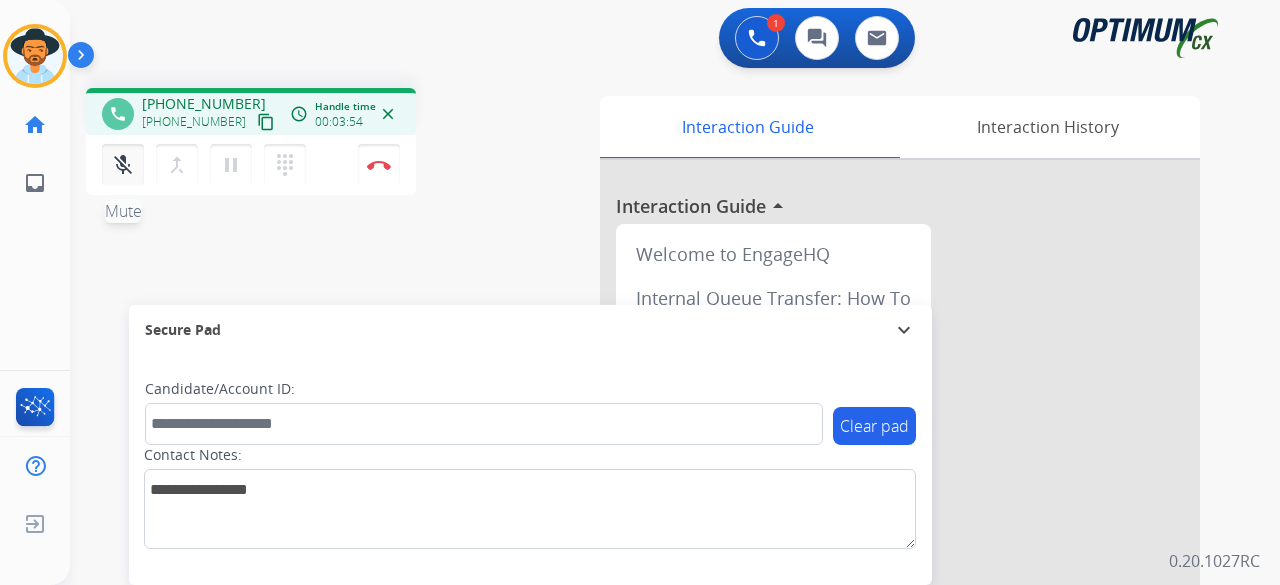 click on "mic_off" at bounding box center [123, 165] 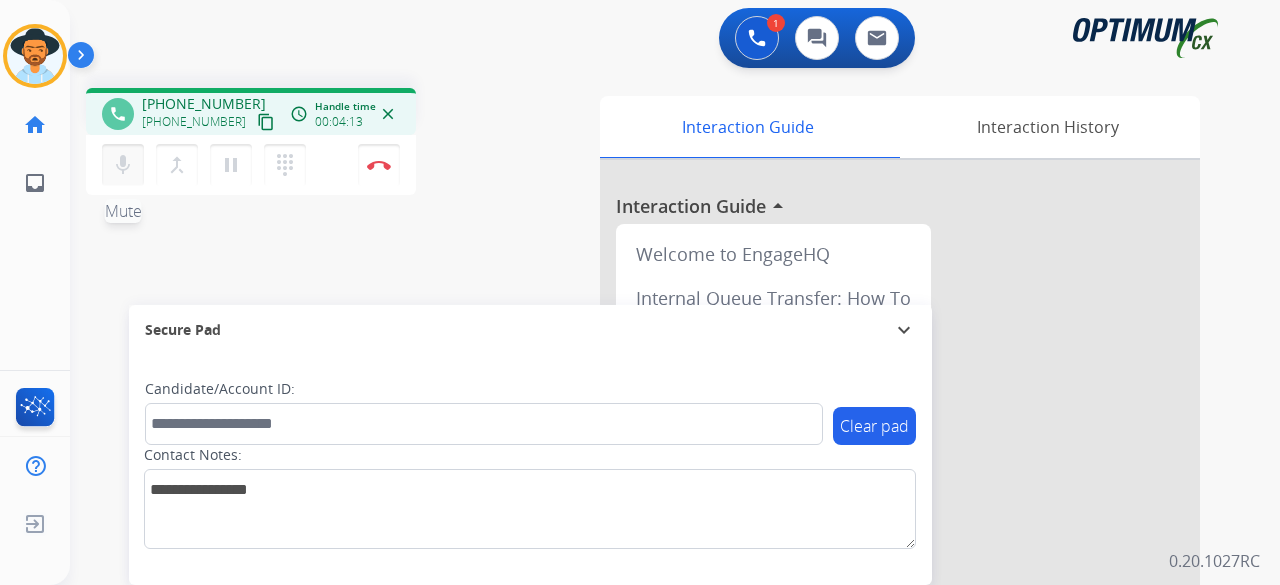 click on "mic" at bounding box center (123, 165) 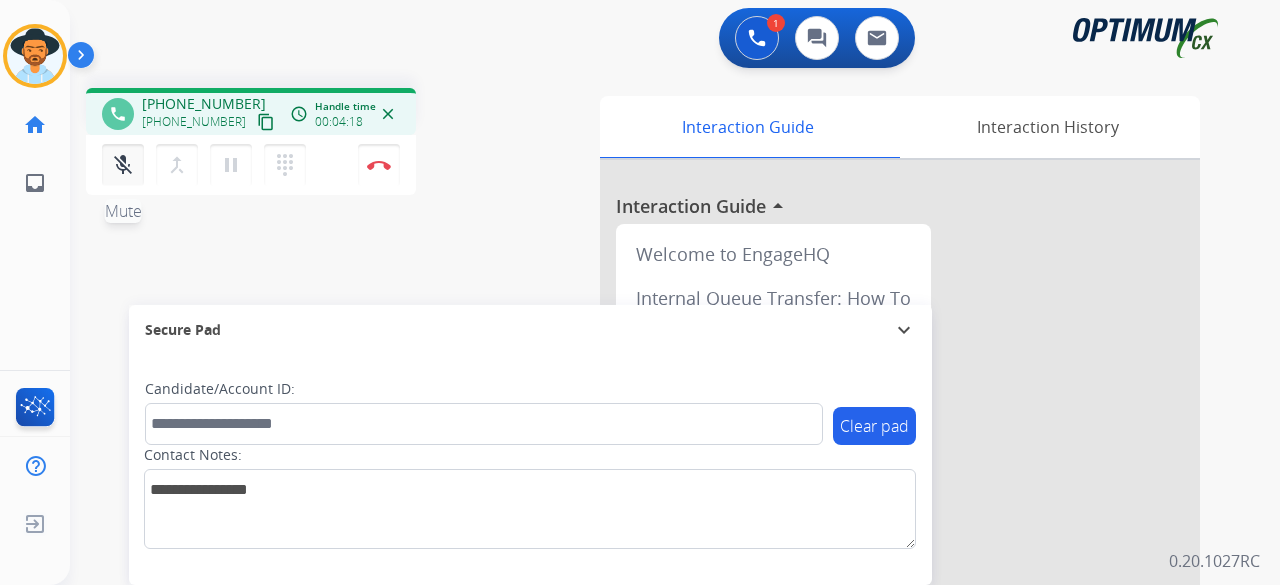 click on "mic_off" at bounding box center [123, 165] 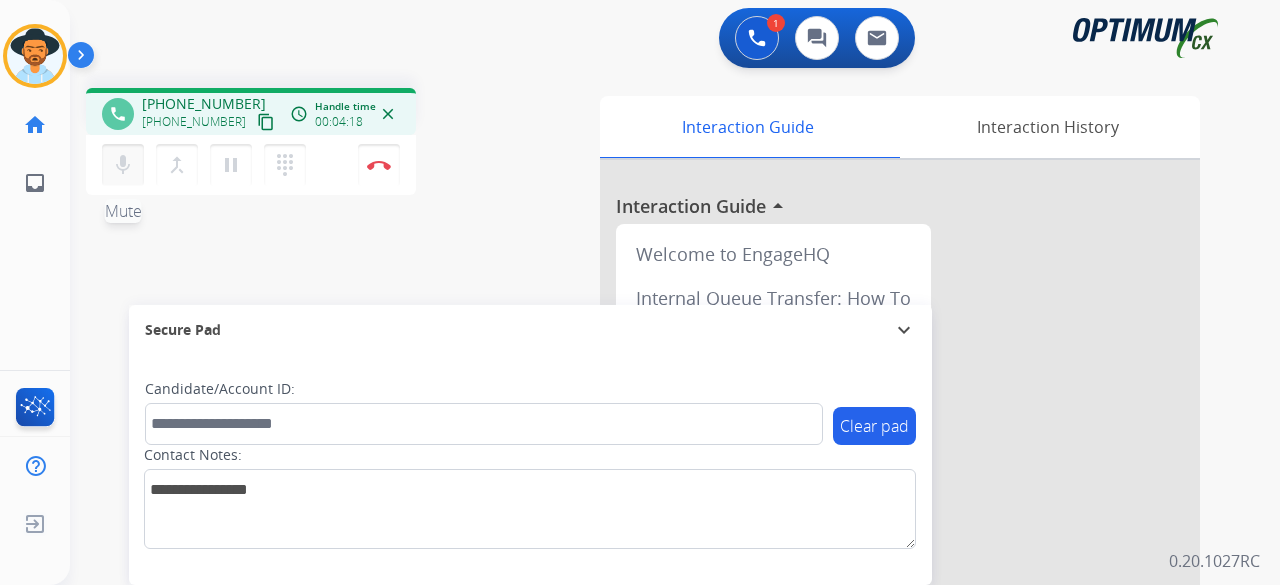 click on "mic" at bounding box center (123, 165) 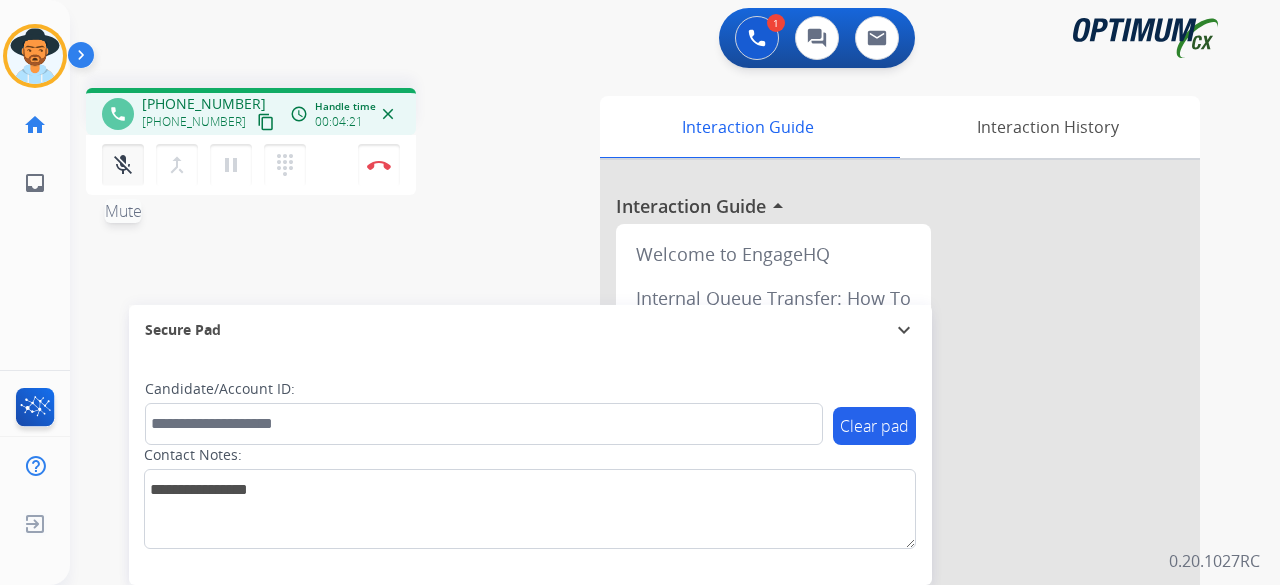 click on "mic_off" at bounding box center [123, 165] 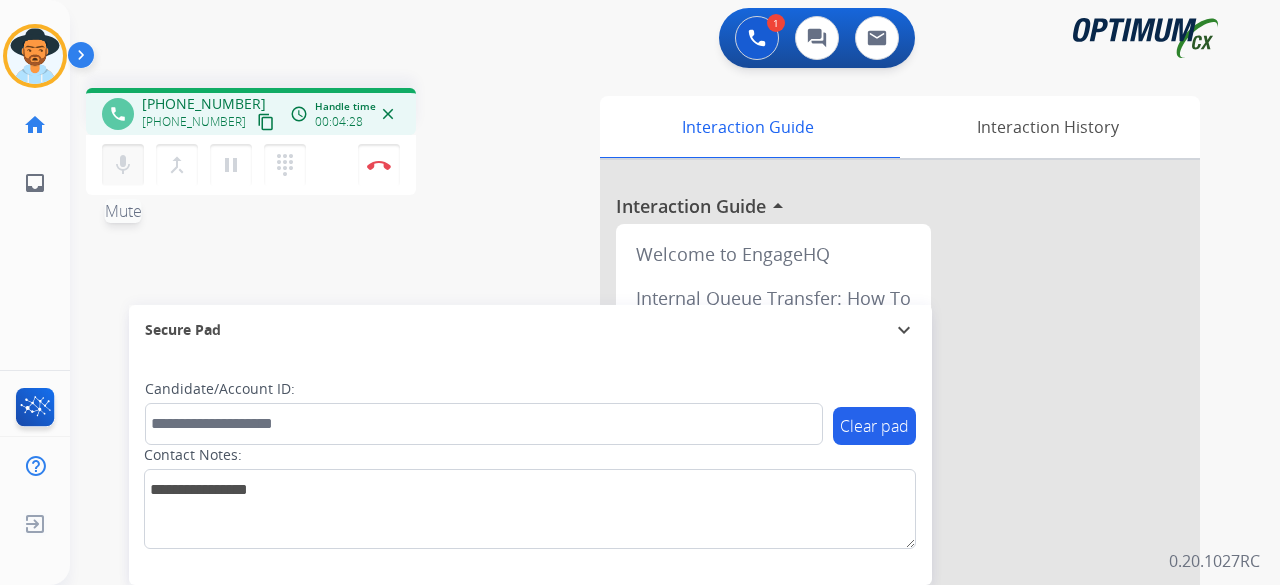 click on "mic" at bounding box center (123, 165) 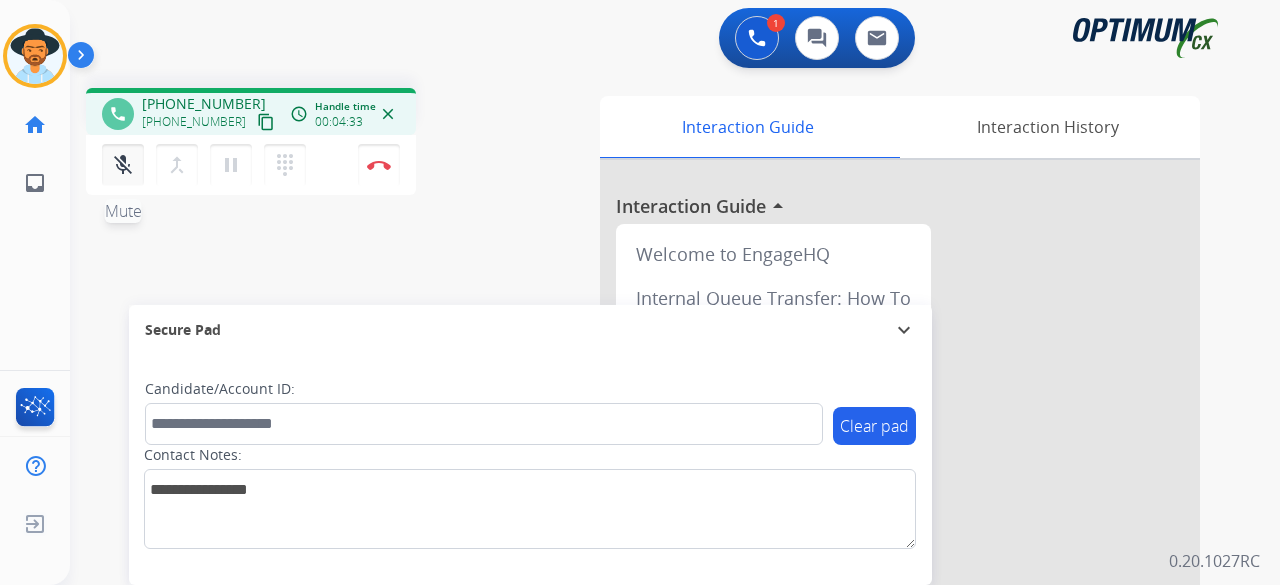 click on "mic_off" at bounding box center [123, 165] 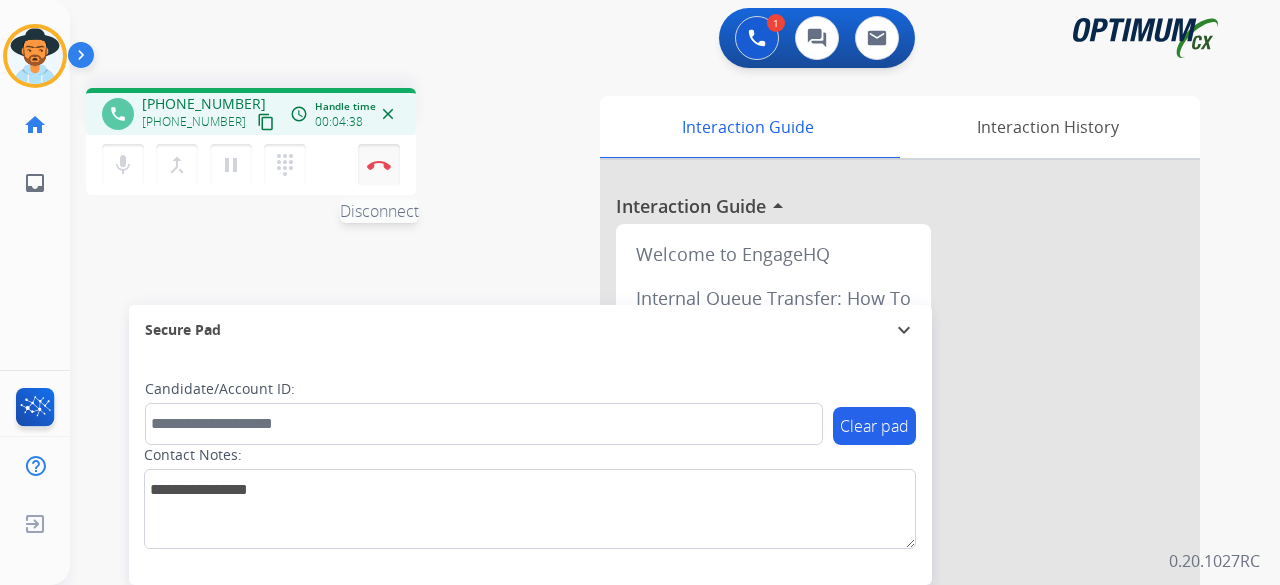 click on "Disconnect" at bounding box center [379, 165] 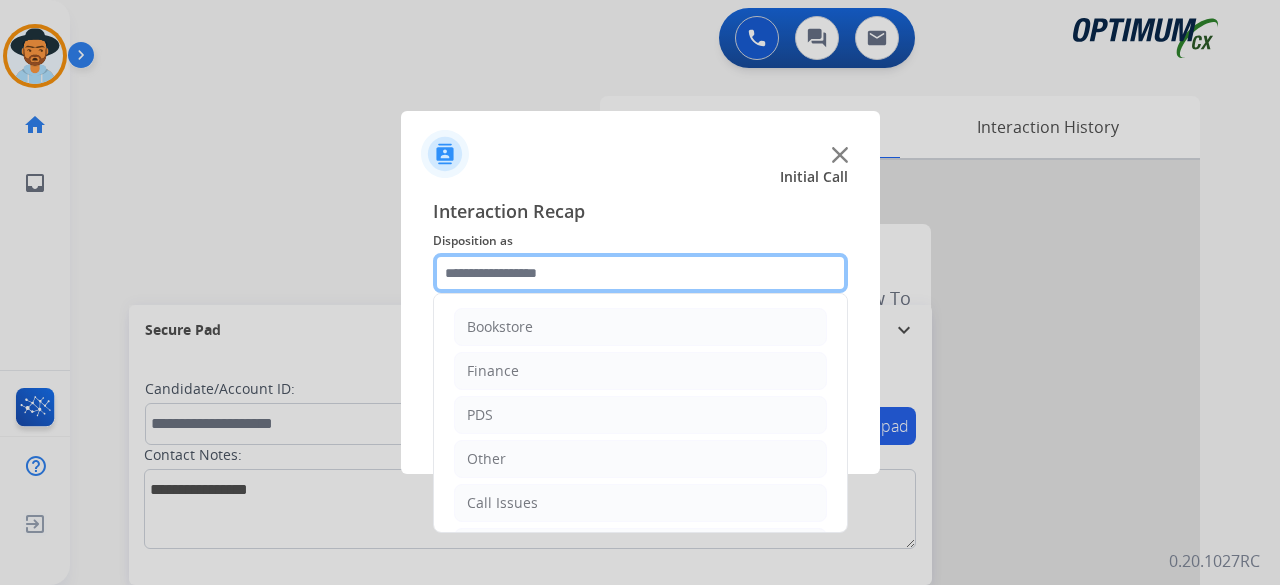 click 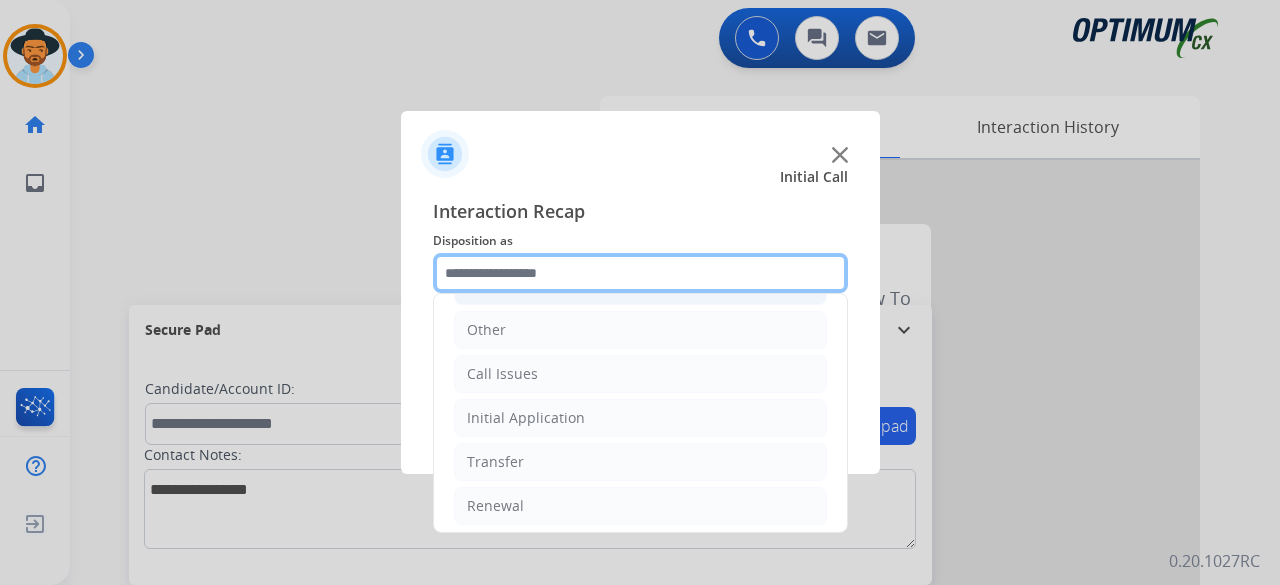 scroll, scrollTop: 130, scrollLeft: 0, axis: vertical 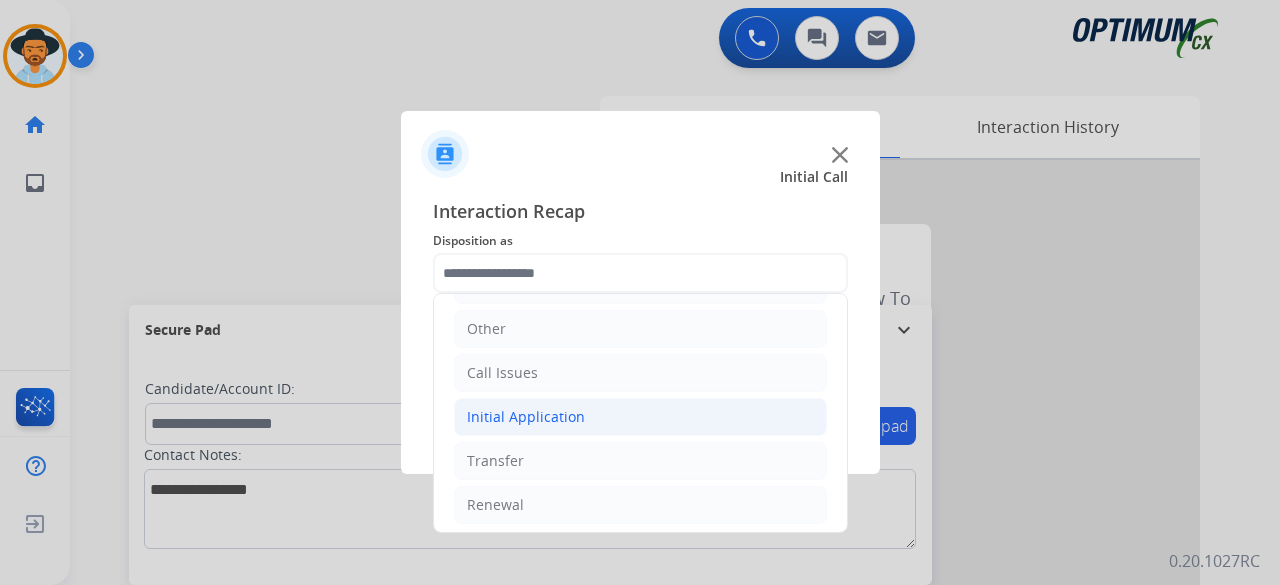 click on "Initial Application" 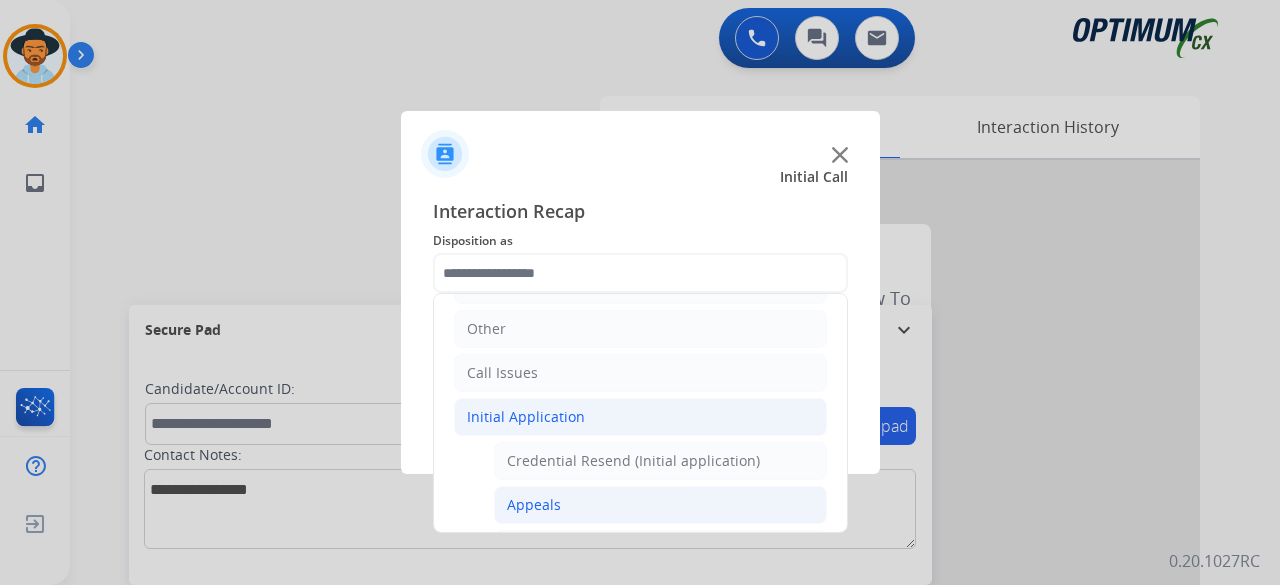 click on "Appeals" 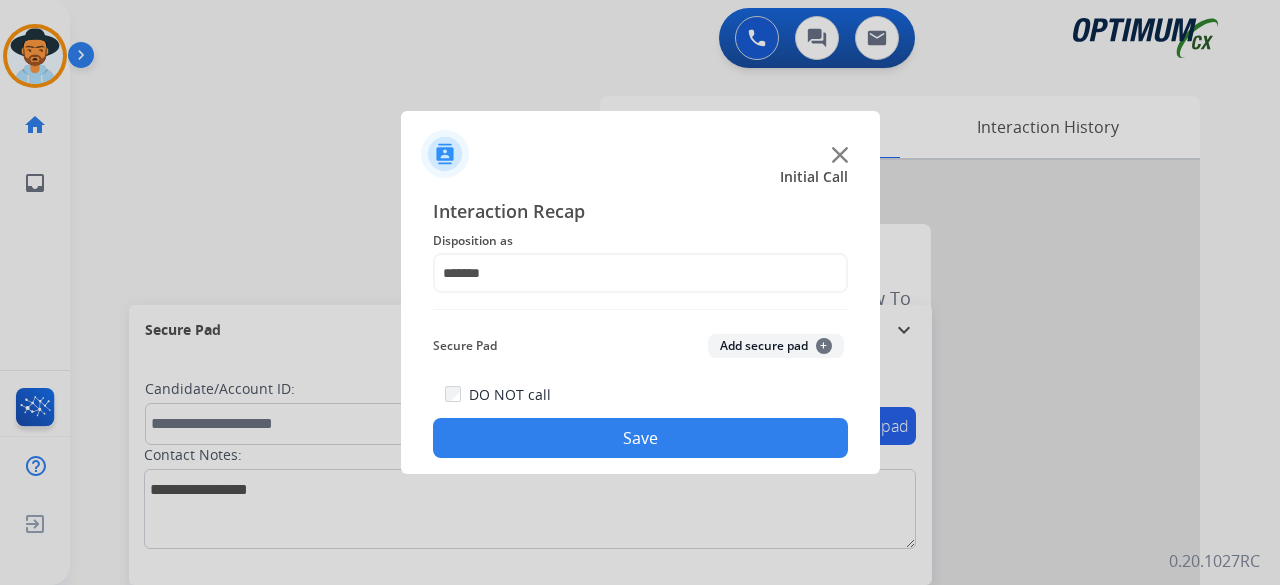 click on "Add secure pad  +" 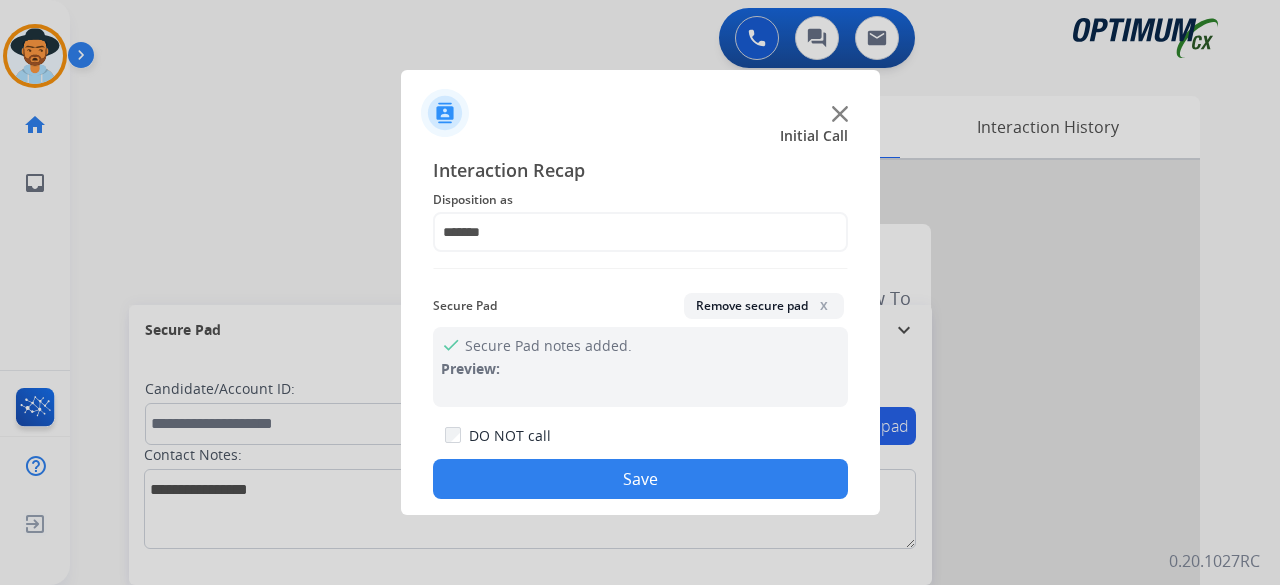 drag, startPoint x: 632, startPoint y: 465, endPoint x: 628, endPoint y: 449, distance: 16.492422 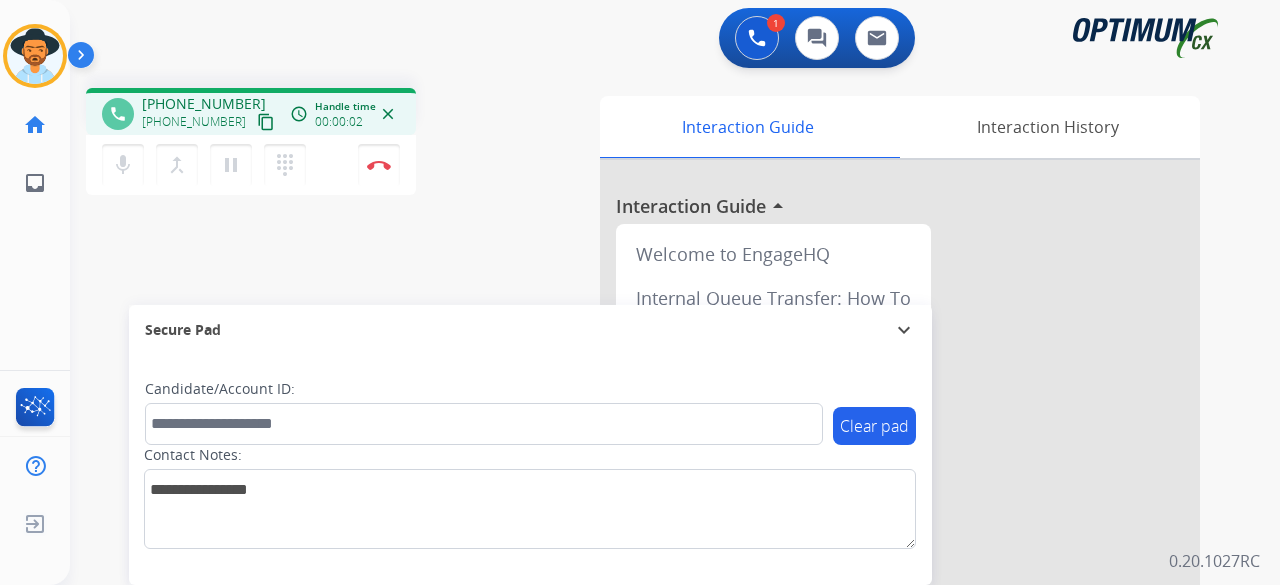 click on "content_copy" at bounding box center (266, 122) 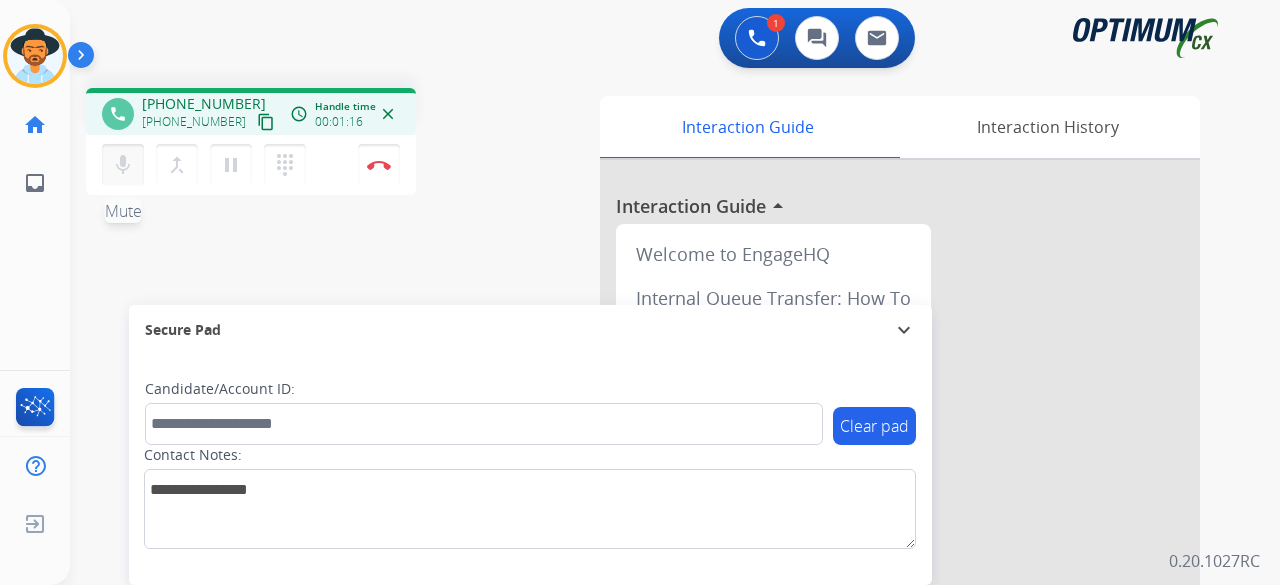 click on "mic" at bounding box center (123, 165) 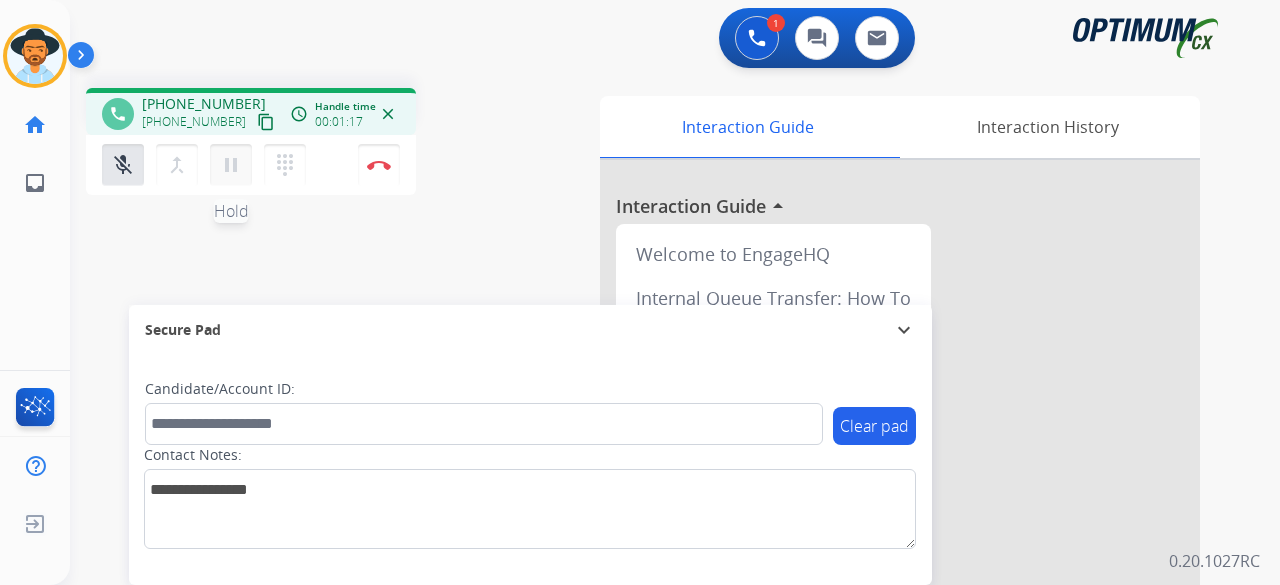 click on "pause" at bounding box center [231, 165] 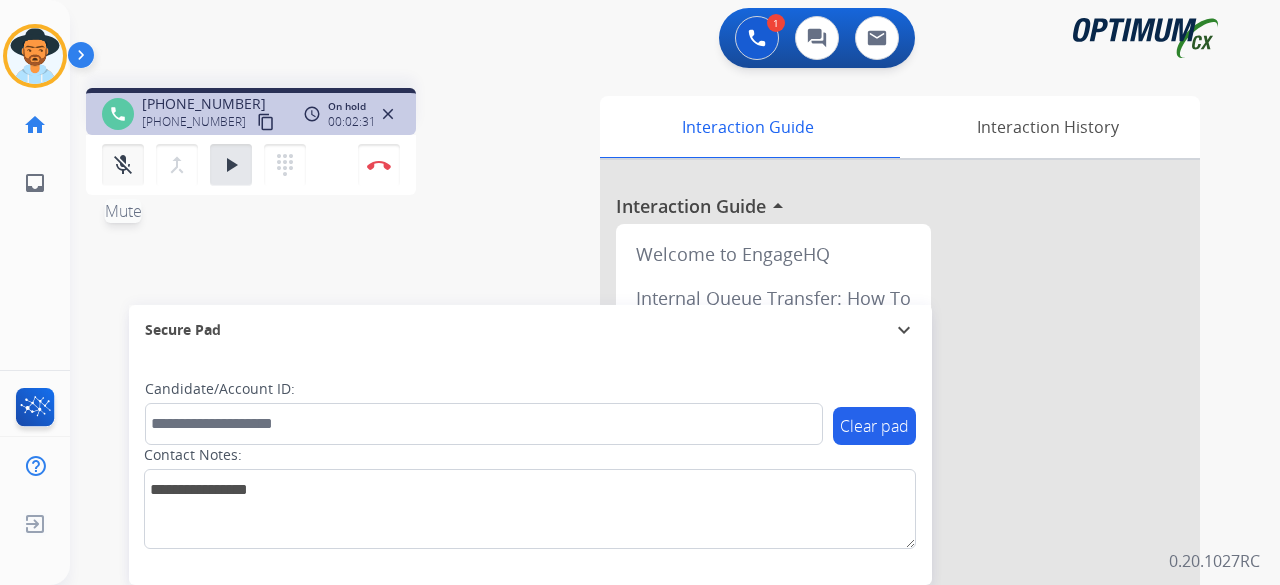click on "mic_off" at bounding box center (123, 165) 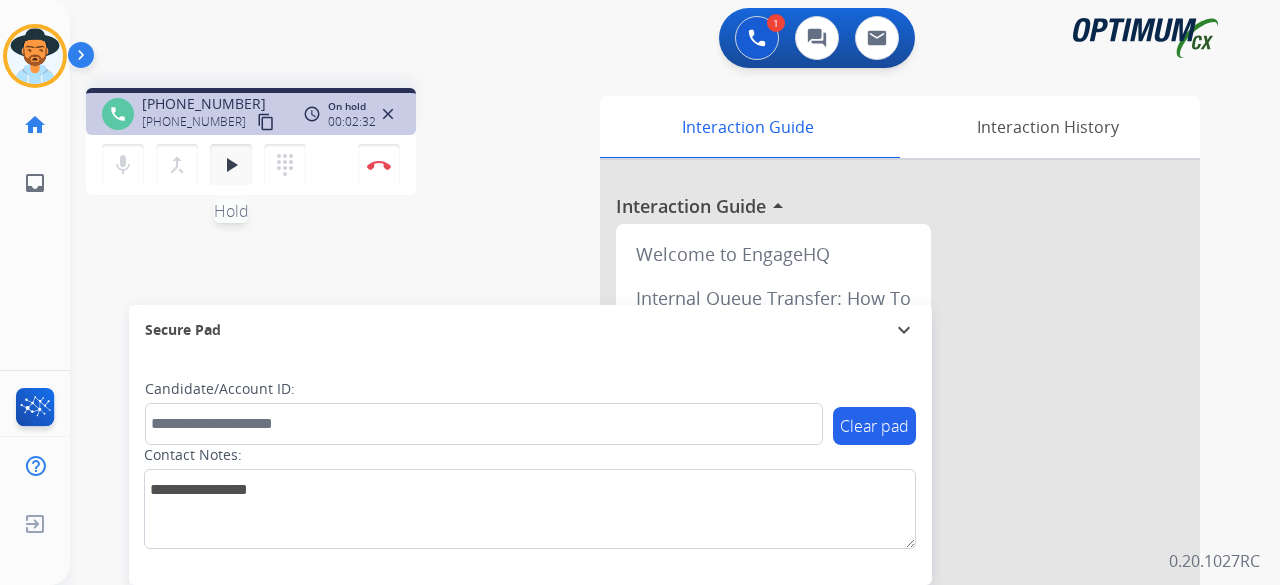 click on "play_arrow Hold" at bounding box center [231, 165] 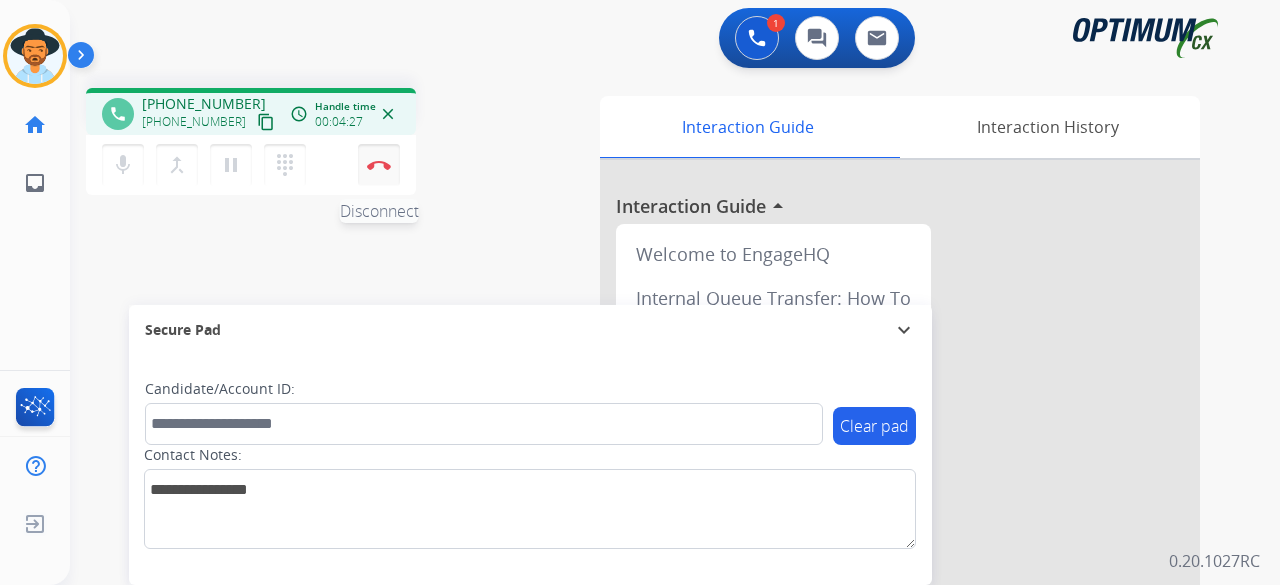 click at bounding box center [379, 165] 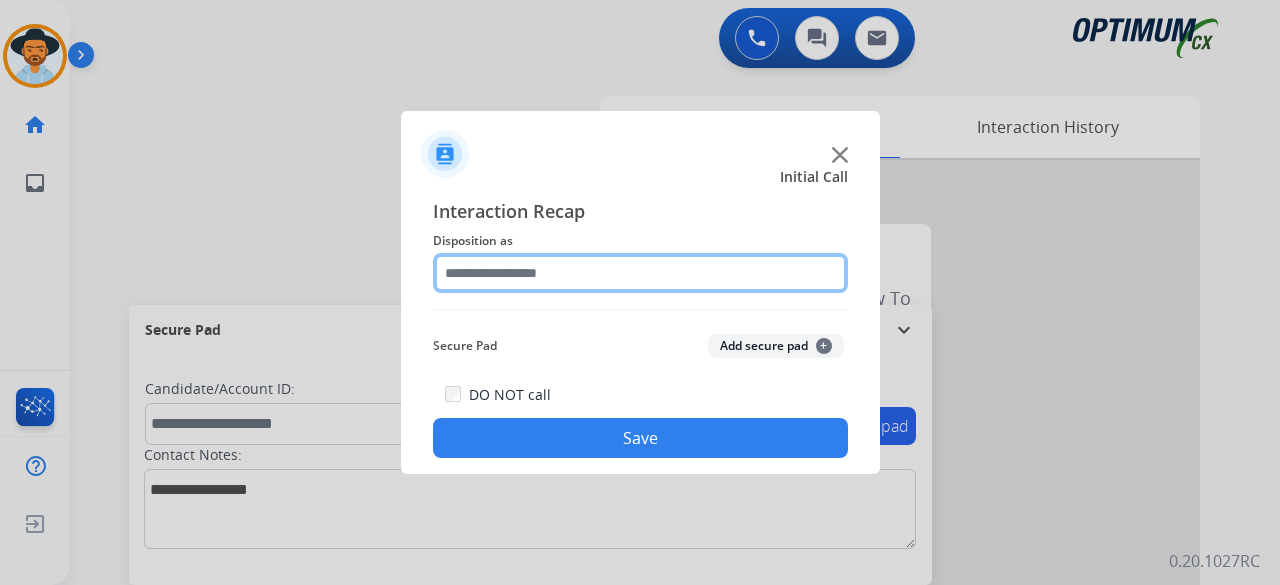 click 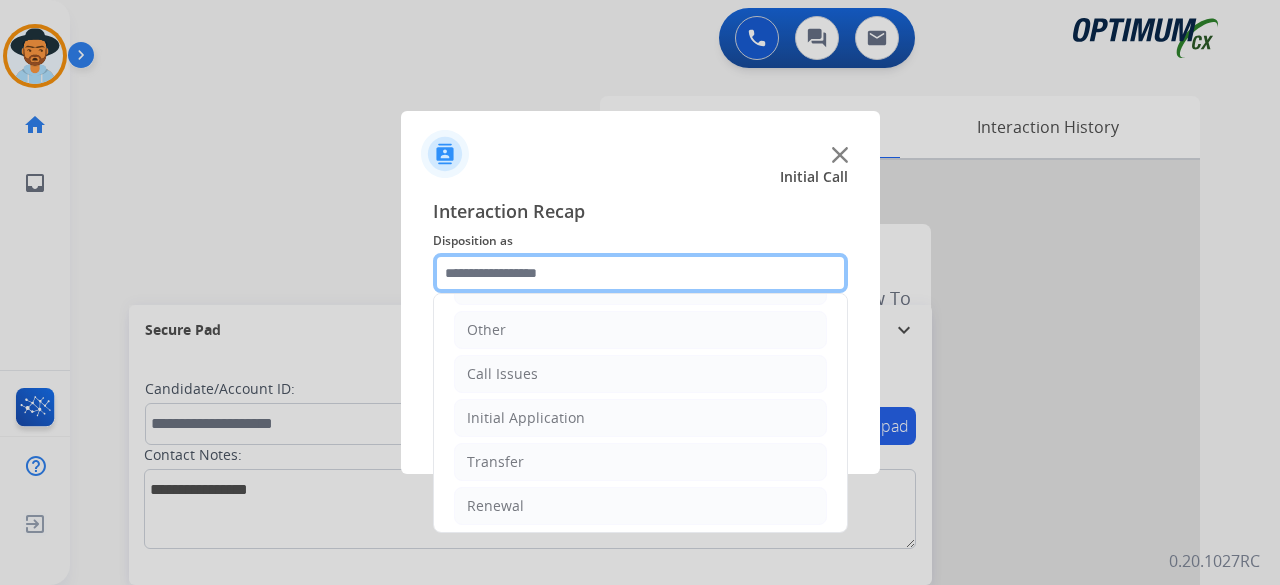scroll, scrollTop: 130, scrollLeft: 0, axis: vertical 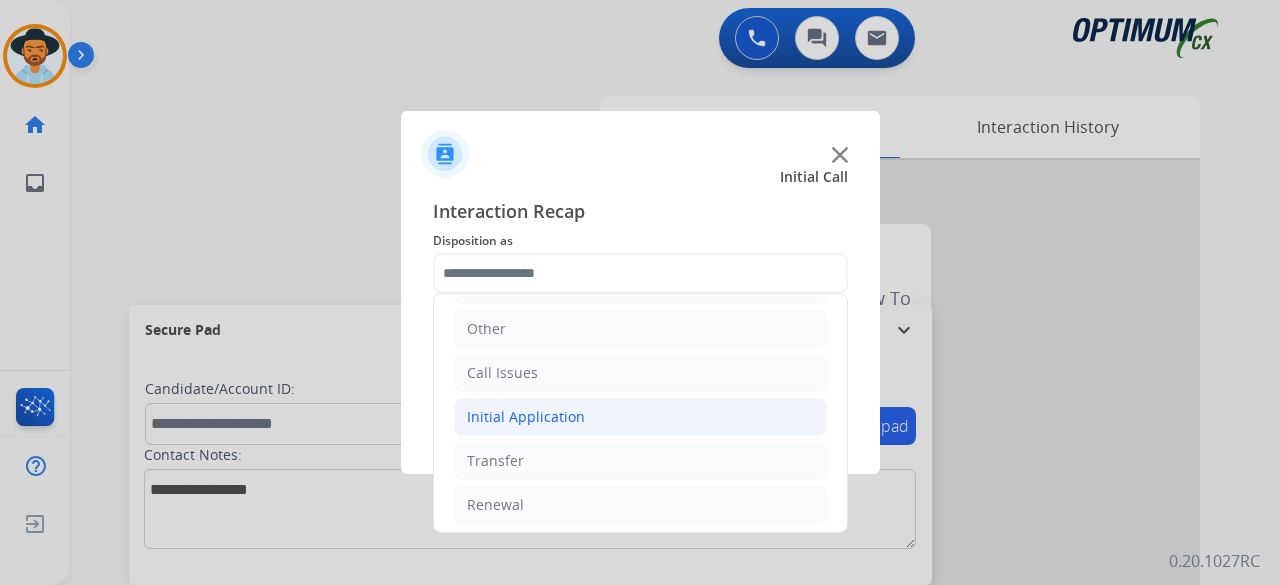 click on "Initial Application" 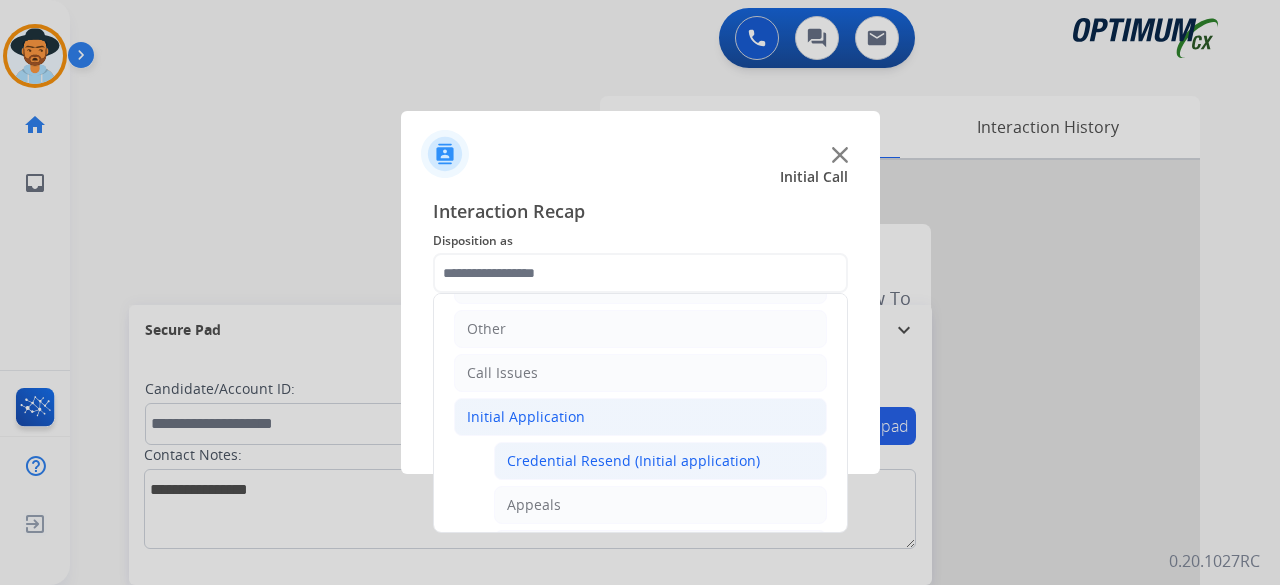 click on "Credential Resend (Initial application)" 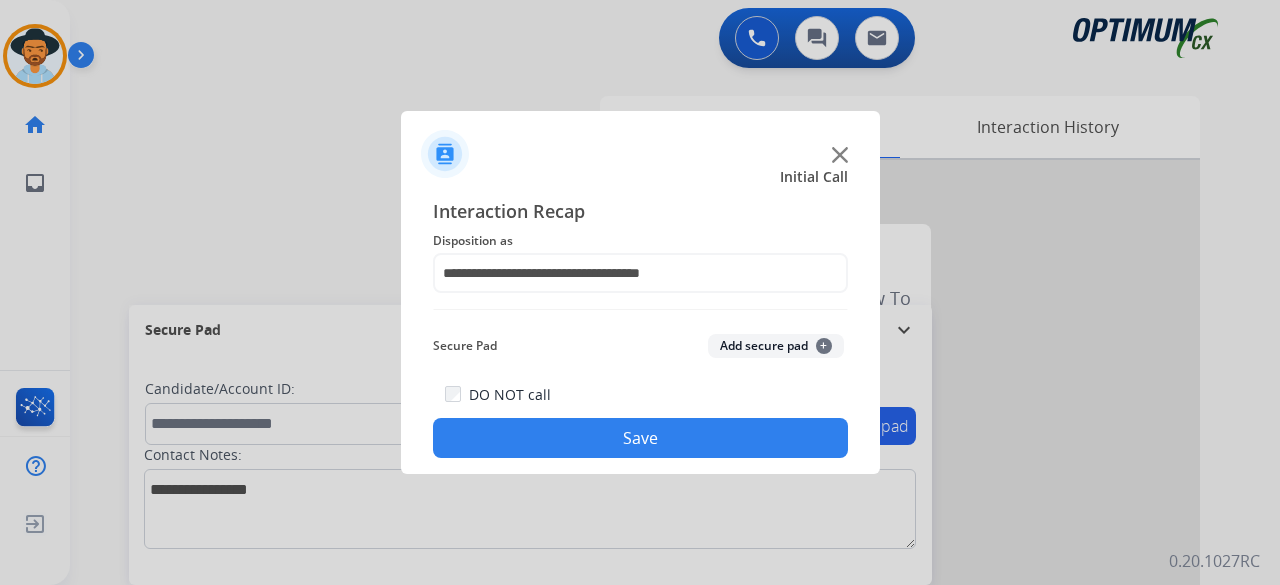 click on "Add secure pad  +" 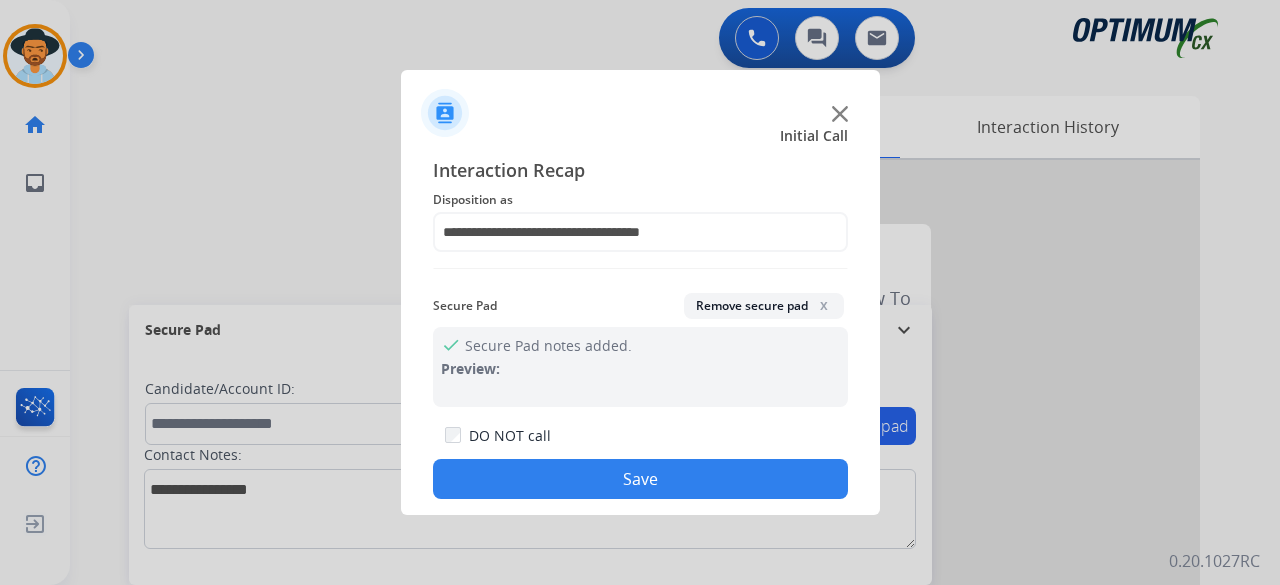 click on "Save" 